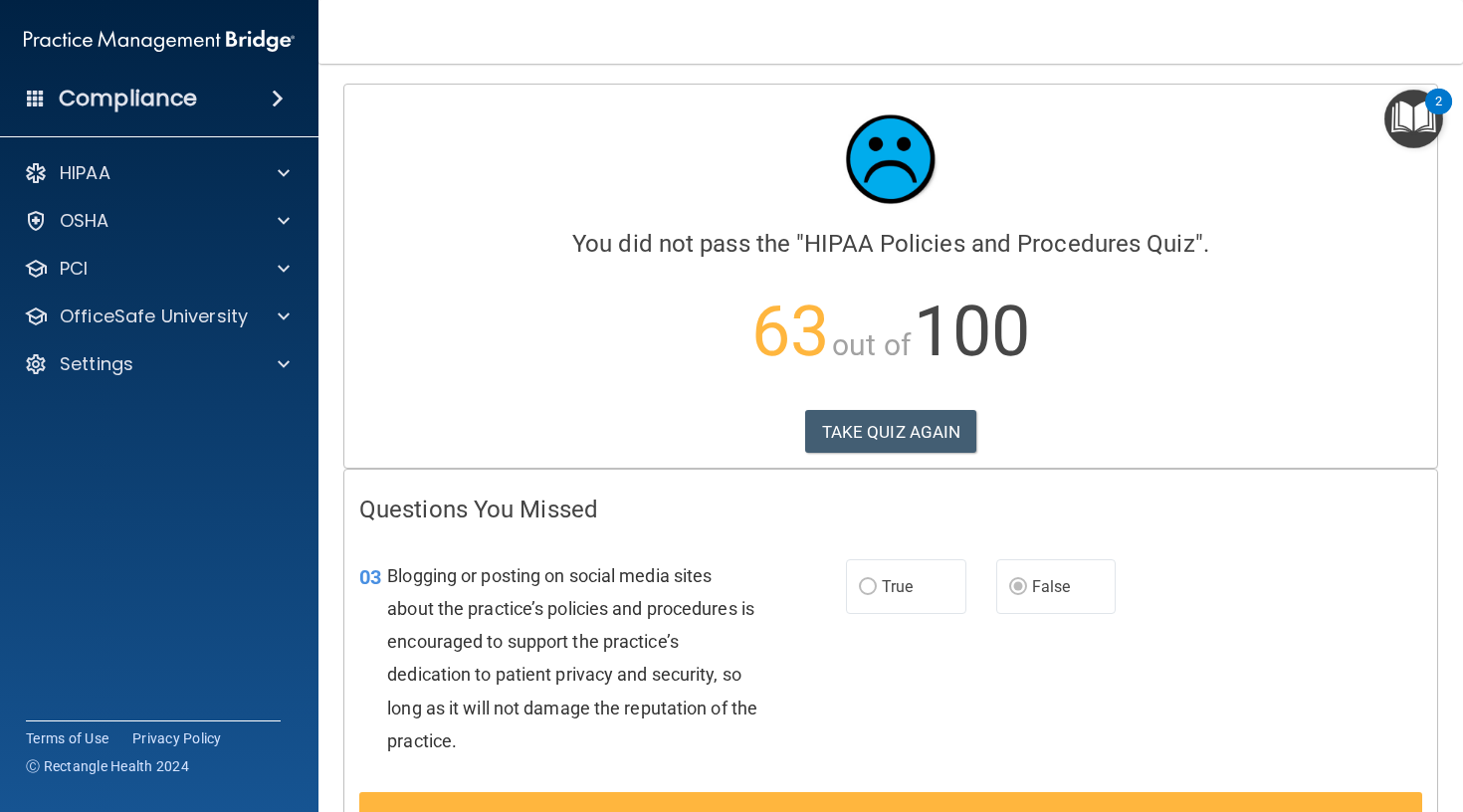 scroll, scrollTop: 0, scrollLeft: 0, axis: both 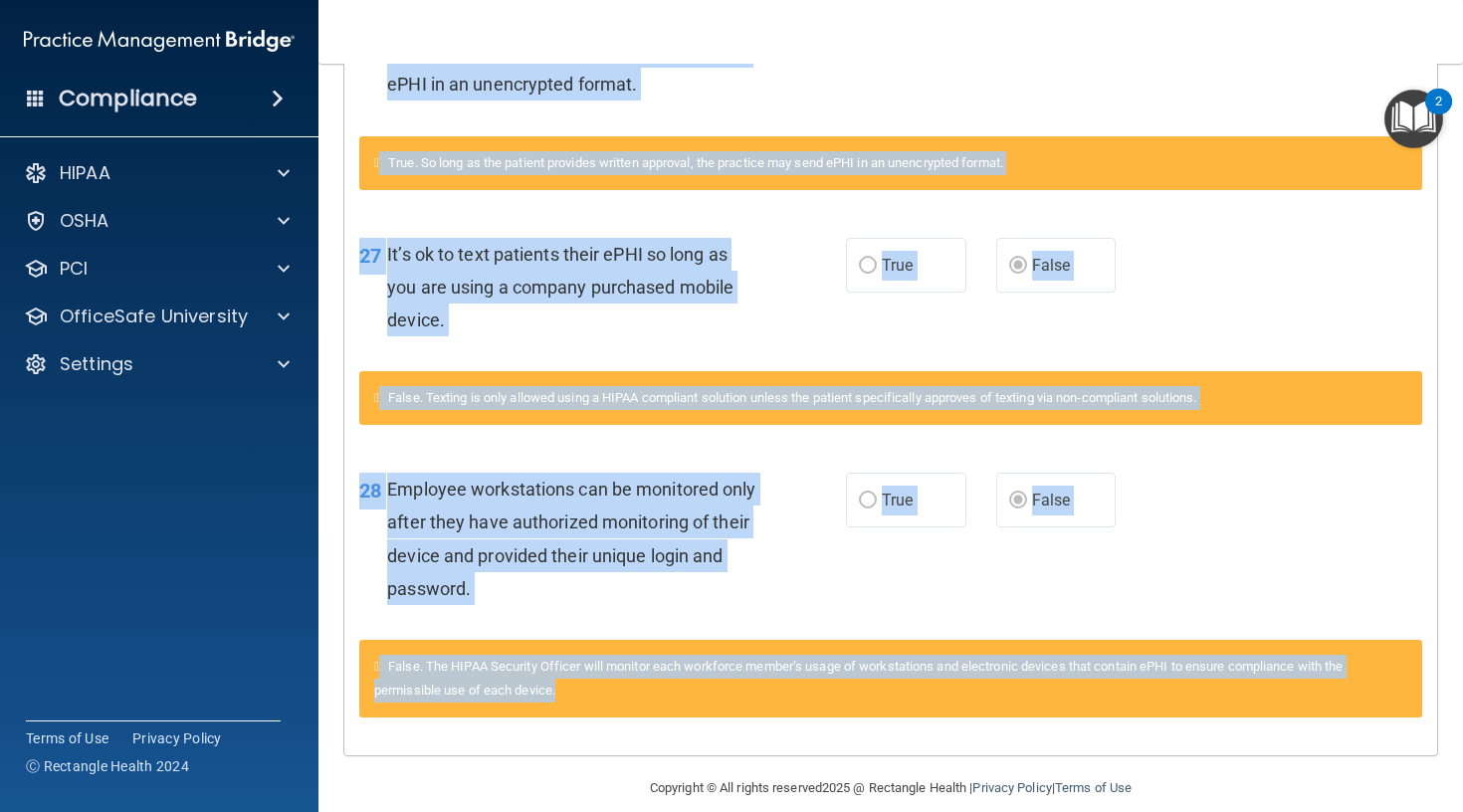 drag, startPoint x: 362, startPoint y: 481, endPoint x: 601, endPoint y: 711, distance: 331.69414 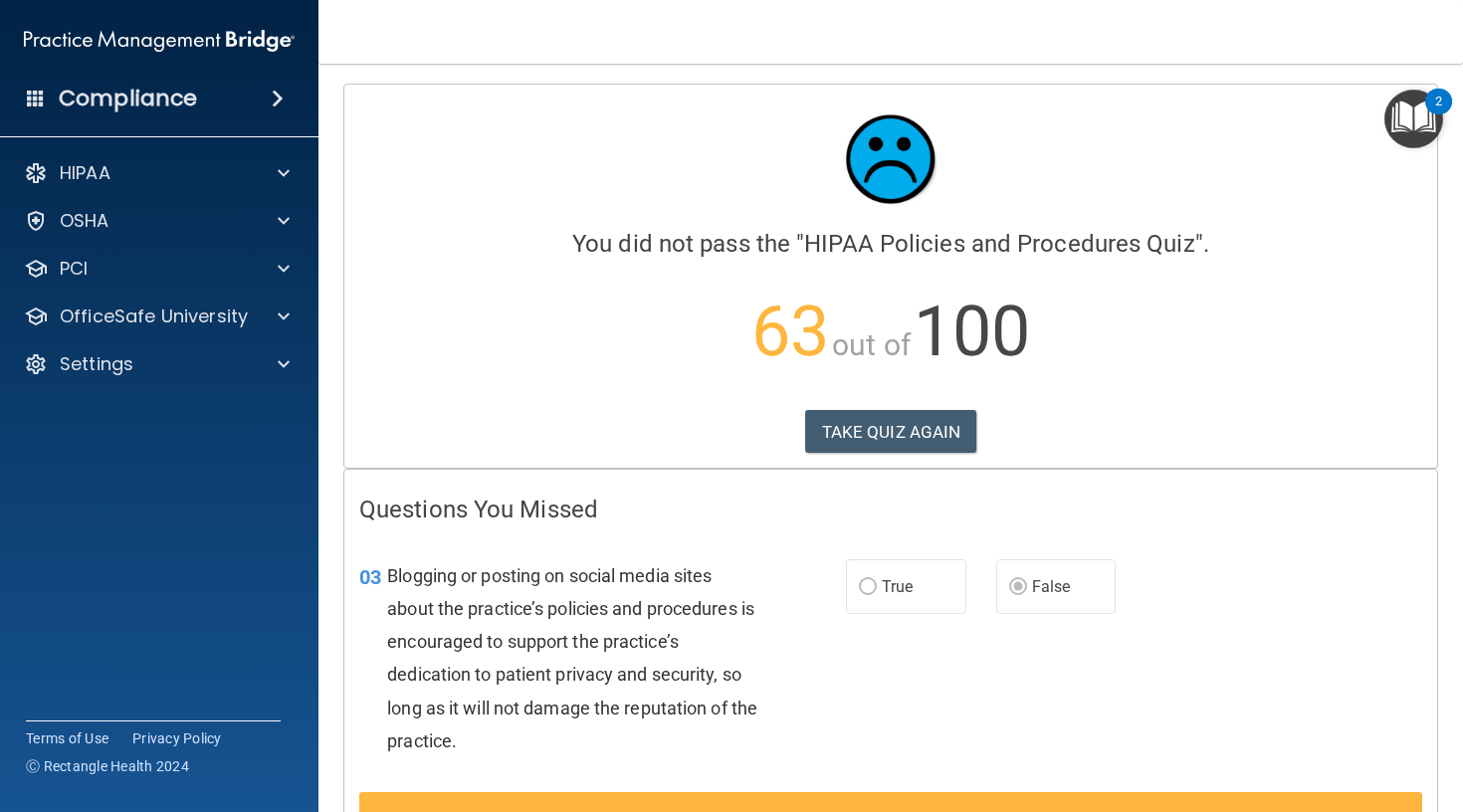 scroll, scrollTop: 0, scrollLeft: 0, axis: both 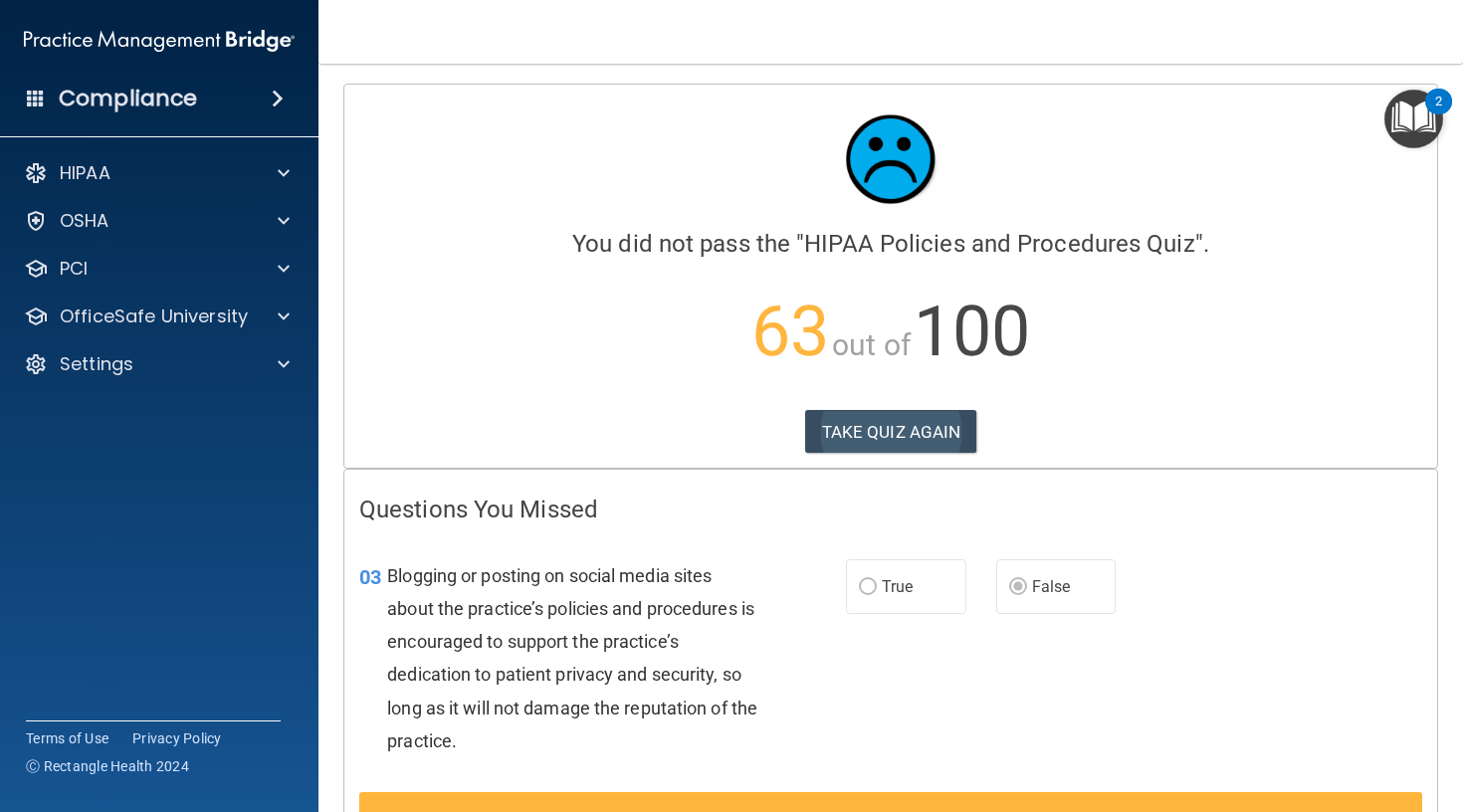 click on "TAKE QUIZ AGAIN" at bounding box center [891, 432] 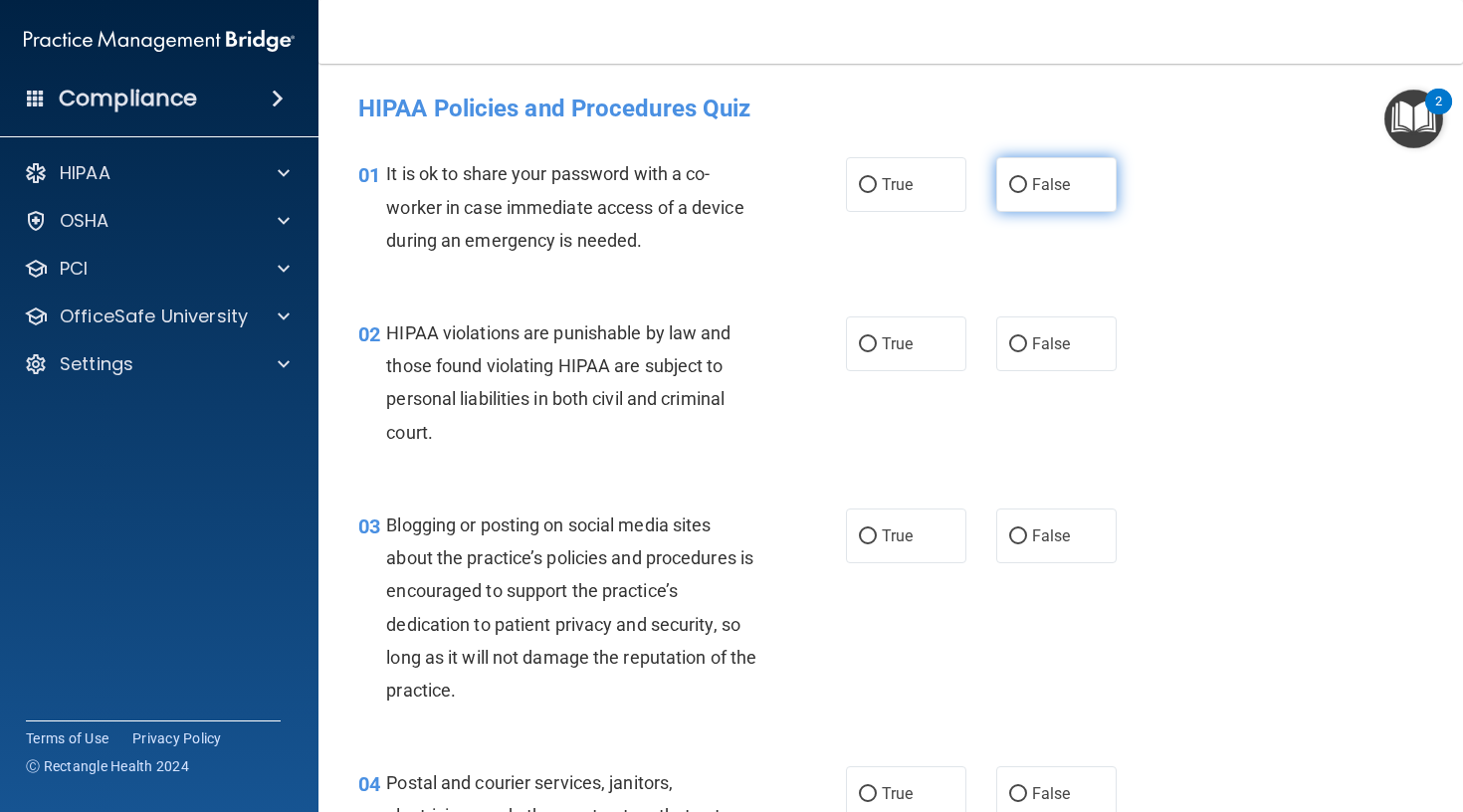 click on "False" at bounding box center (1018, 185) 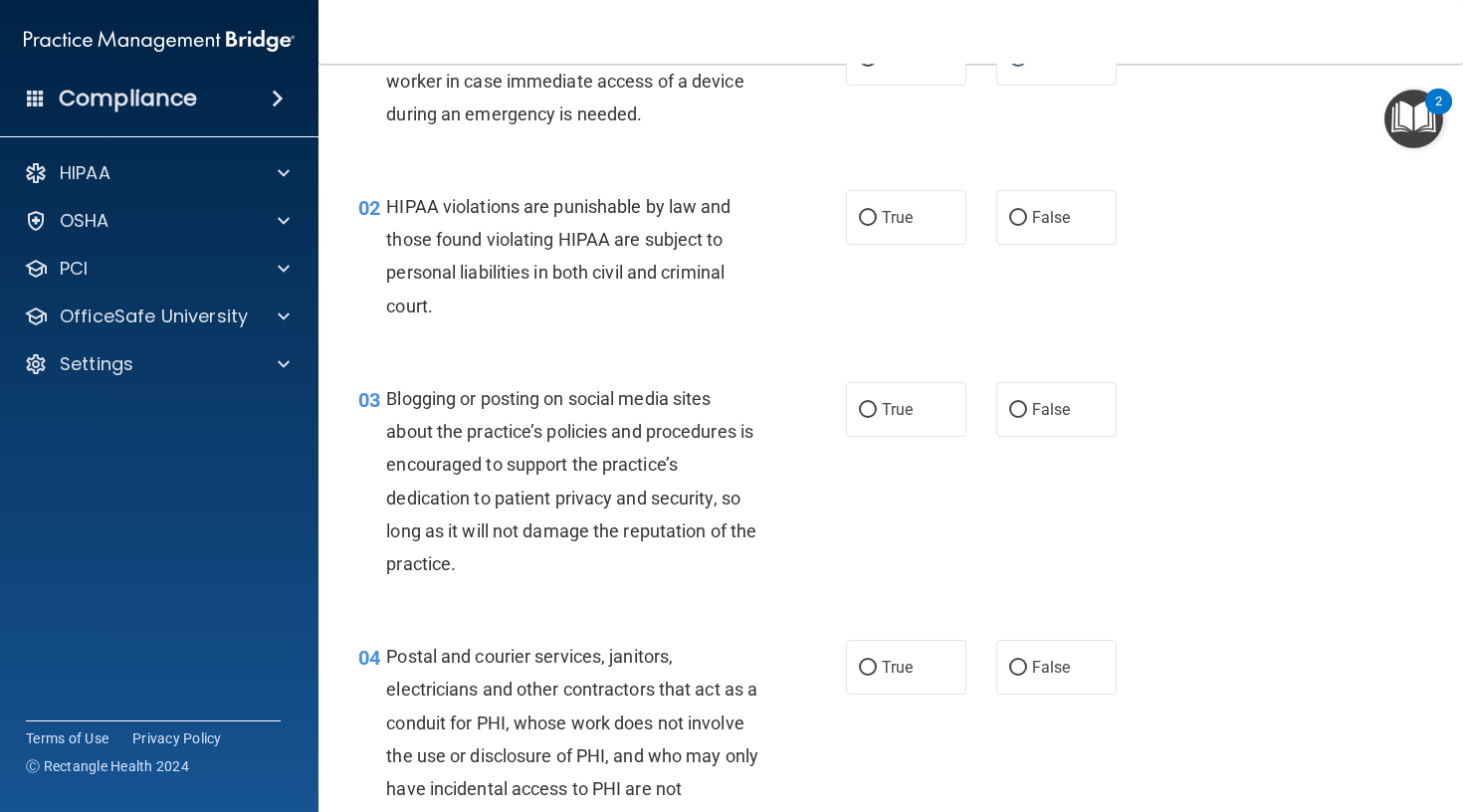 scroll, scrollTop: 132, scrollLeft: 0, axis: vertical 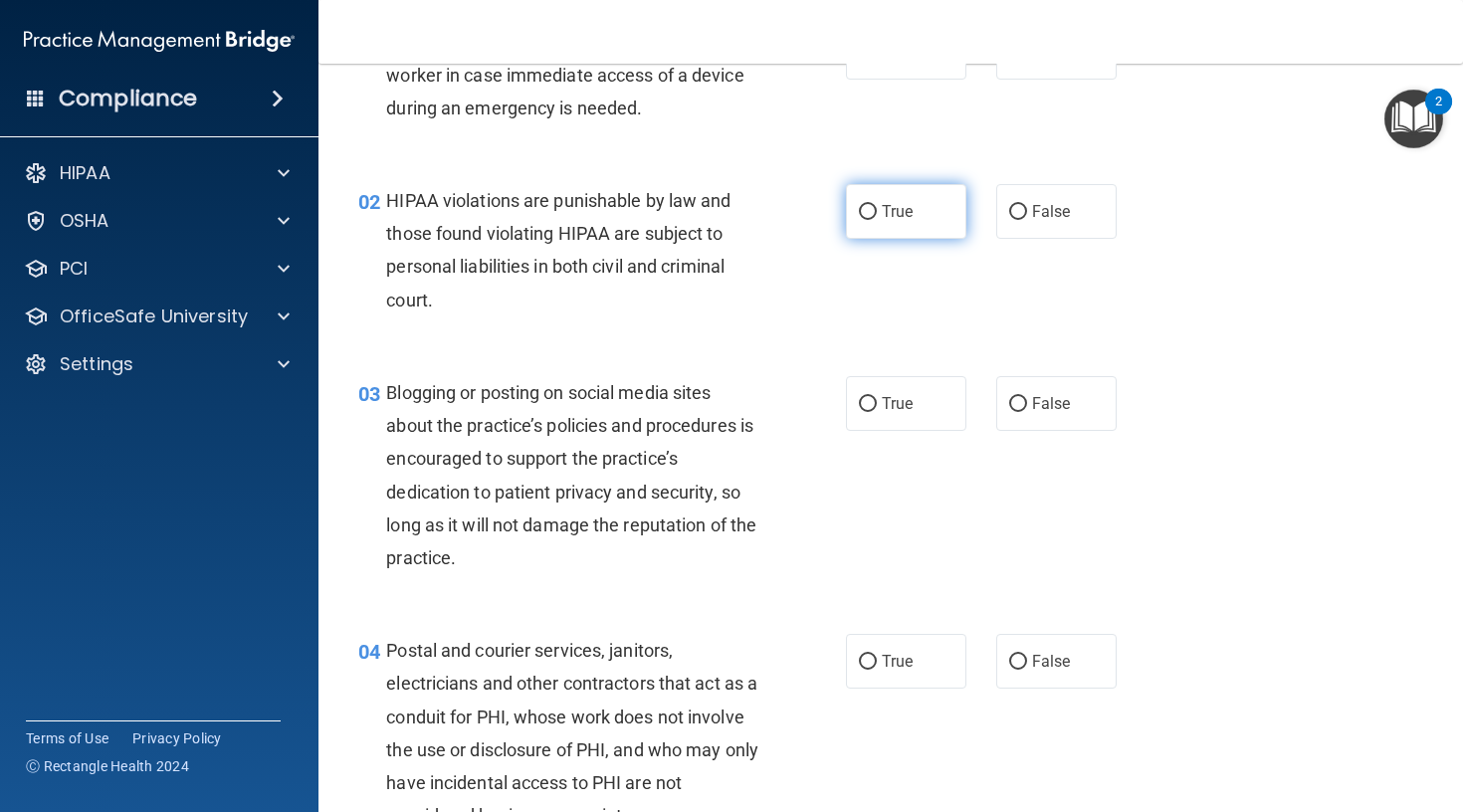 click on "True" at bounding box center (906, 211) 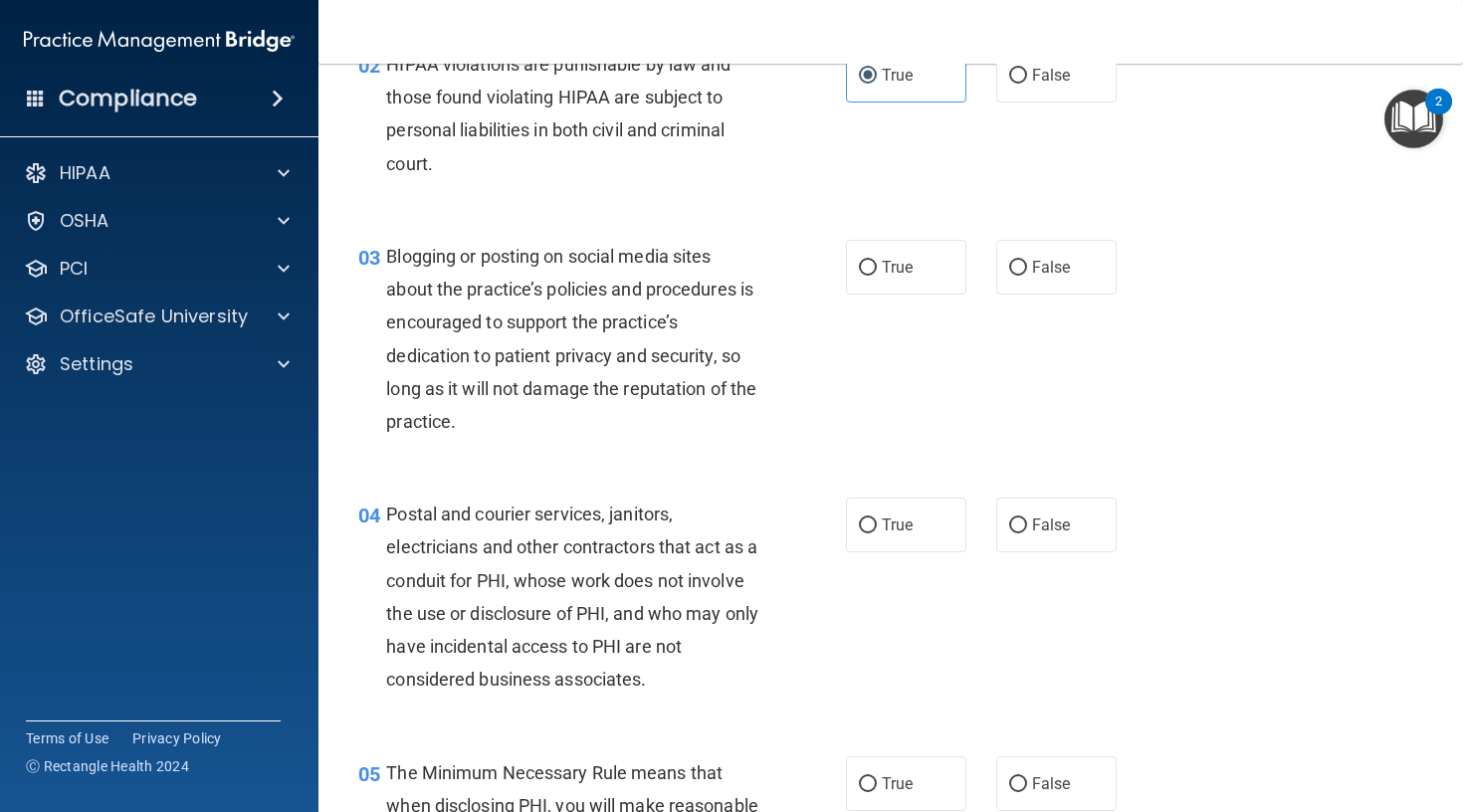 scroll, scrollTop: 273, scrollLeft: 0, axis: vertical 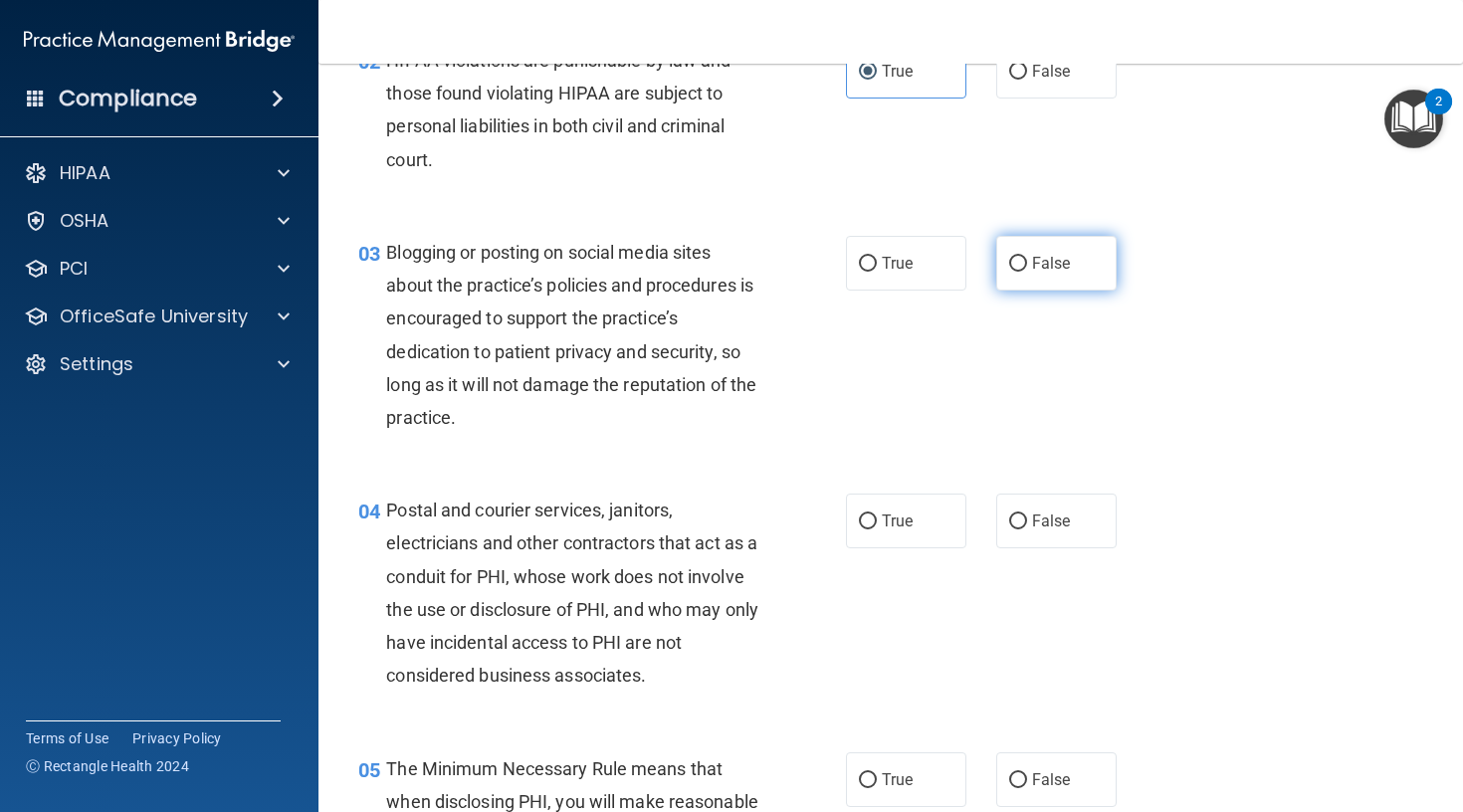 click on "False" at bounding box center (1018, 264) 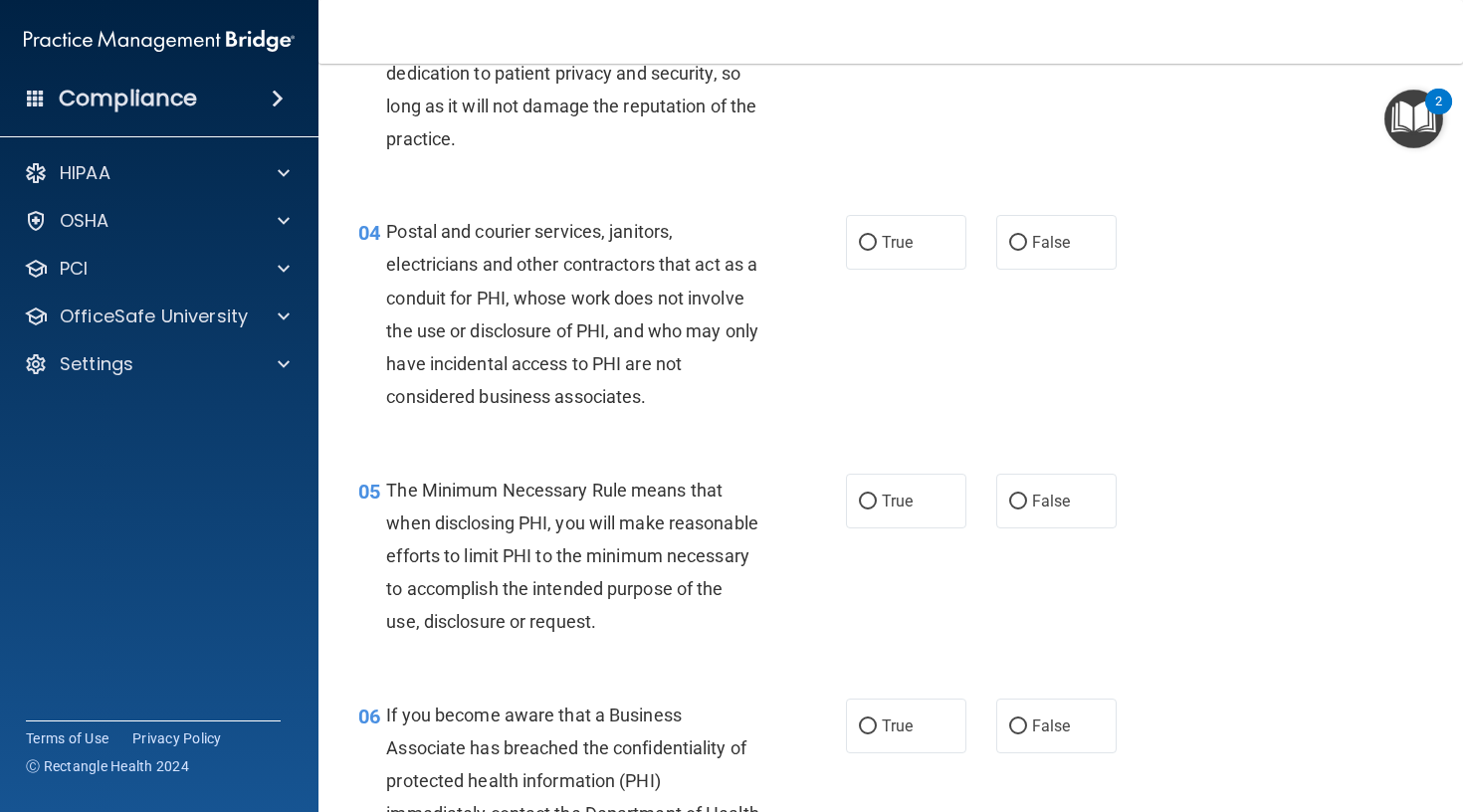 scroll, scrollTop: 554, scrollLeft: 0, axis: vertical 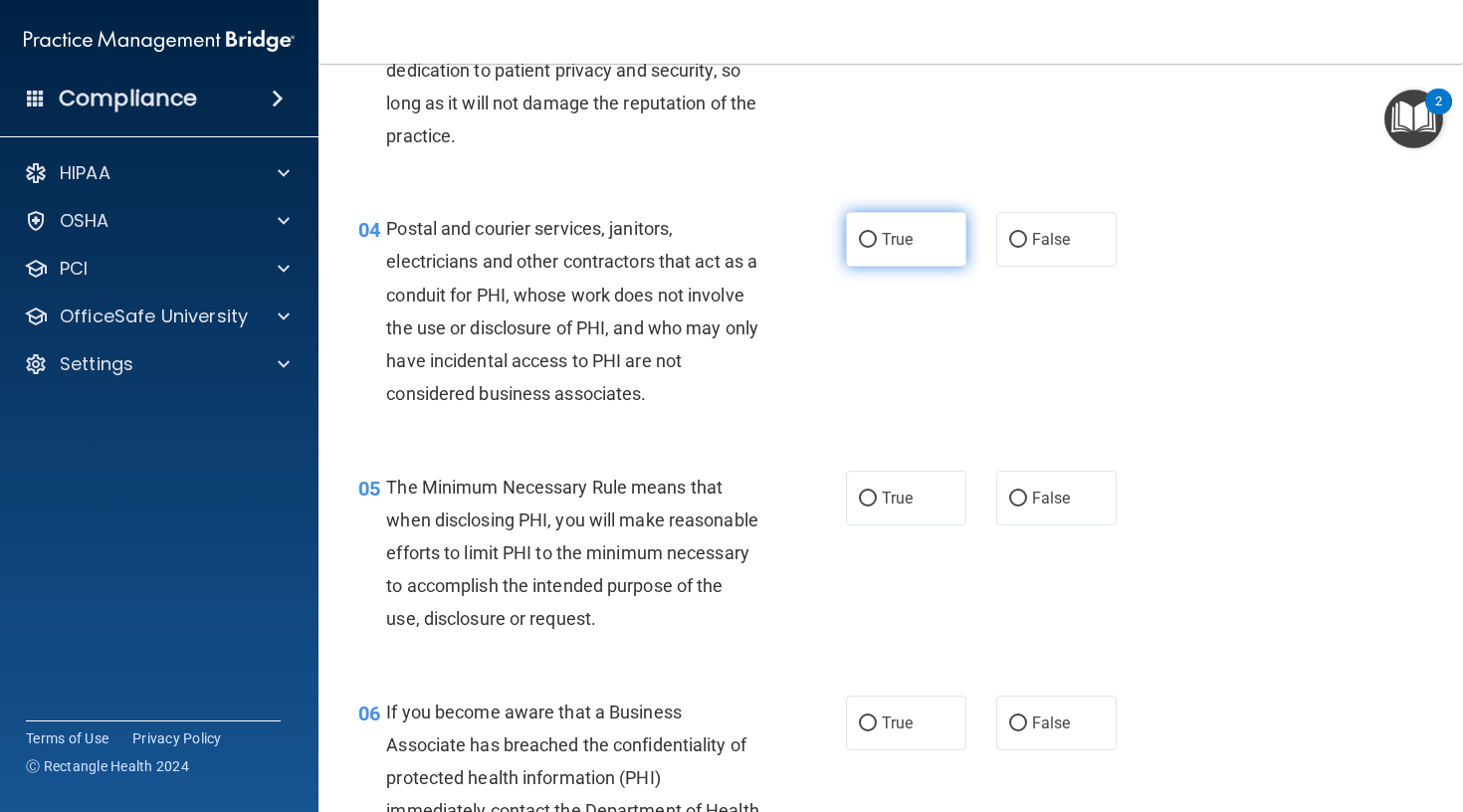 click on "True" at bounding box center (868, 240) 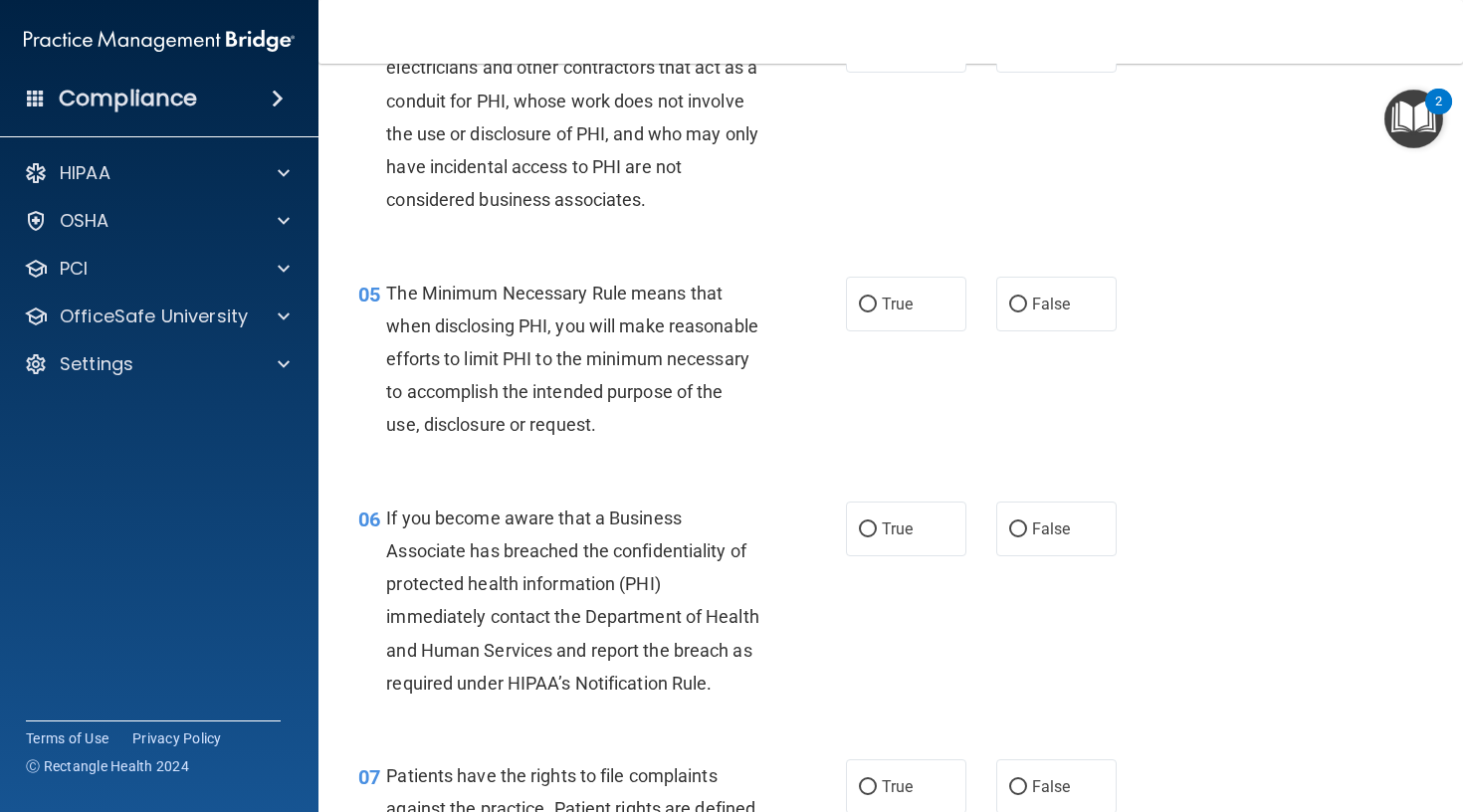 scroll, scrollTop: 780, scrollLeft: 0, axis: vertical 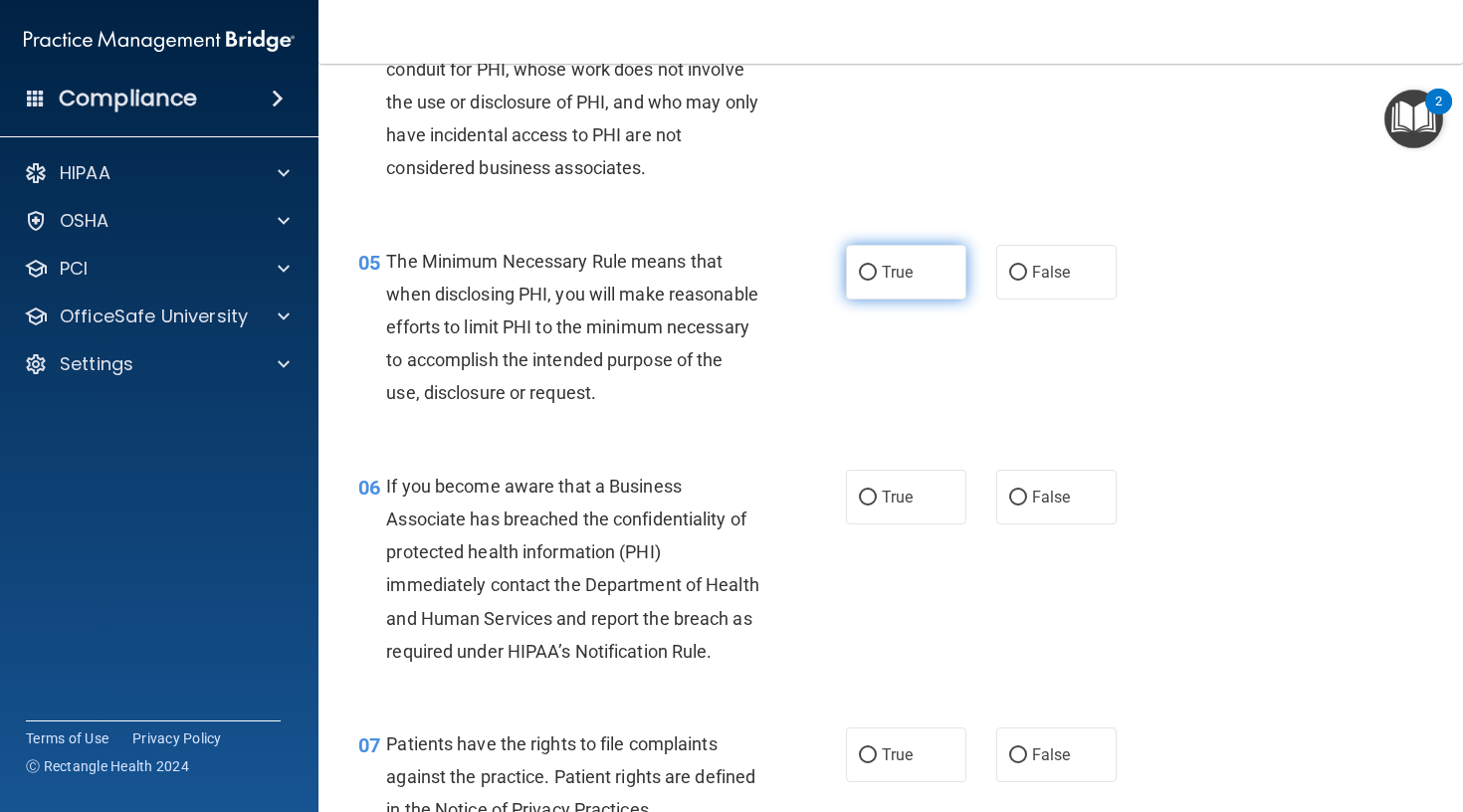 click on "True" at bounding box center [897, 272] 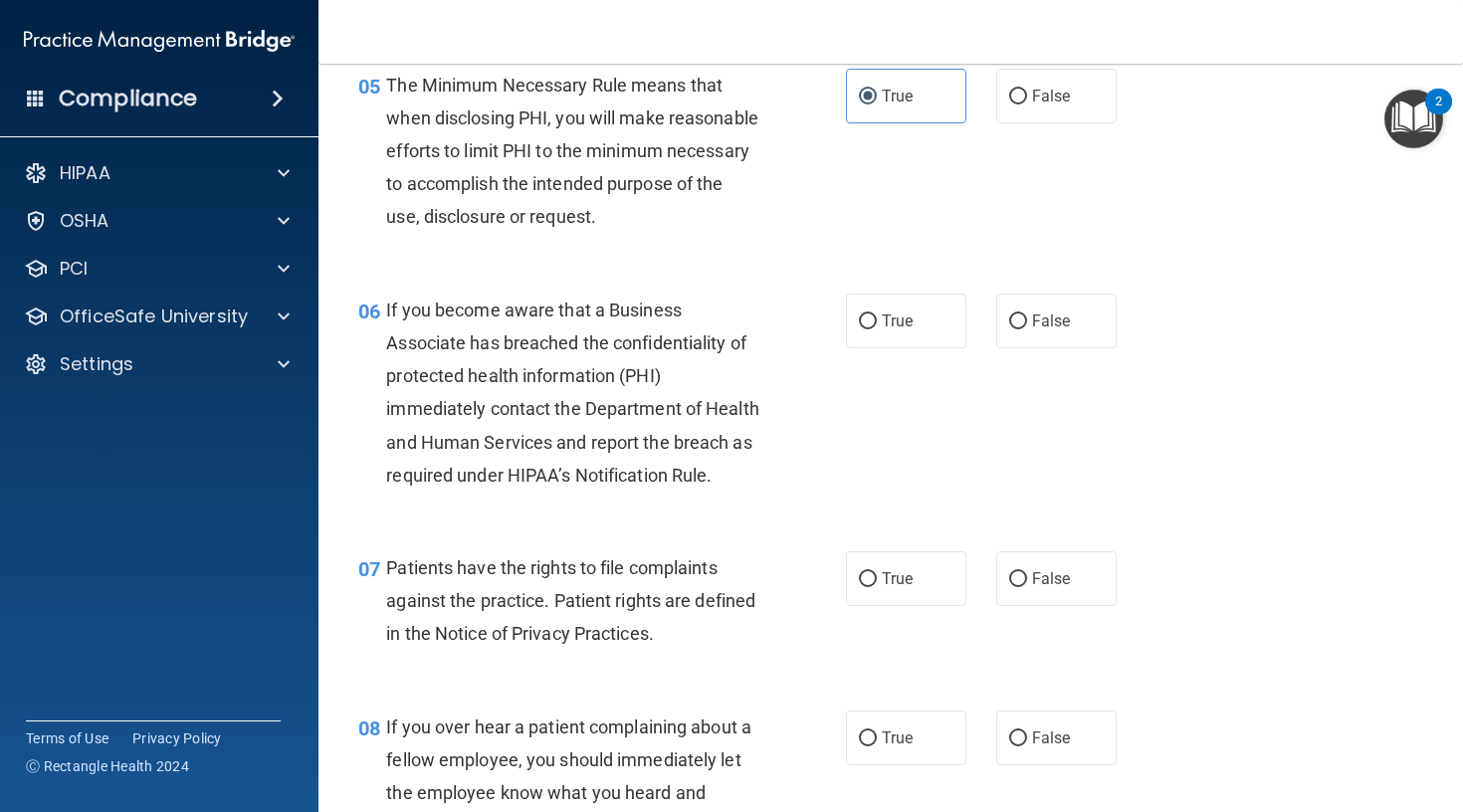 scroll, scrollTop: 957, scrollLeft: 0, axis: vertical 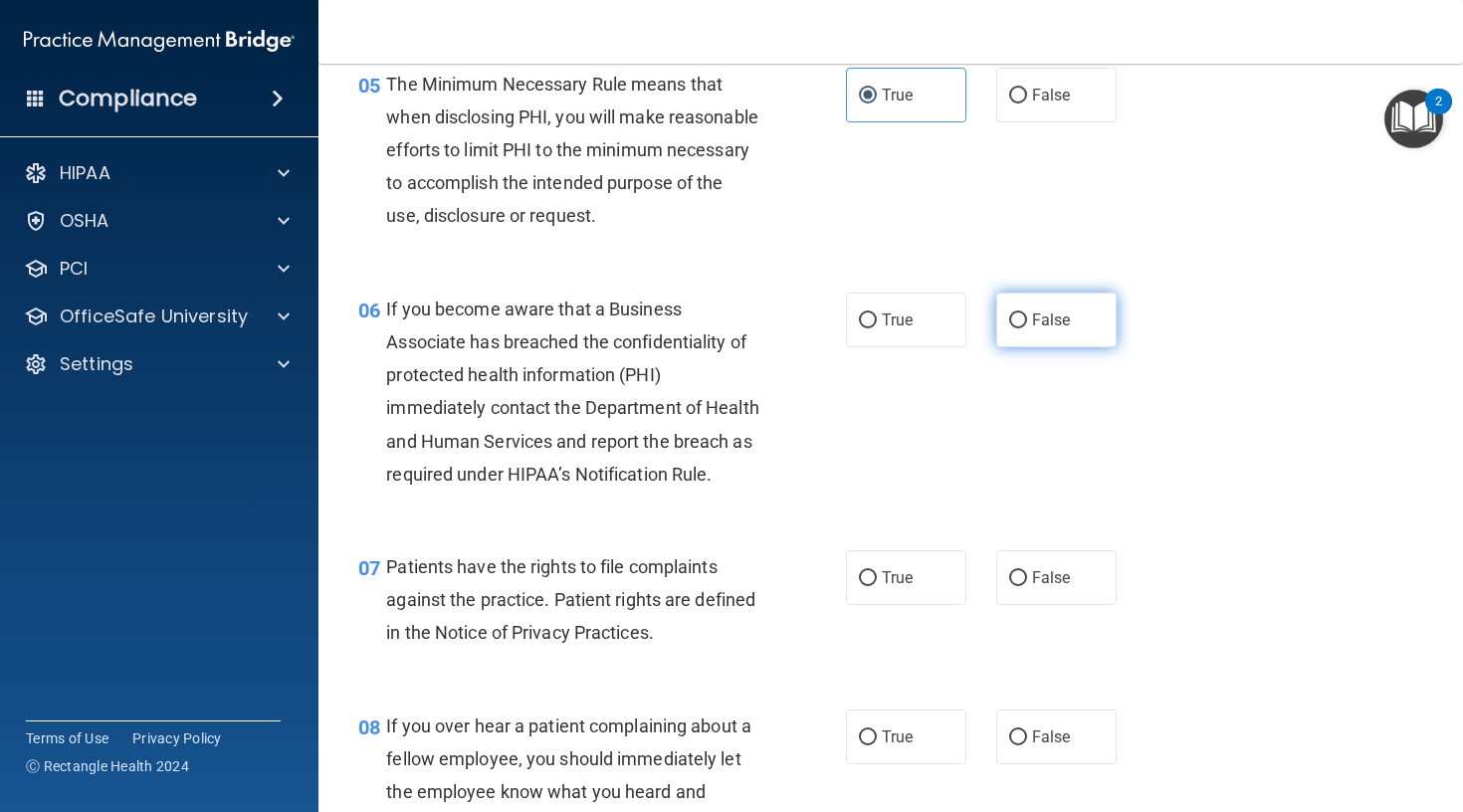 click on "False" at bounding box center (1051, 319) 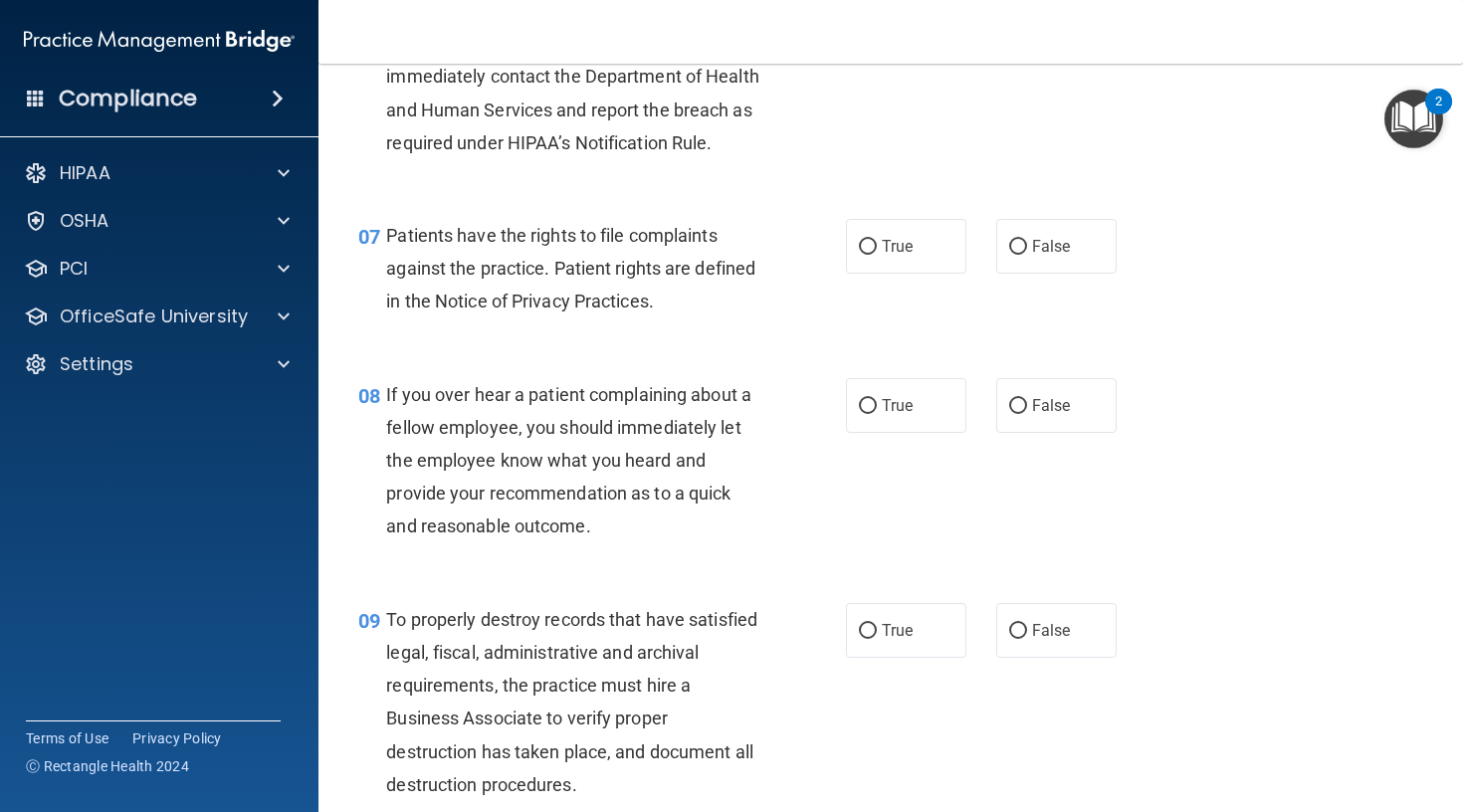 scroll, scrollTop: 1291, scrollLeft: 0, axis: vertical 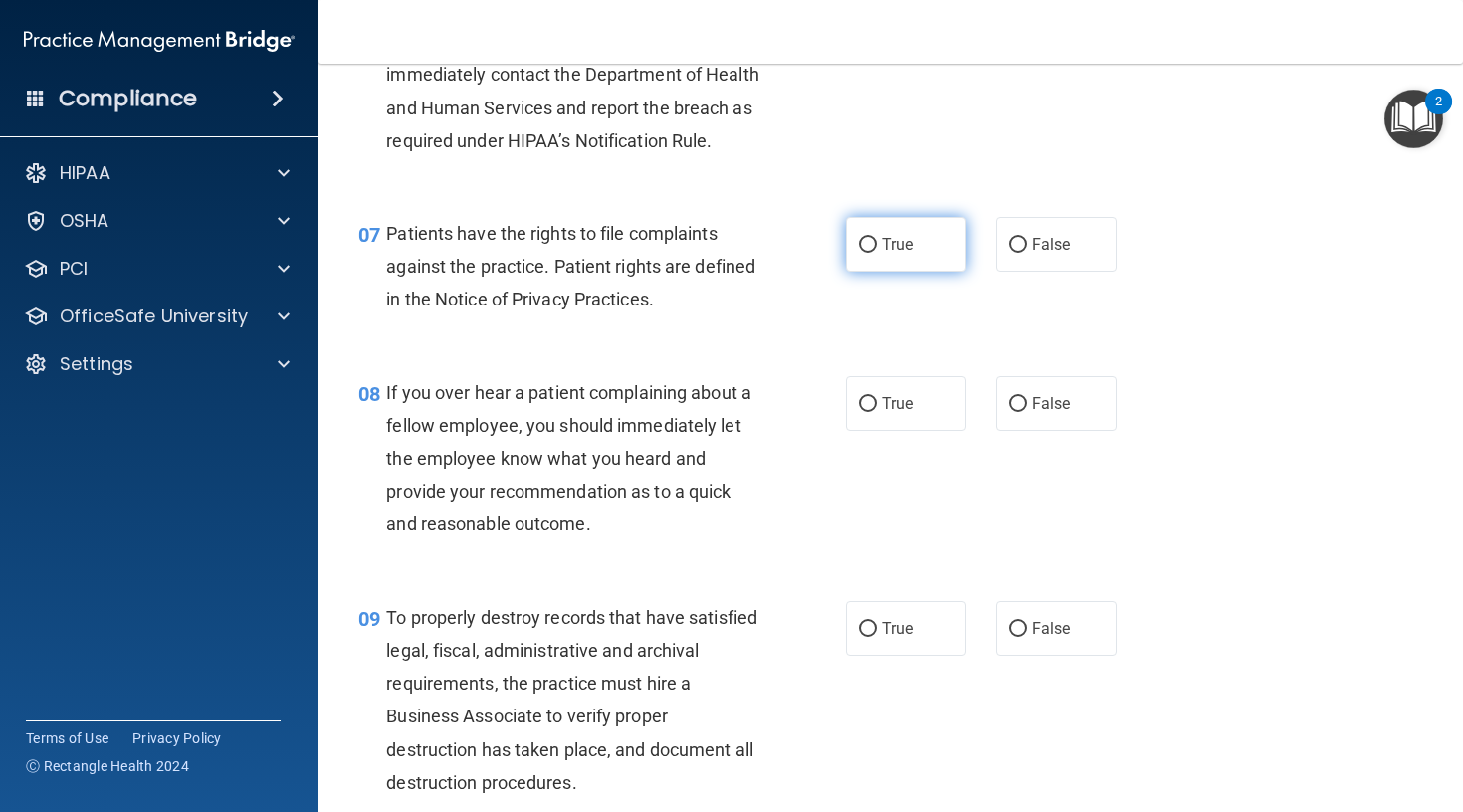 click on "True" at bounding box center (897, 244) 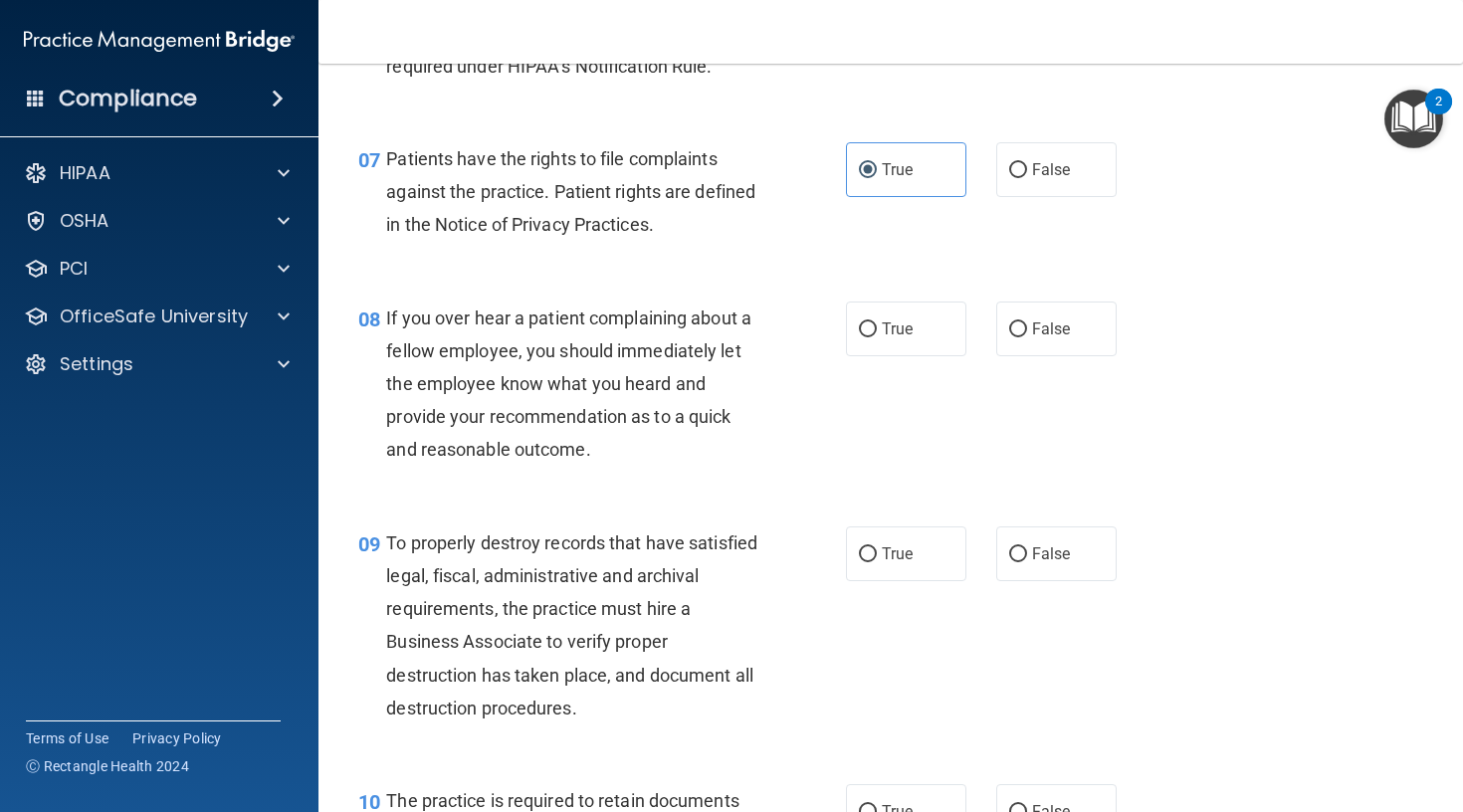scroll, scrollTop: 1366, scrollLeft: 0, axis: vertical 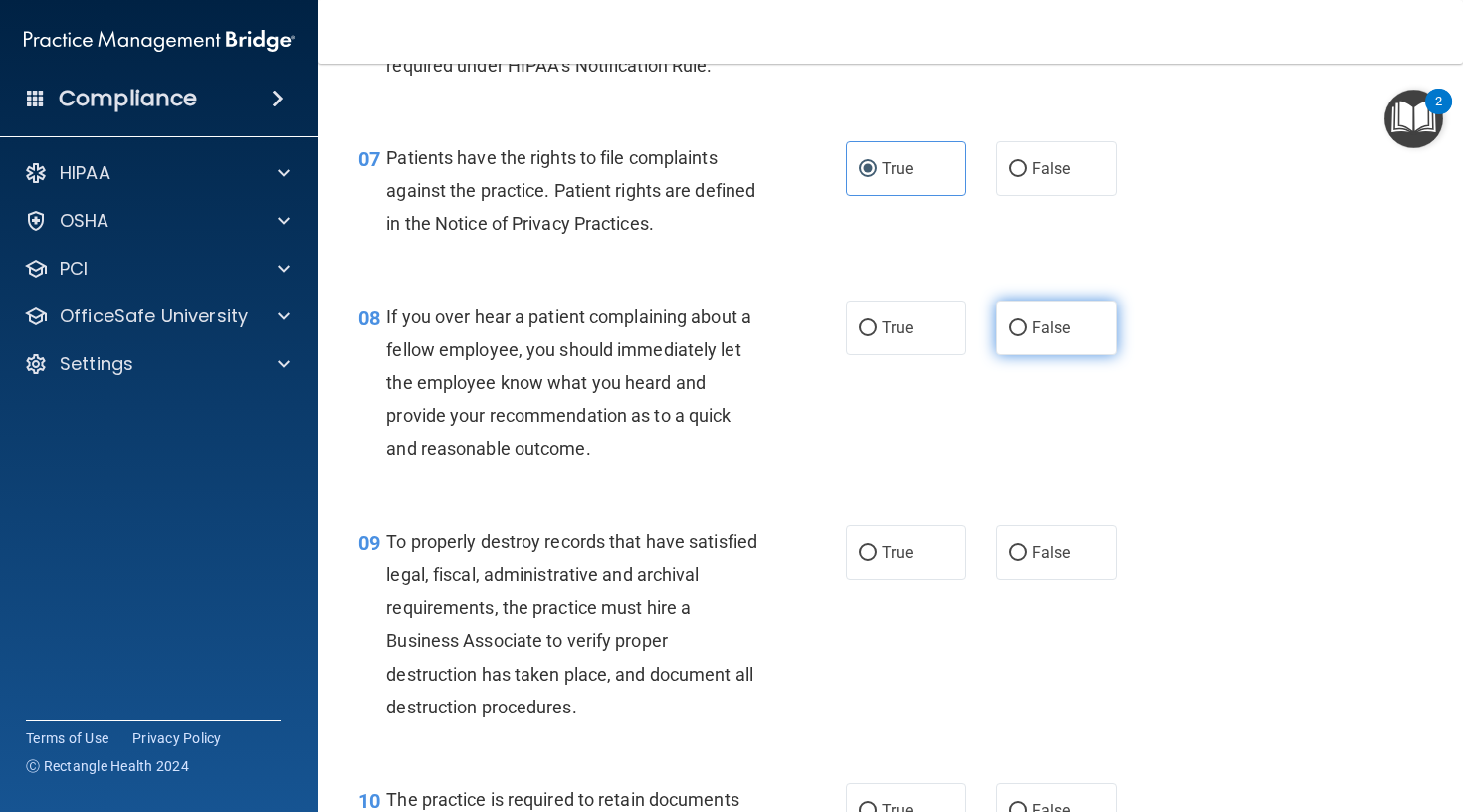 click on "False" at bounding box center [1018, 328] 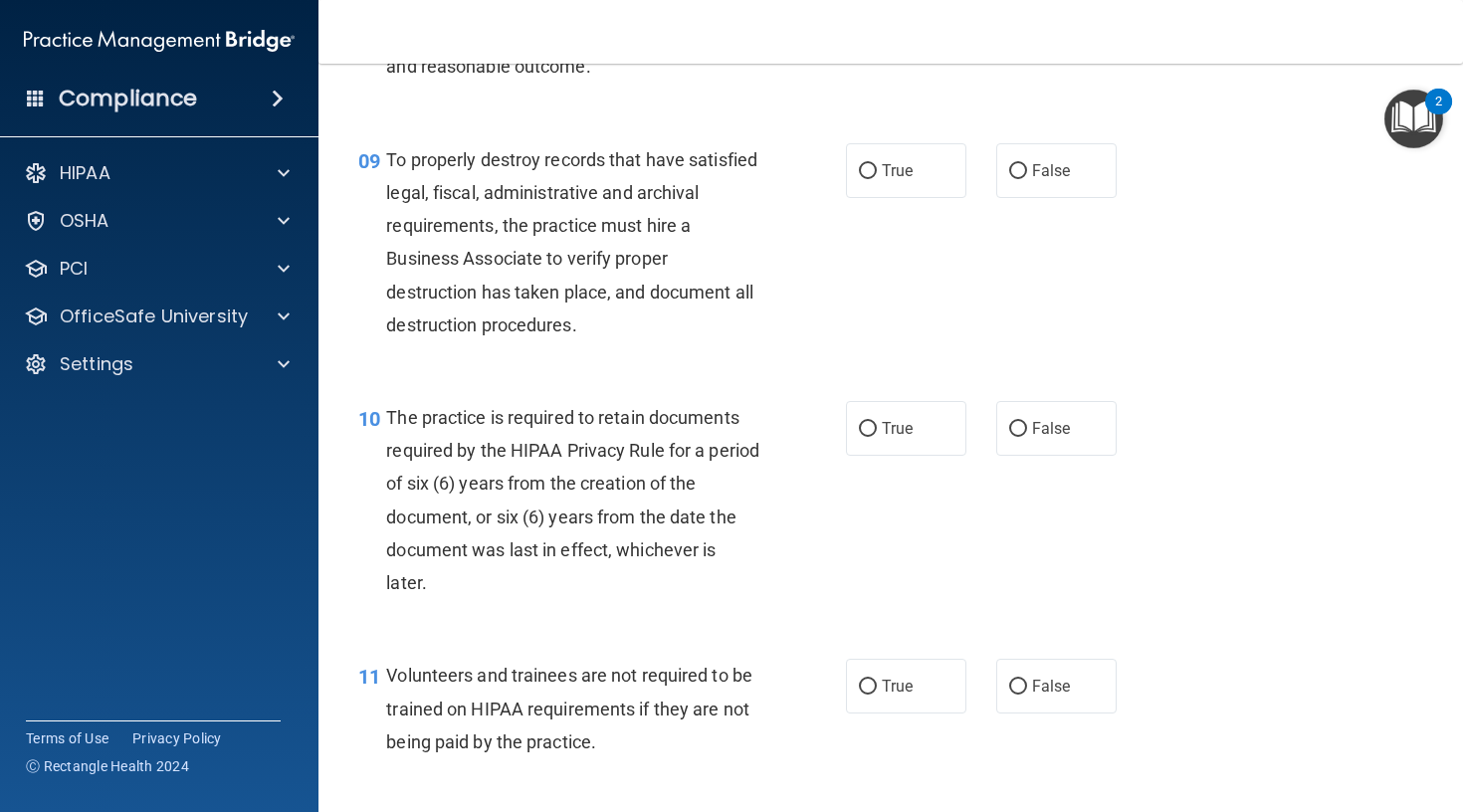 scroll, scrollTop: 1749, scrollLeft: 0, axis: vertical 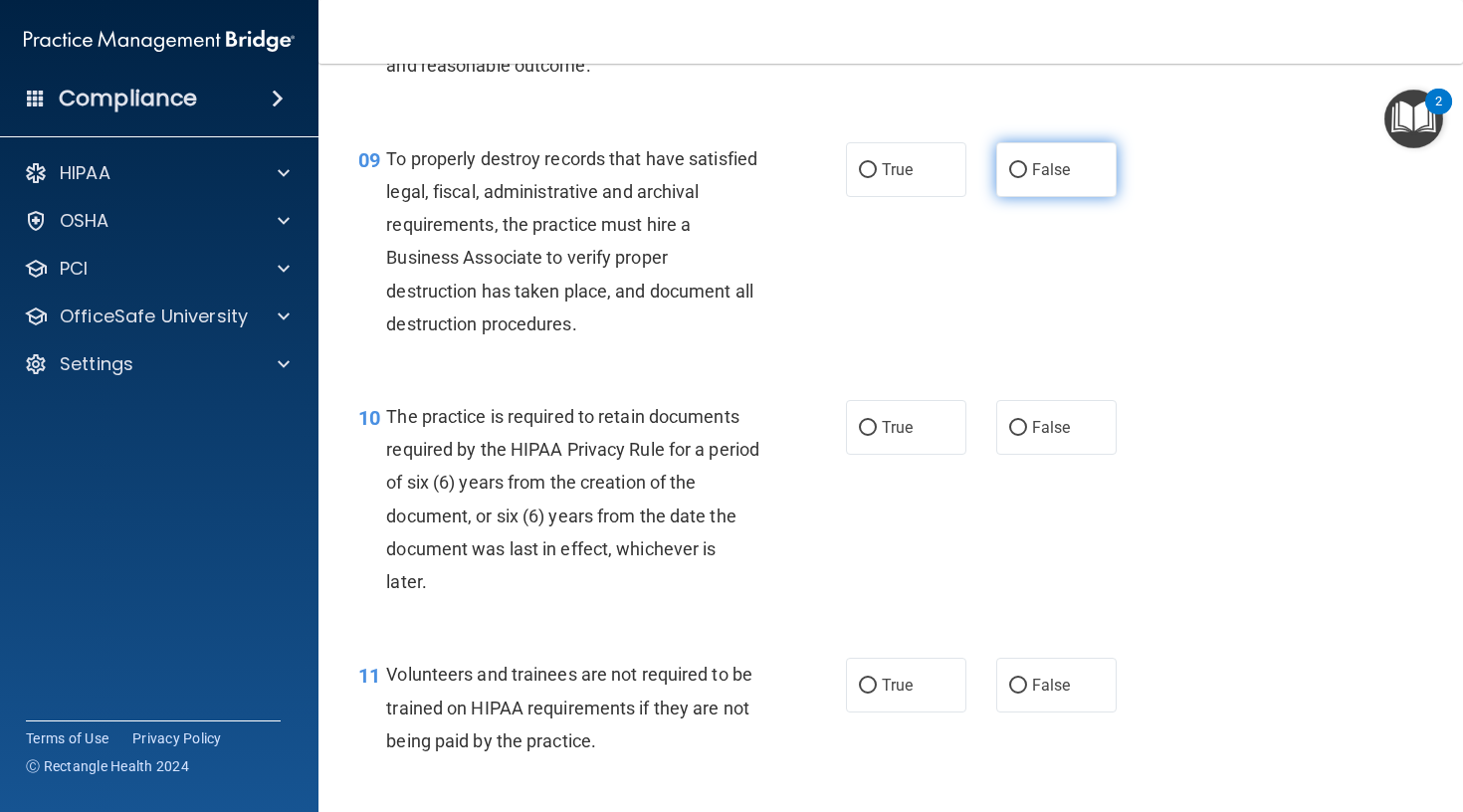 click on "False" at bounding box center [1018, 170] 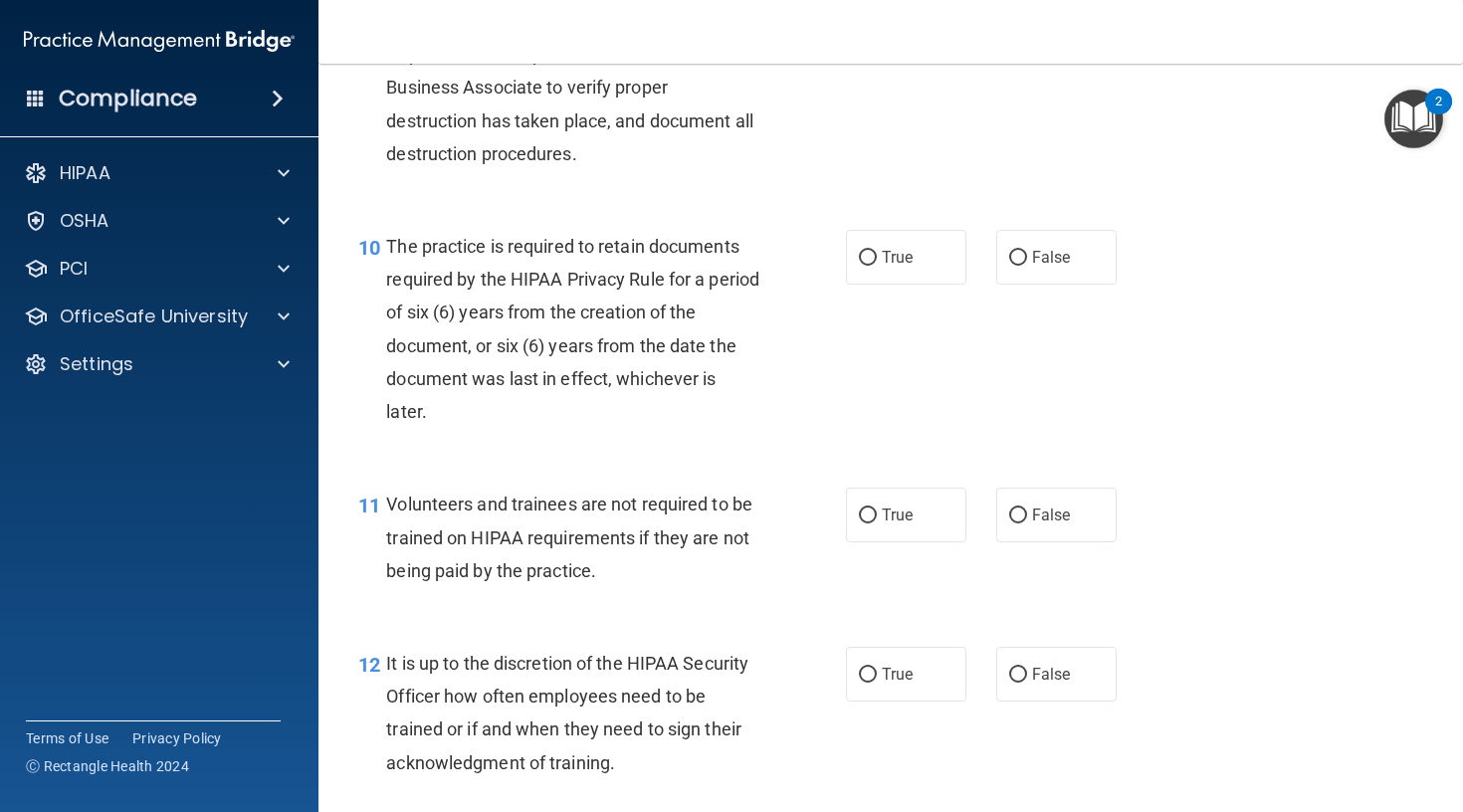 scroll, scrollTop: 1926, scrollLeft: 0, axis: vertical 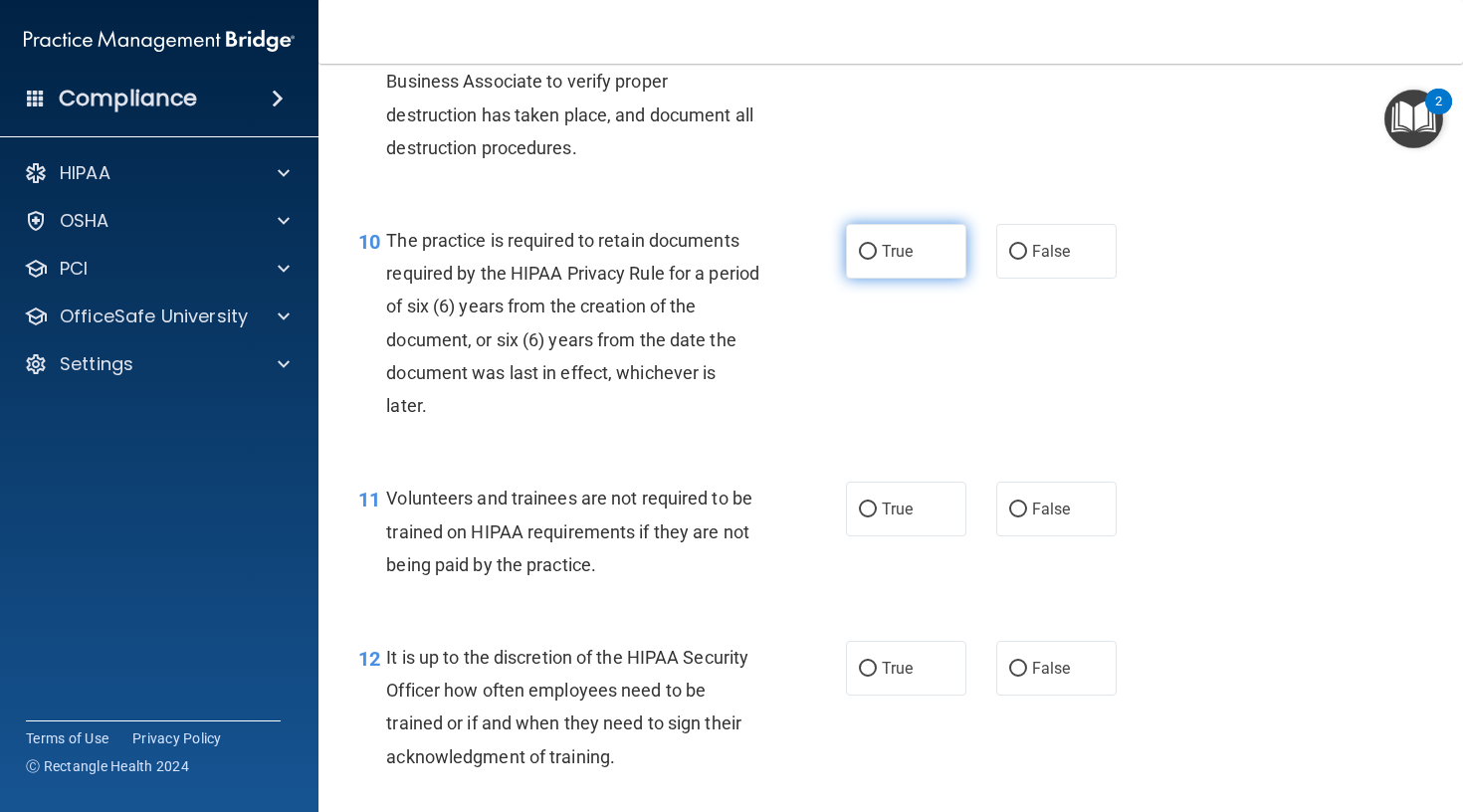 click on "True" at bounding box center [897, 251] 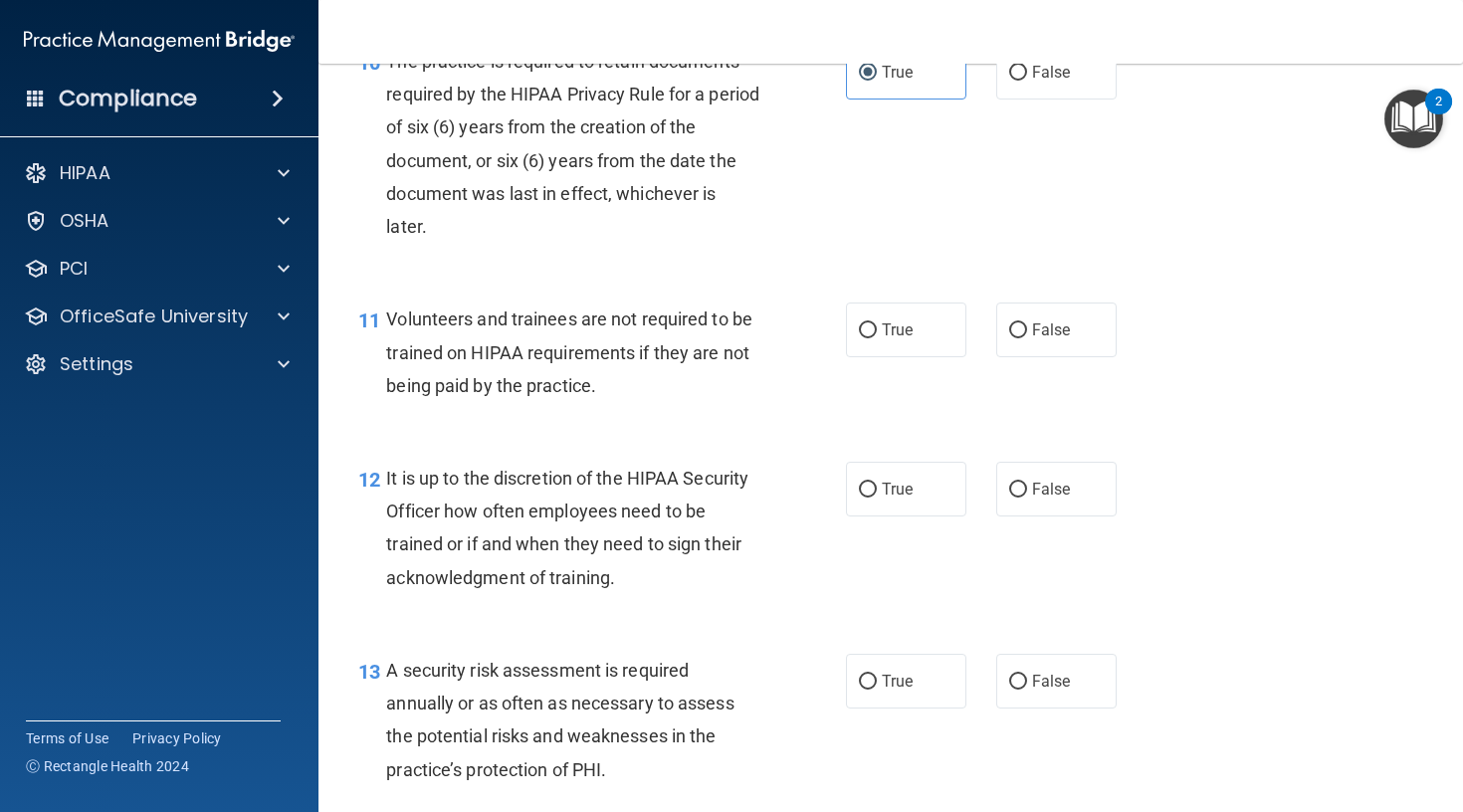 scroll, scrollTop: 2119, scrollLeft: 0, axis: vertical 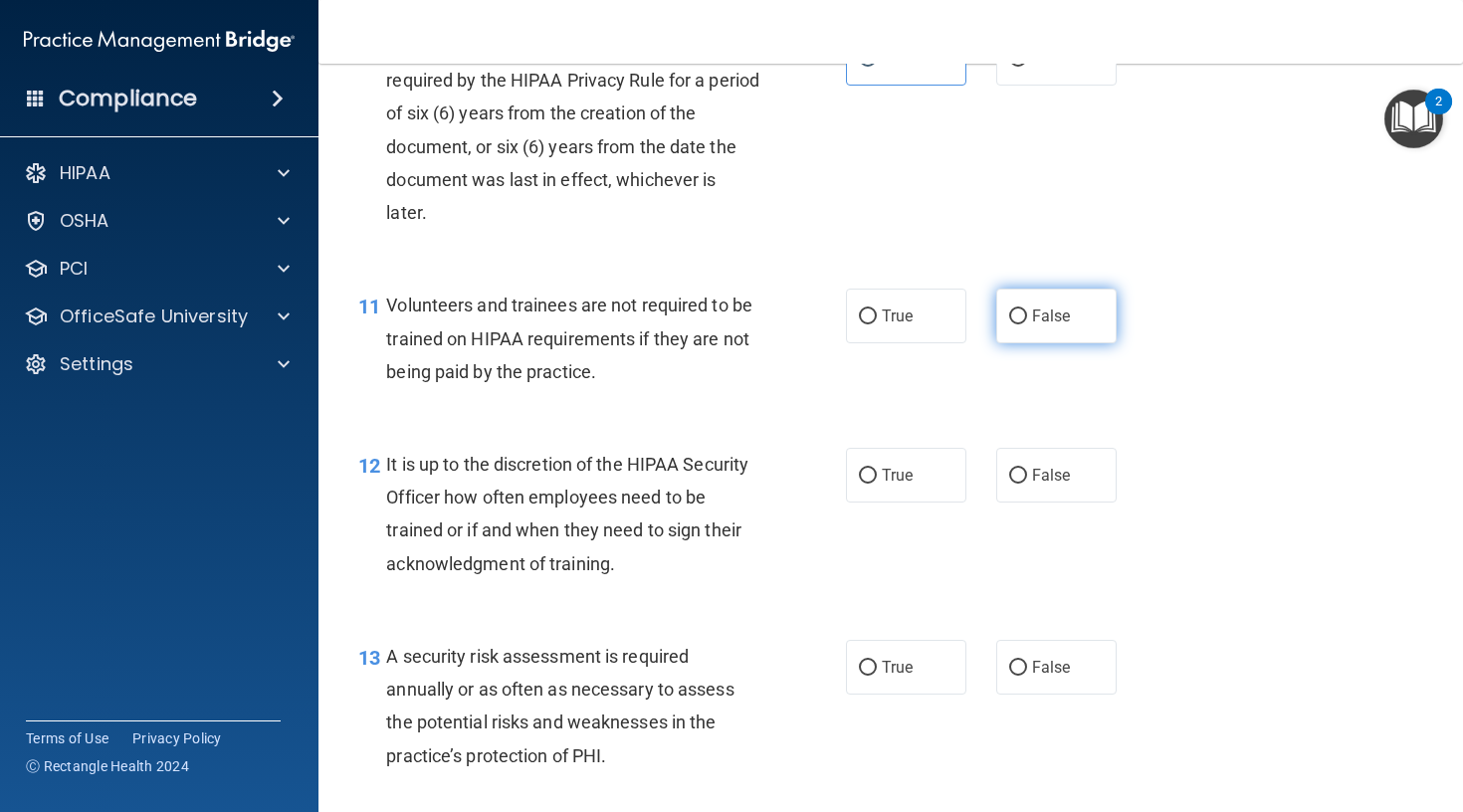 click on "False" at bounding box center [1051, 315] 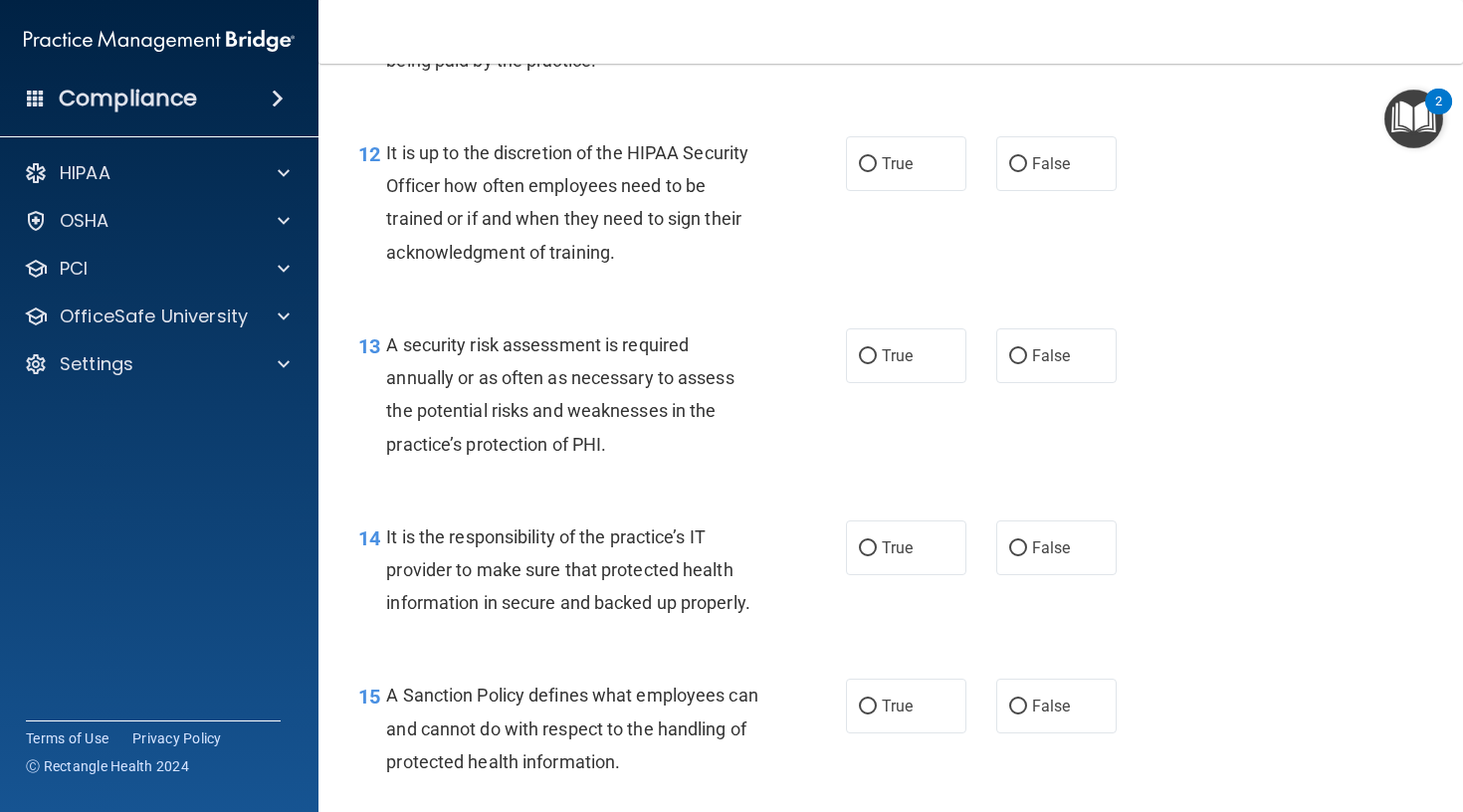 scroll, scrollTop: 2432, scrollLeft: 0, axis: vertical 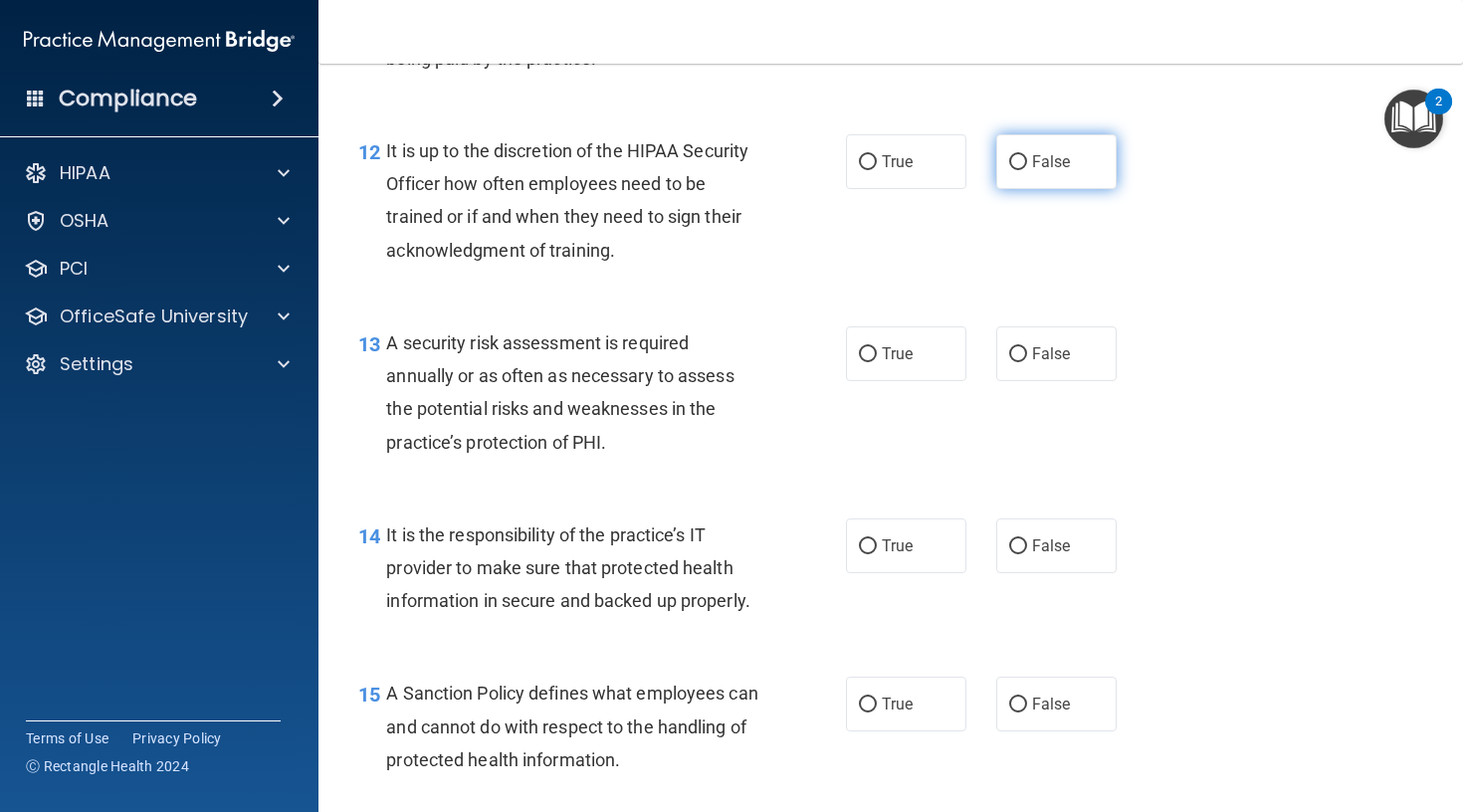 click on "False" at bounding box center (1056, 161) 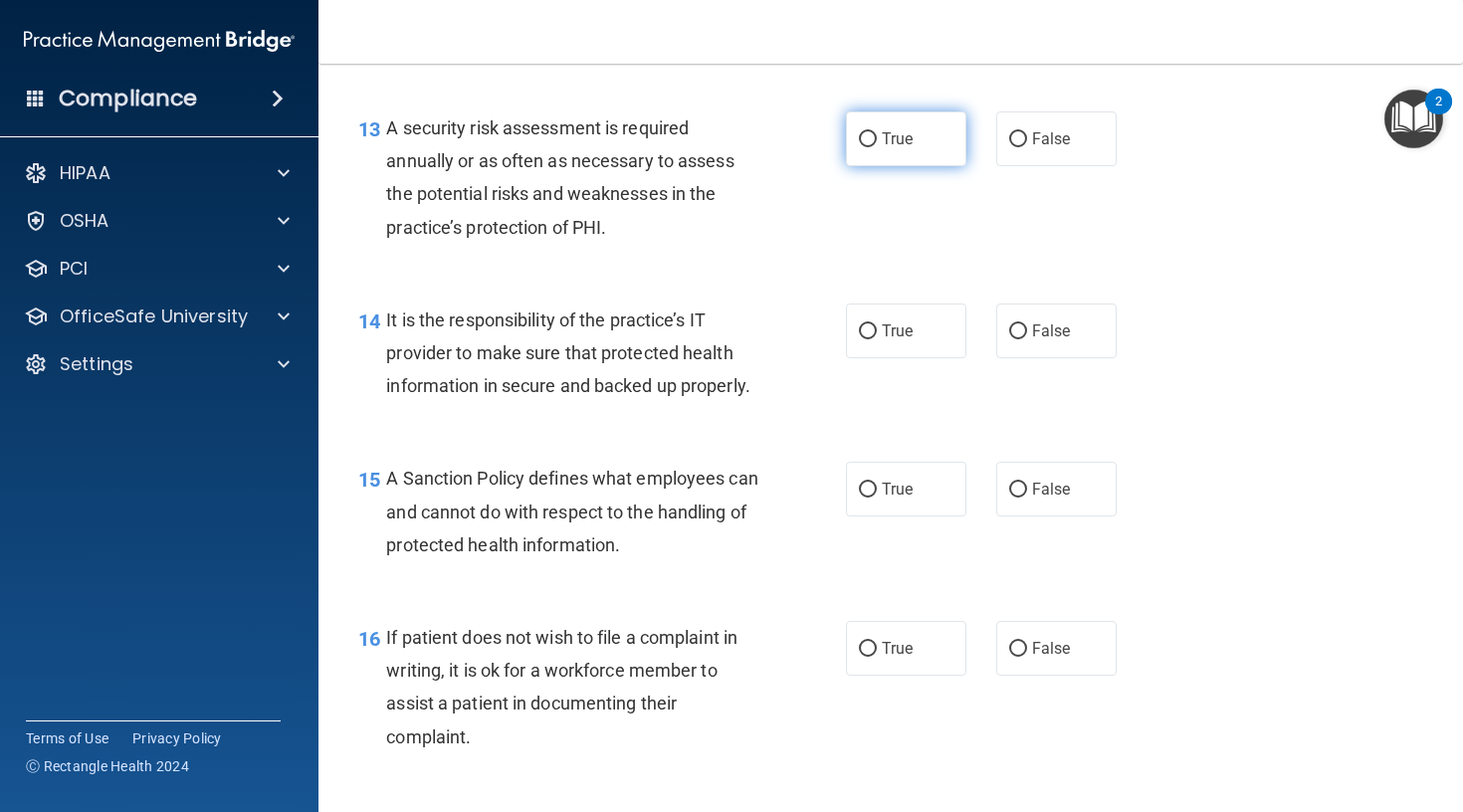 scroll, scrollTop: 2656, scrollLeft: 0, axis: vertical 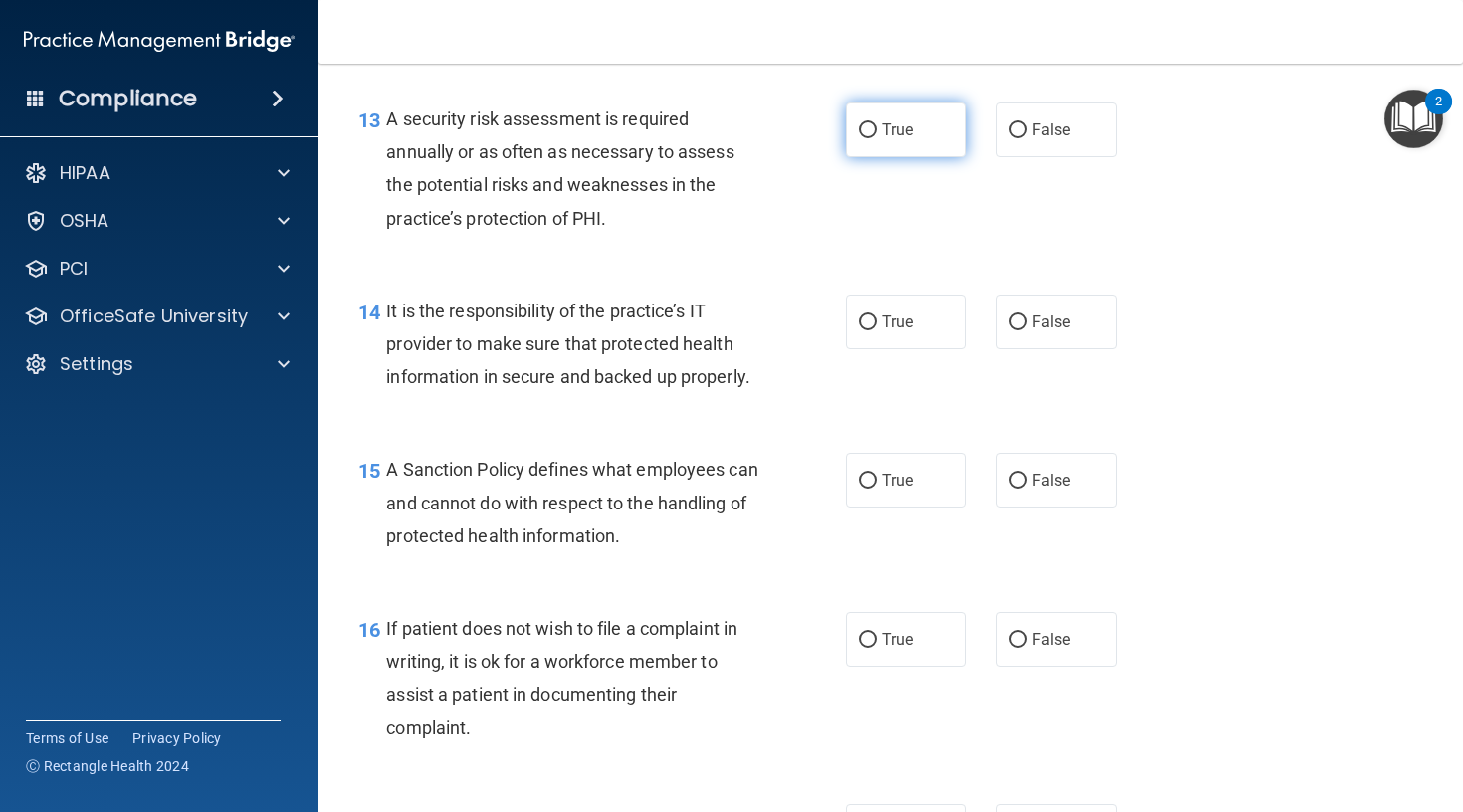 click on "True" at bounding box center (897, 129) 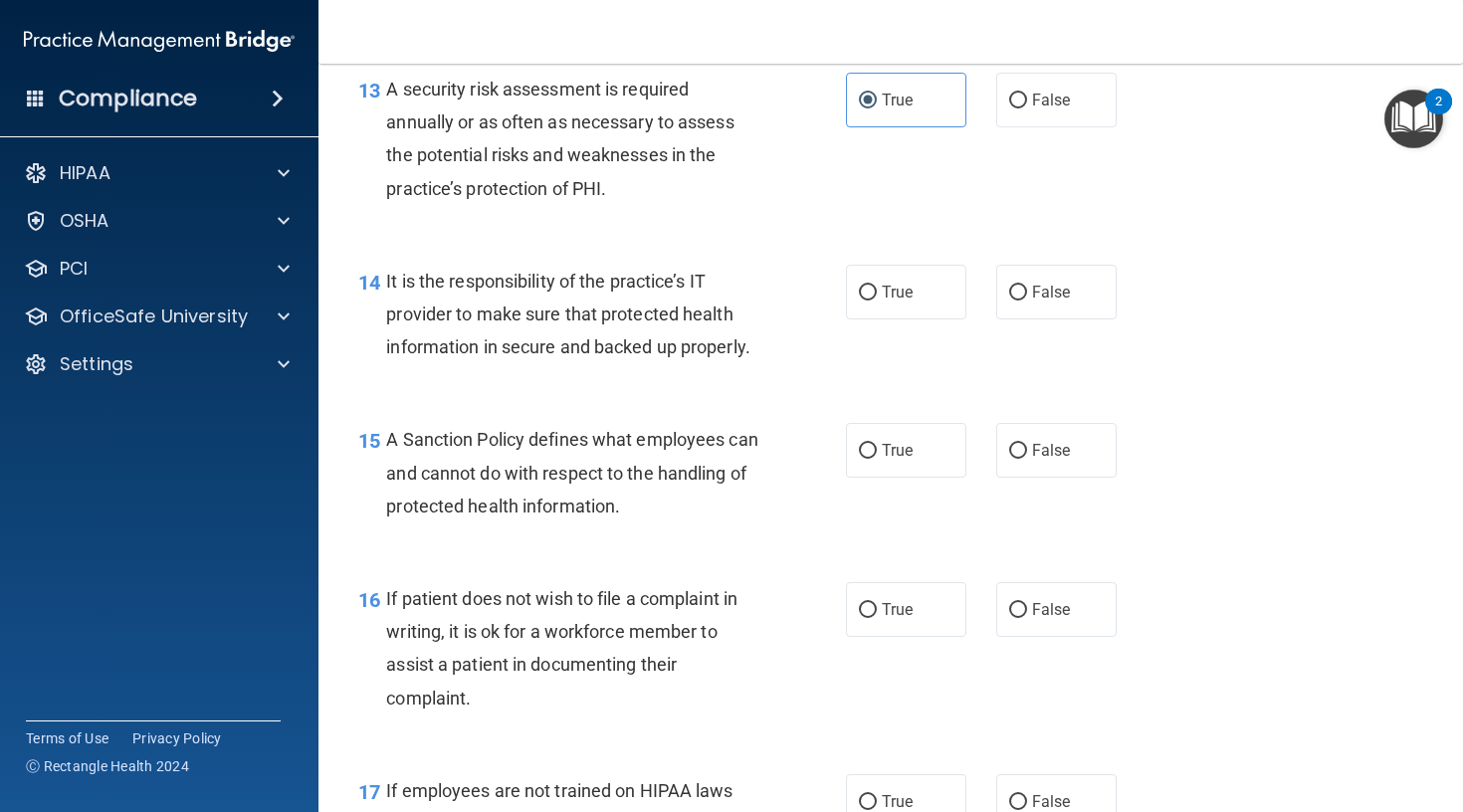 scroll, scrollTop: 2689, scrollLeft: 0, axis: vertical 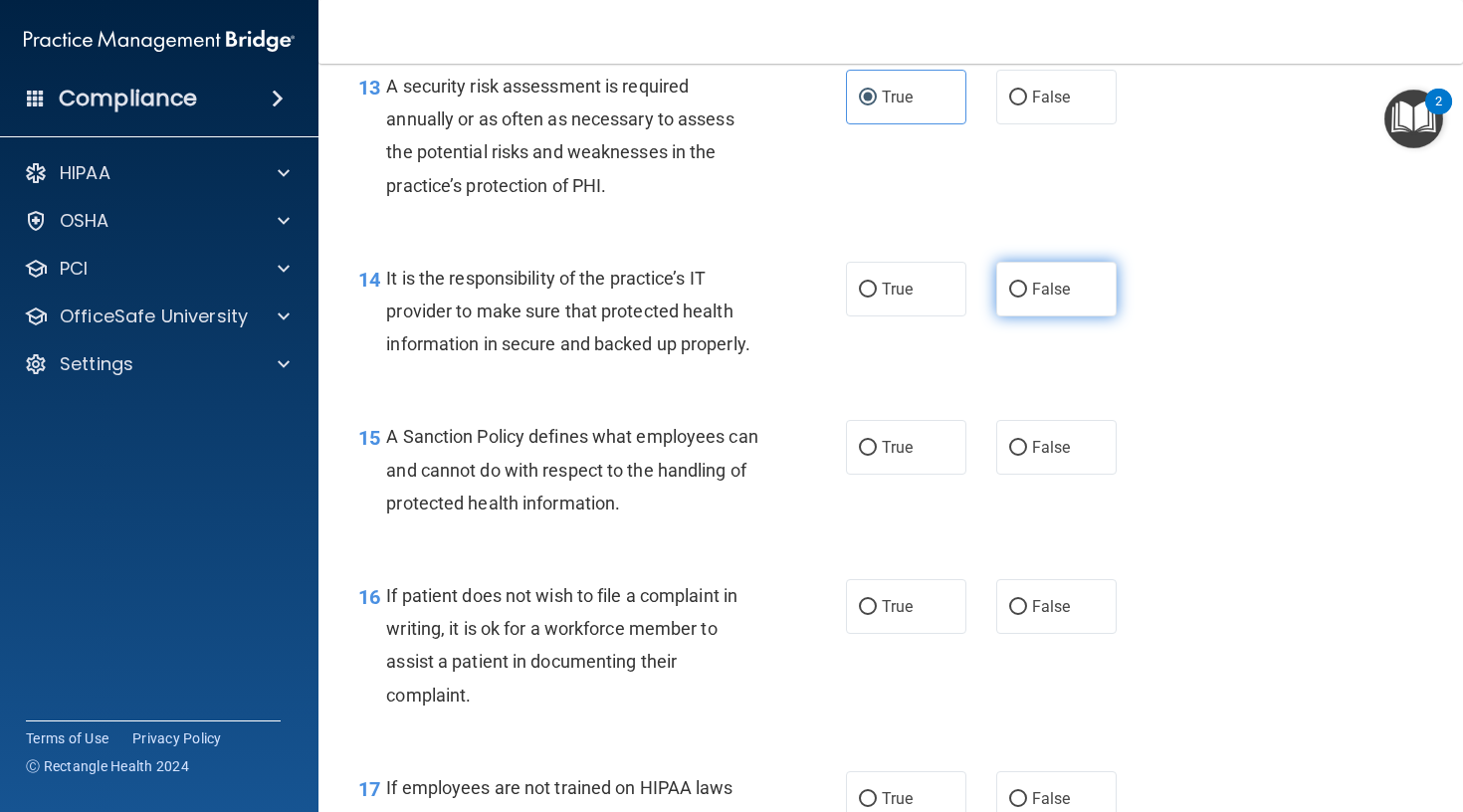 click on "False" at bounding box center [1056, 289] 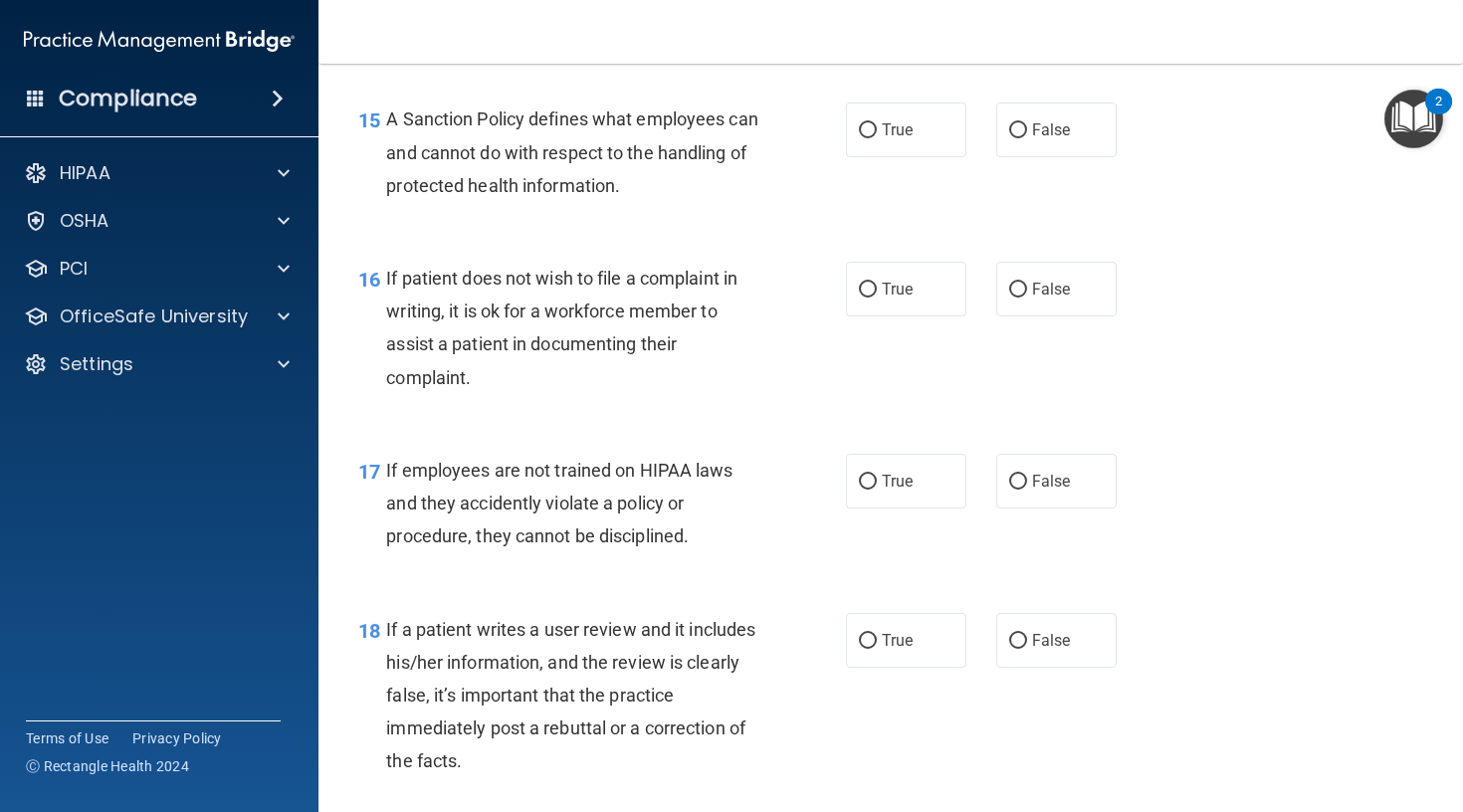 scroll, scrollTop: 3007, scrollLeft: 0, axis: vertical 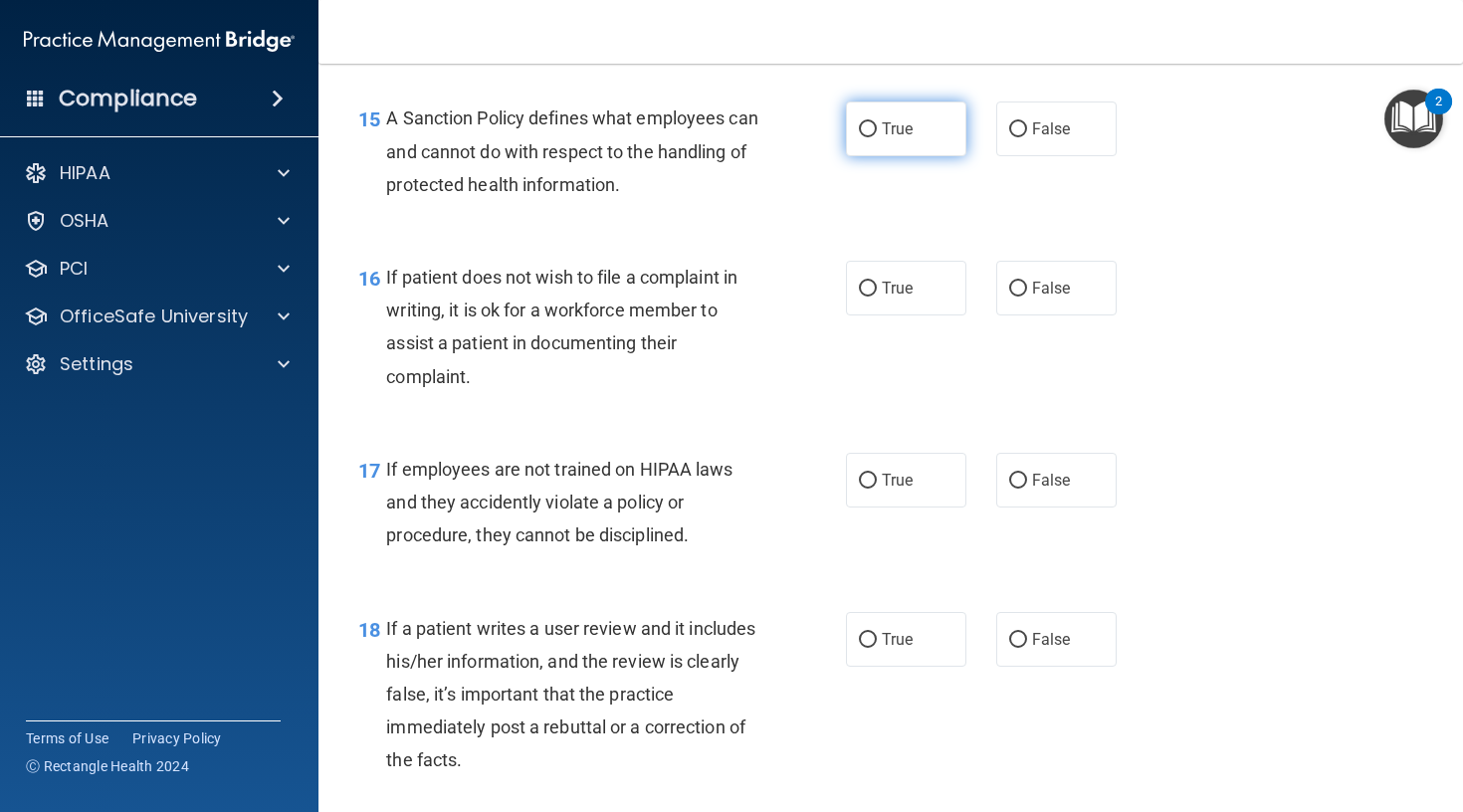 click on "True" at bounding box center [868, 129] 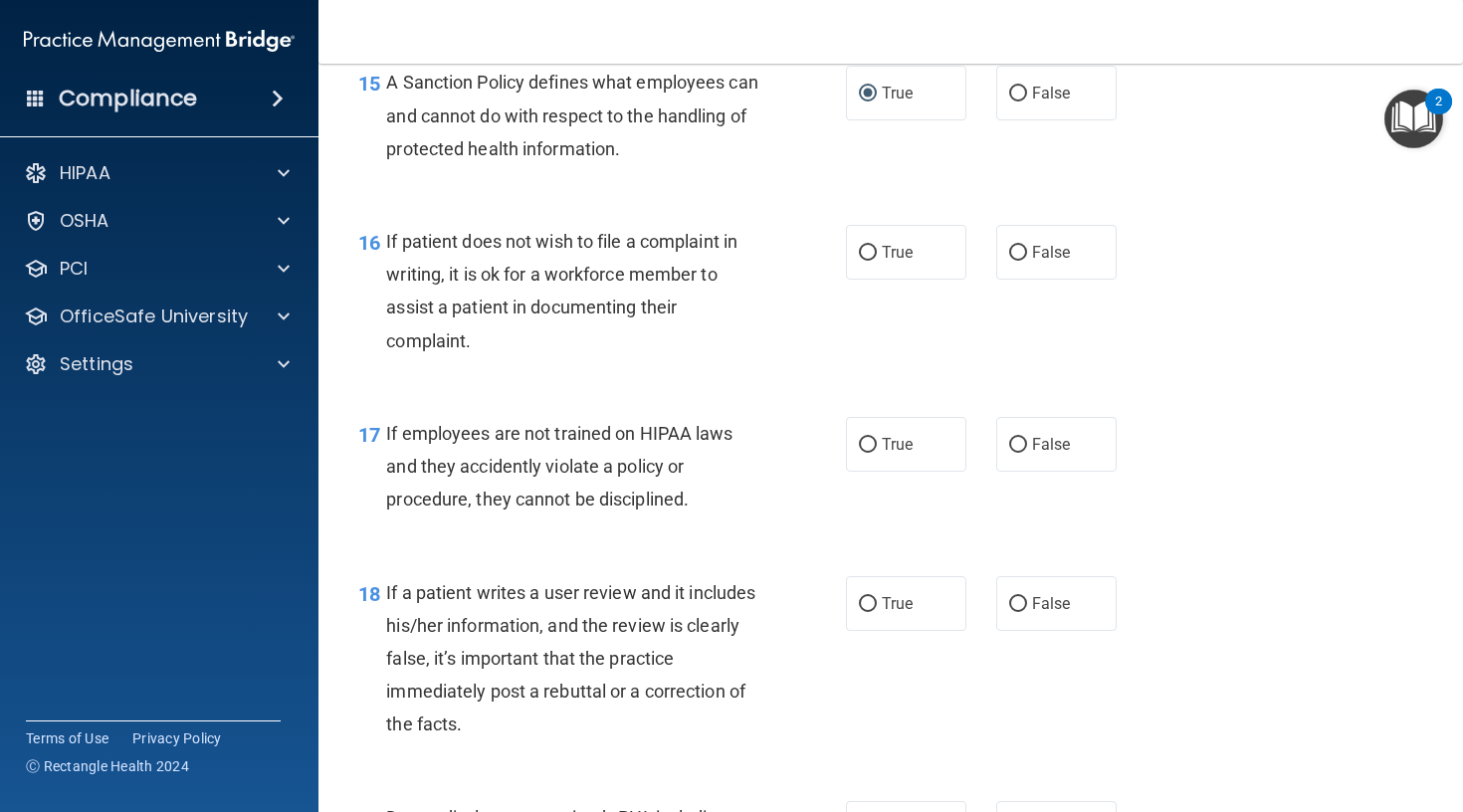 scroll, scrollTop: 3044, scrollLeft: 0, axis: vertical 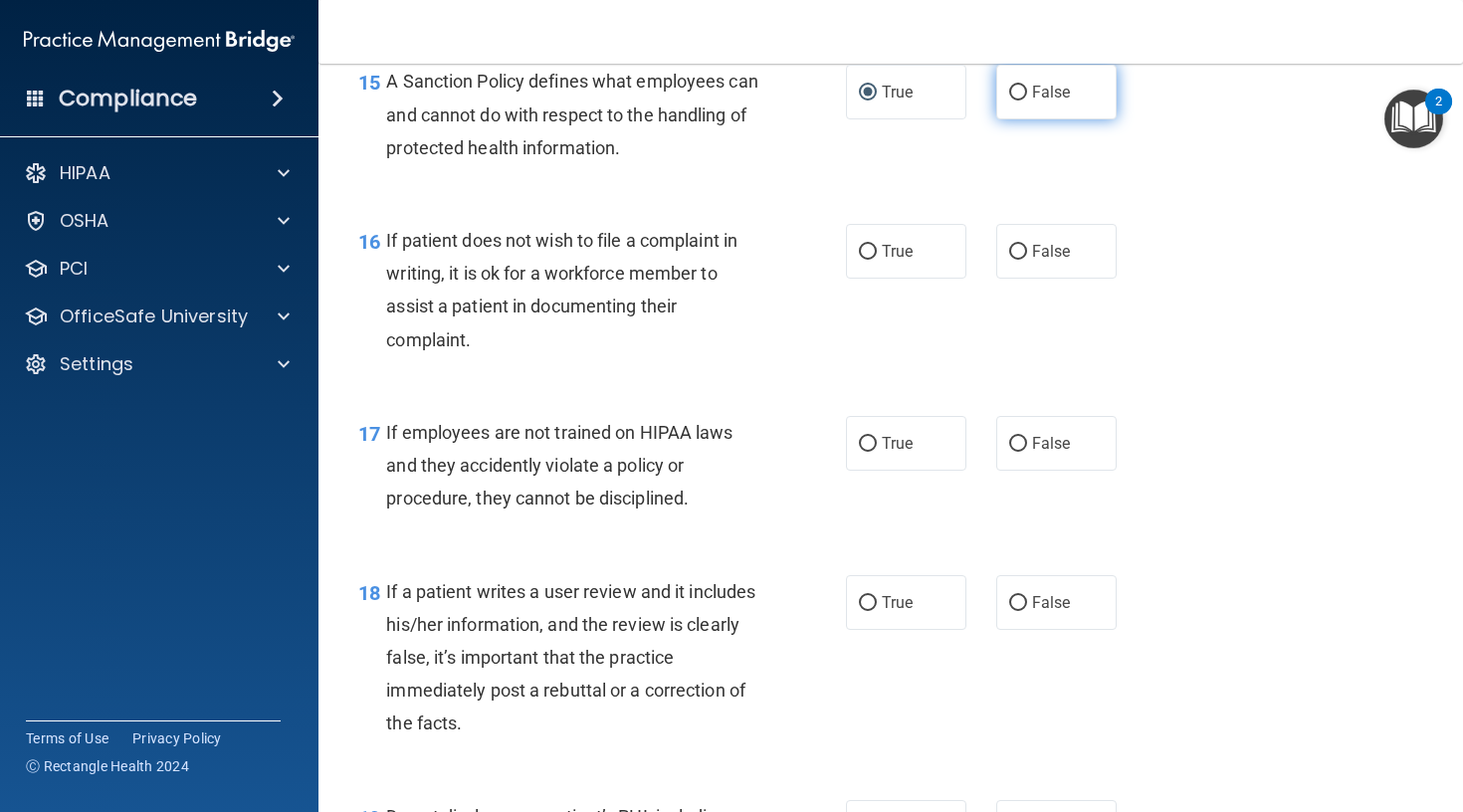 click on "False" at bounding box center [1018, 93] 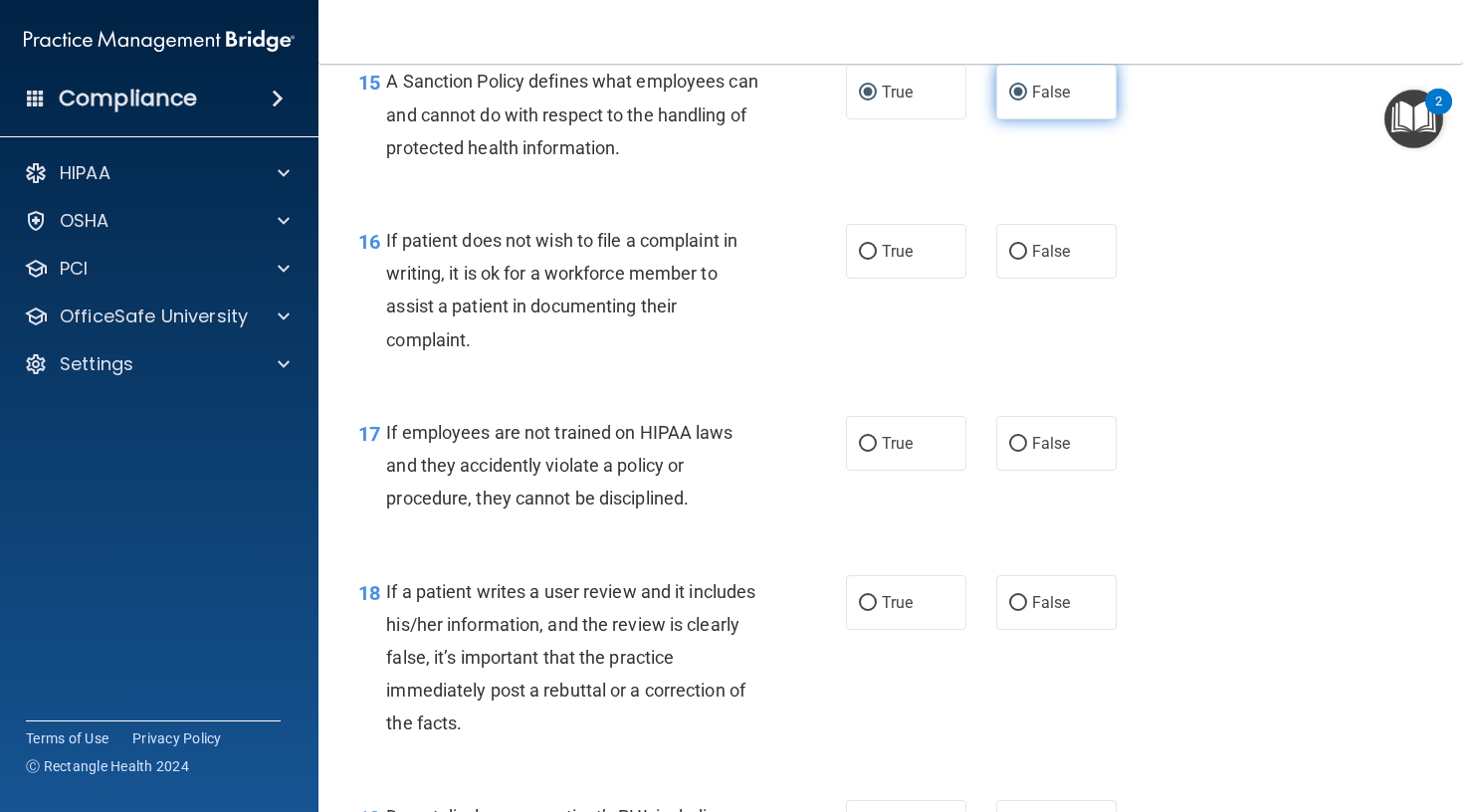 radio on "false" 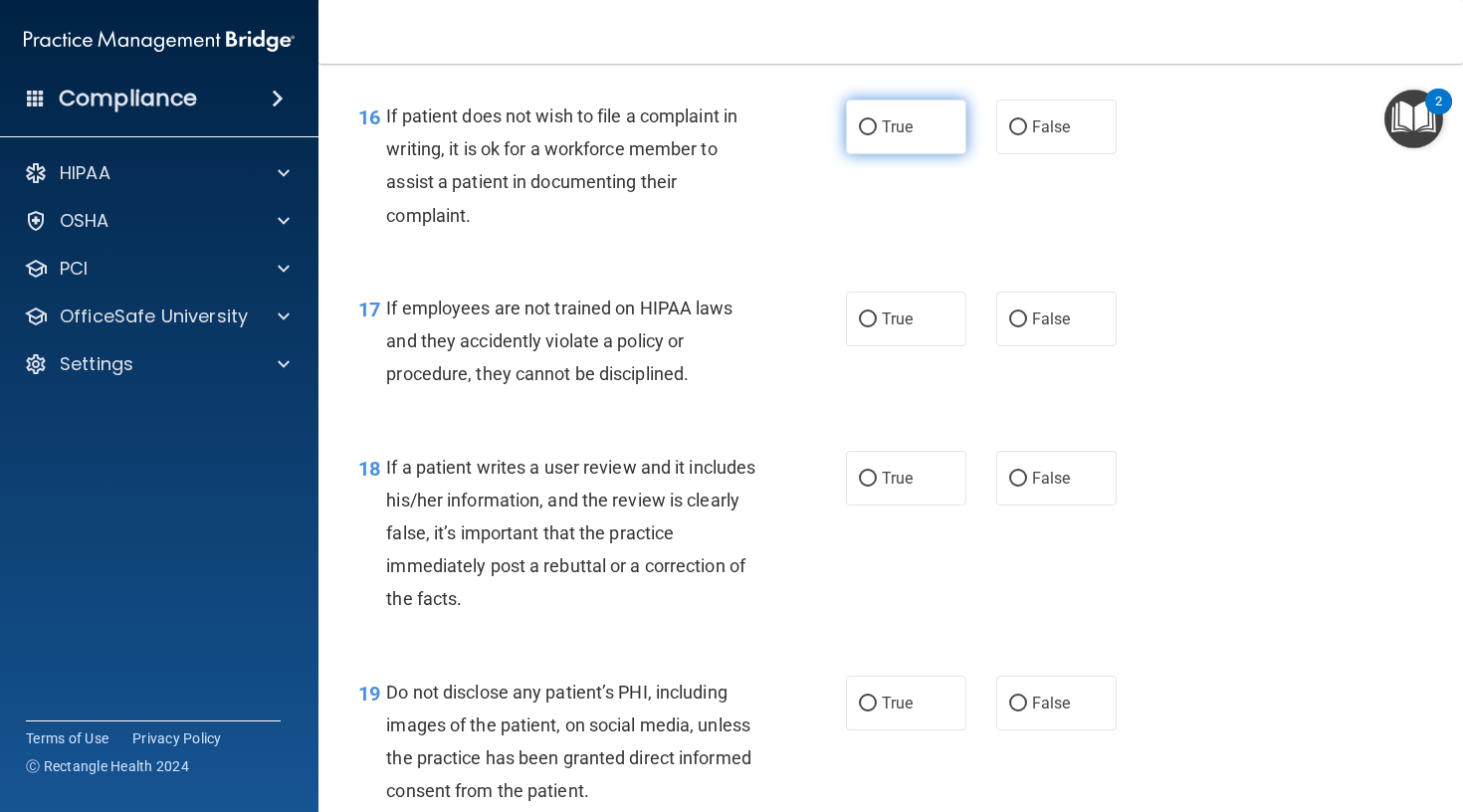 scroll, scrollTop: 3175, scrollLeft: 0, axis: vertical 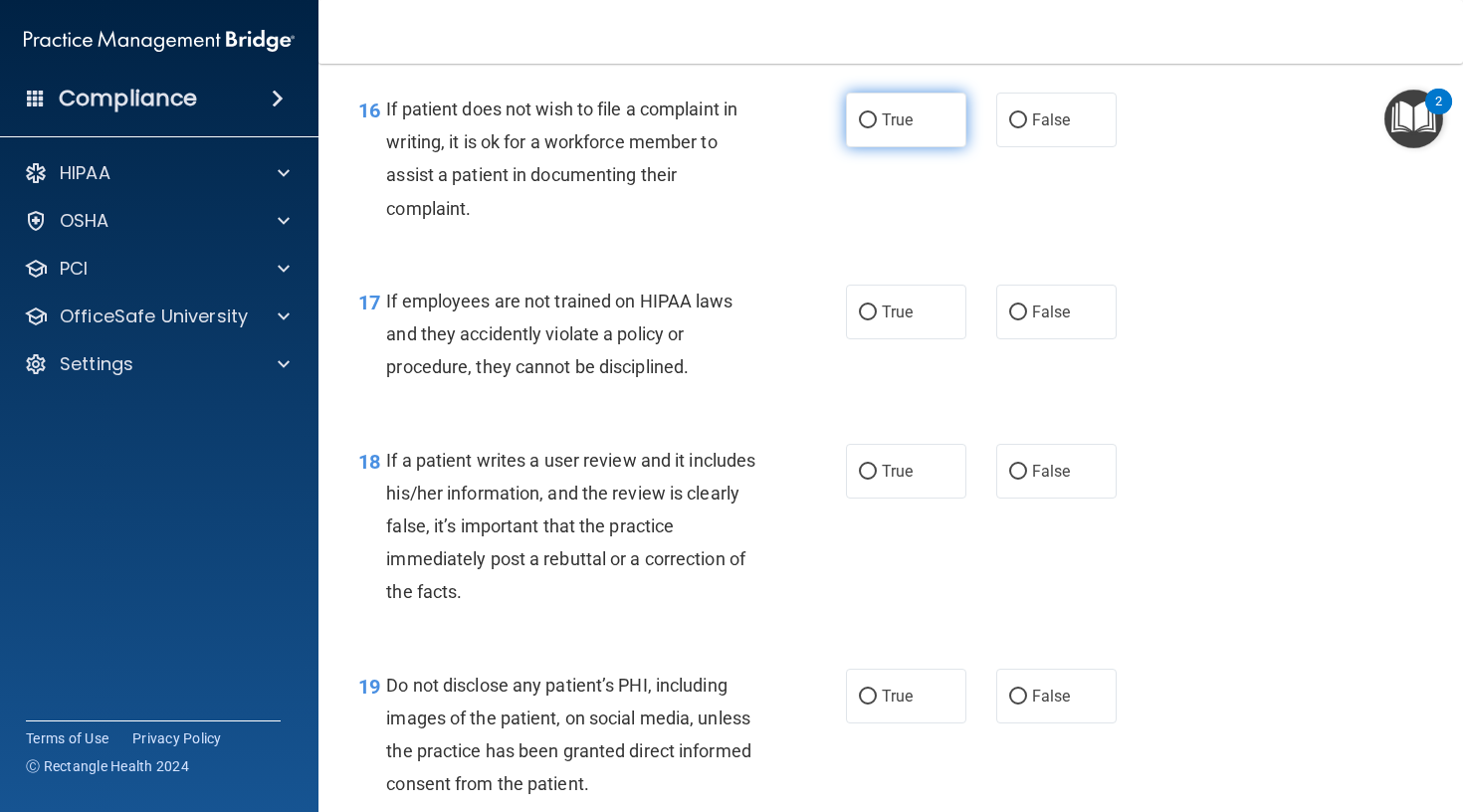 click on "True" at bounding box center [897, 119] 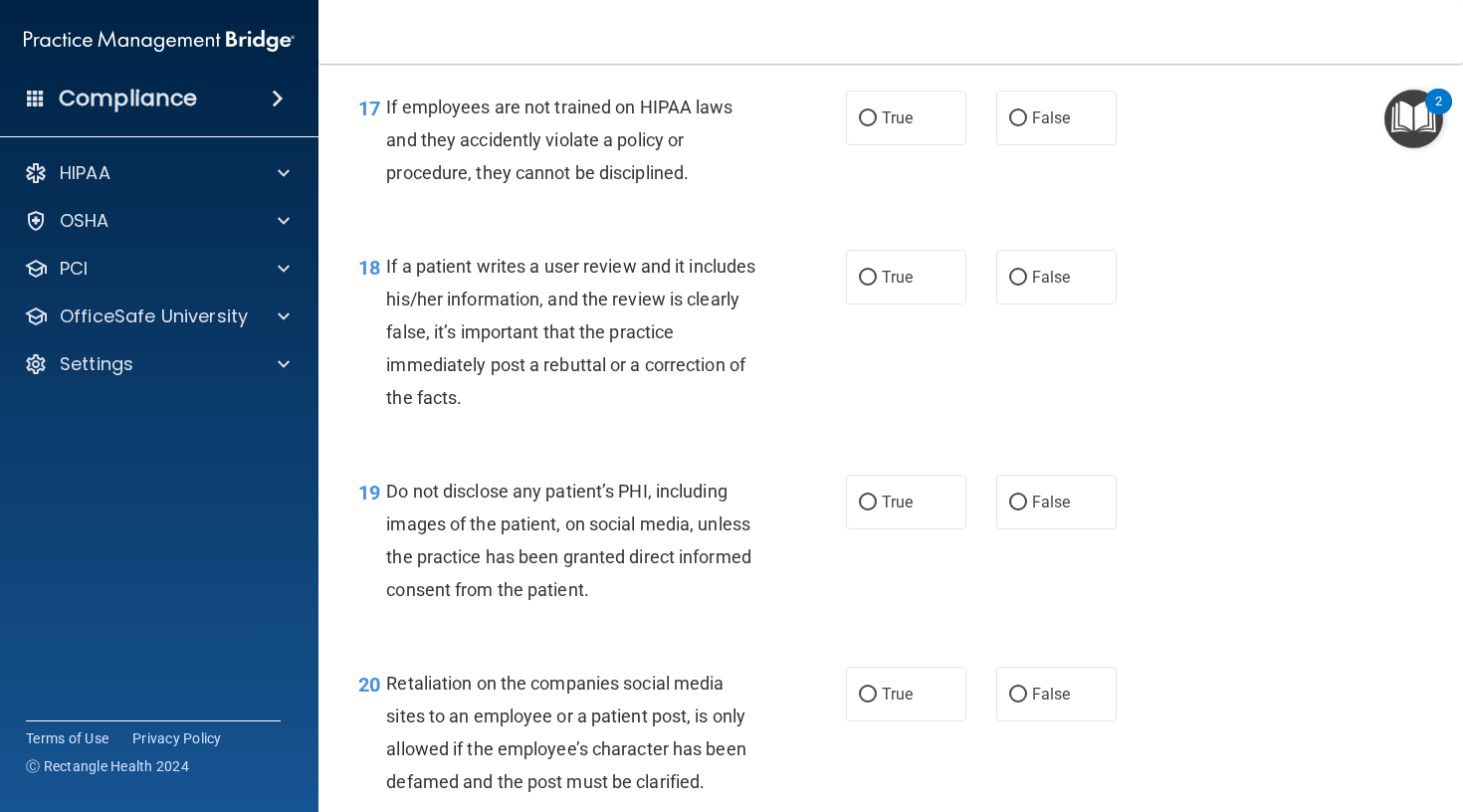 scroll, scrollTop: 3376, scrollLeft: 0, axis: vertical 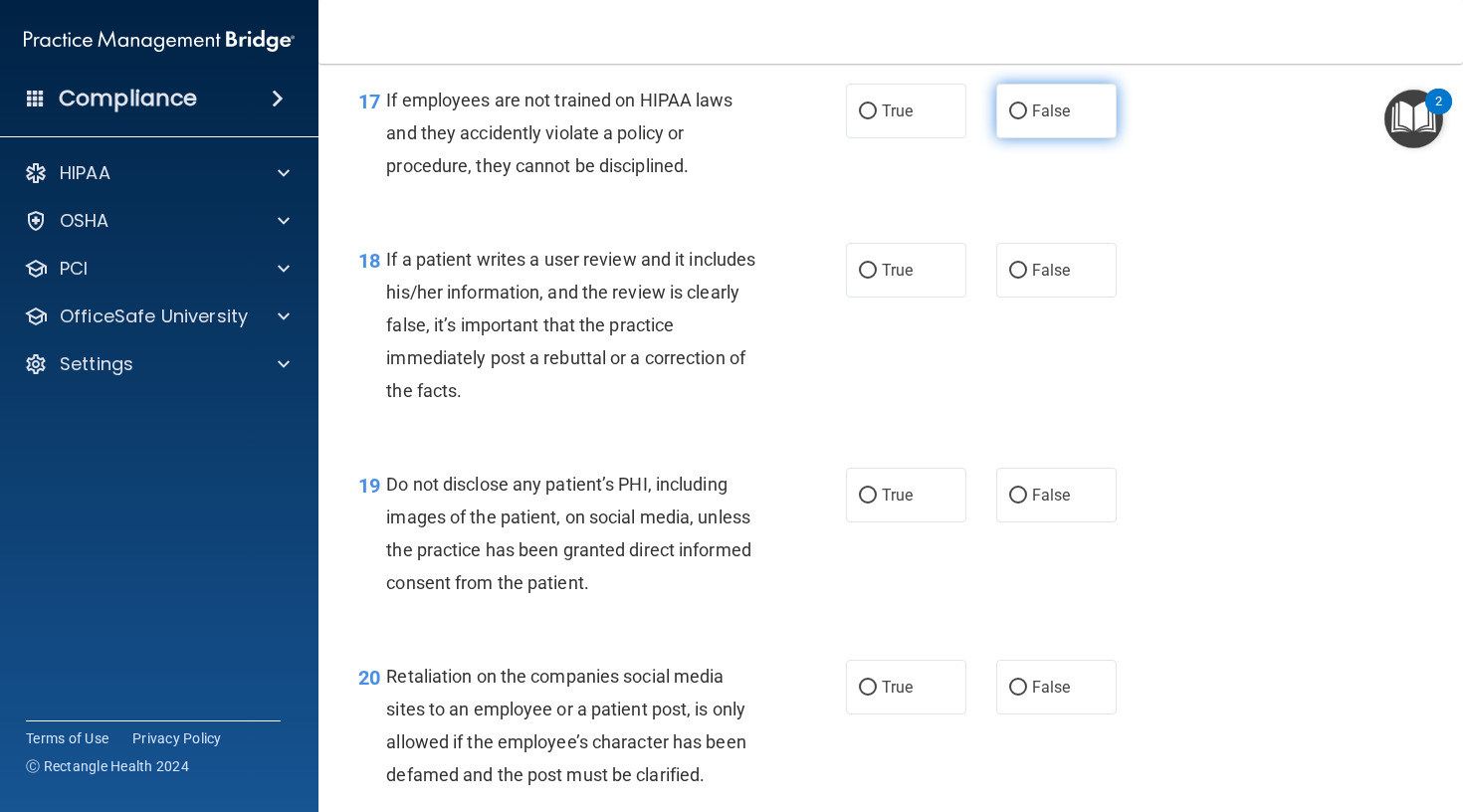 click on "False" at bounding box center [1056, 110] 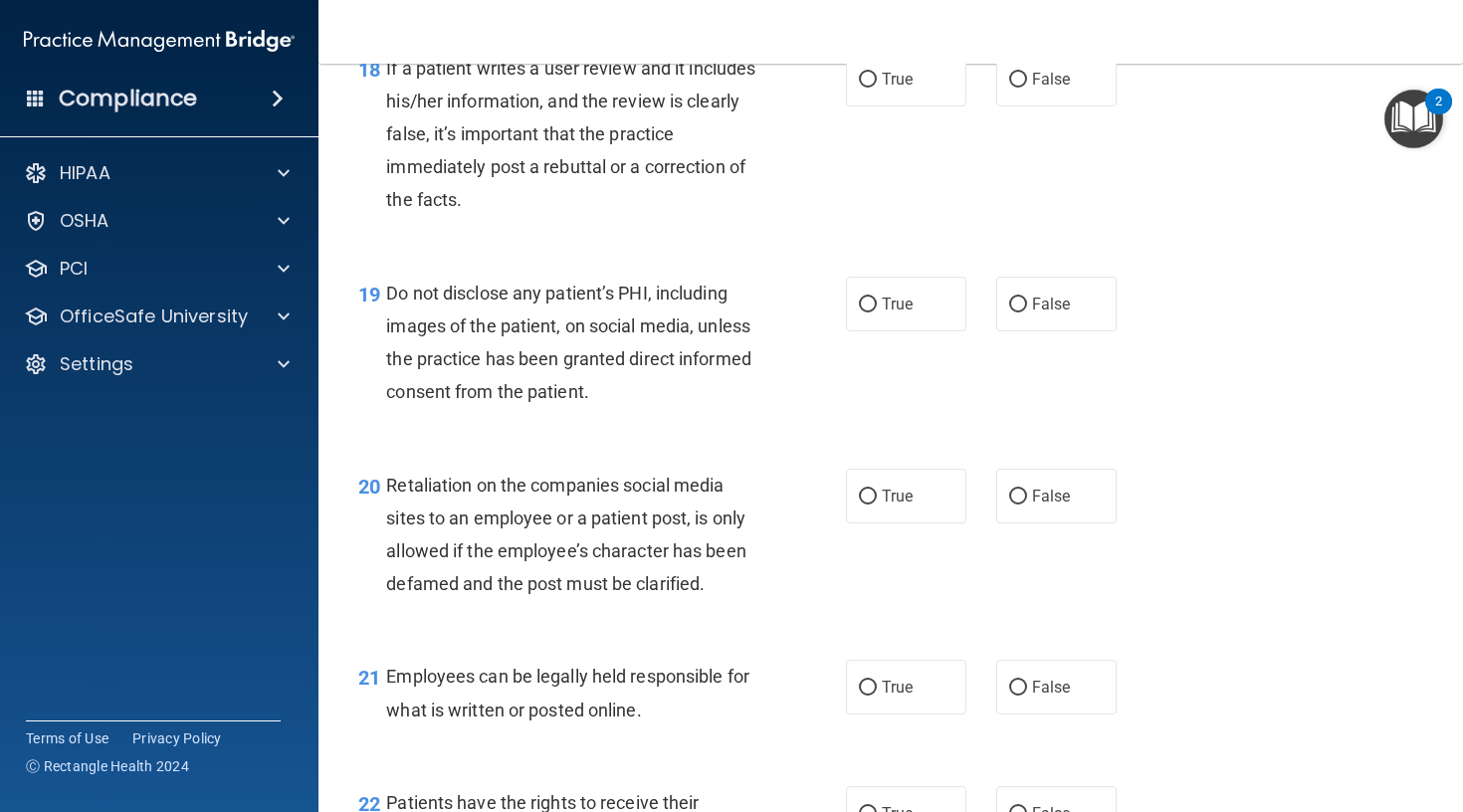 scroll, scrollTop: 3564, scrollLeft: 0, axis: vertical 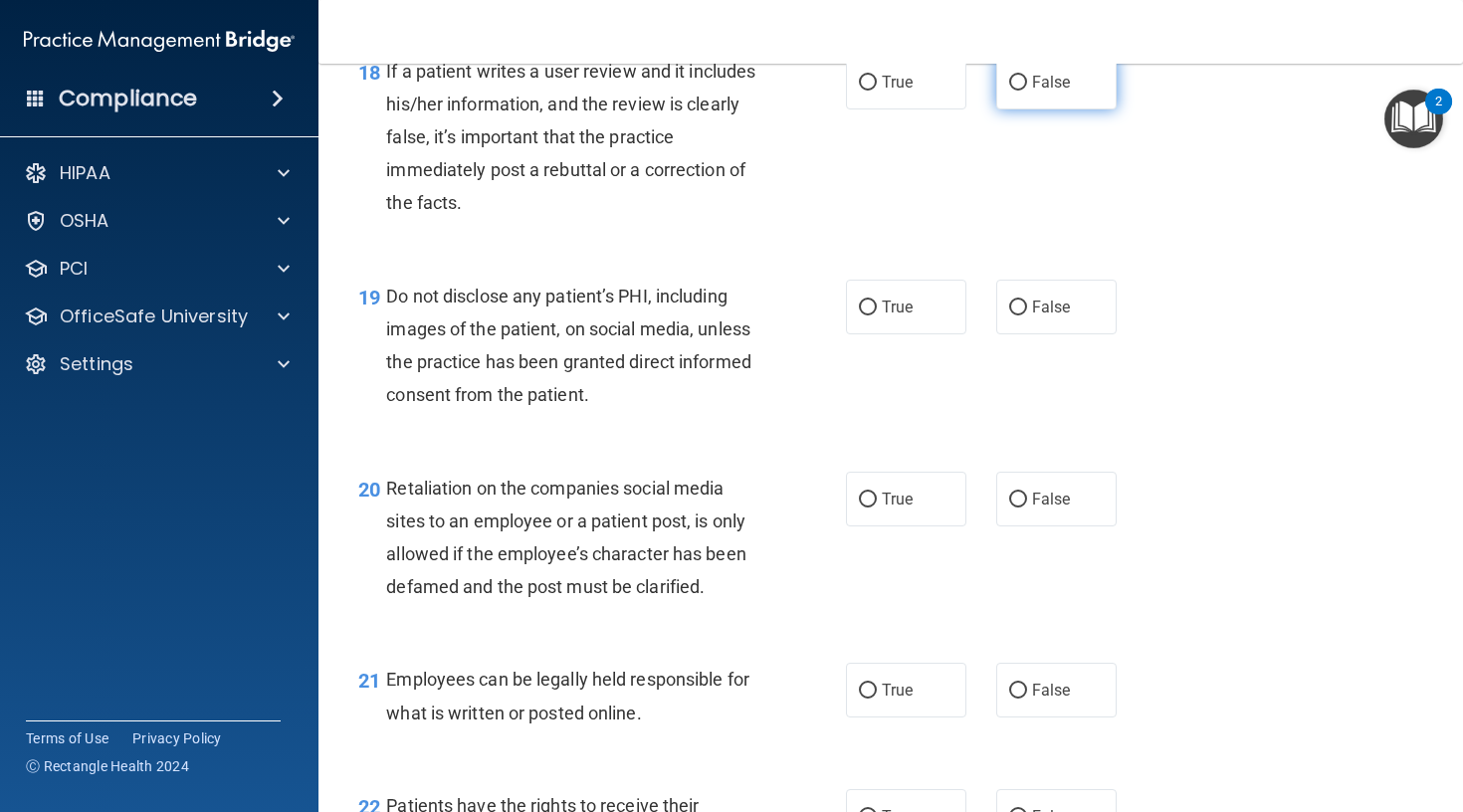 click on "False" at bounding box center (1051, 82) 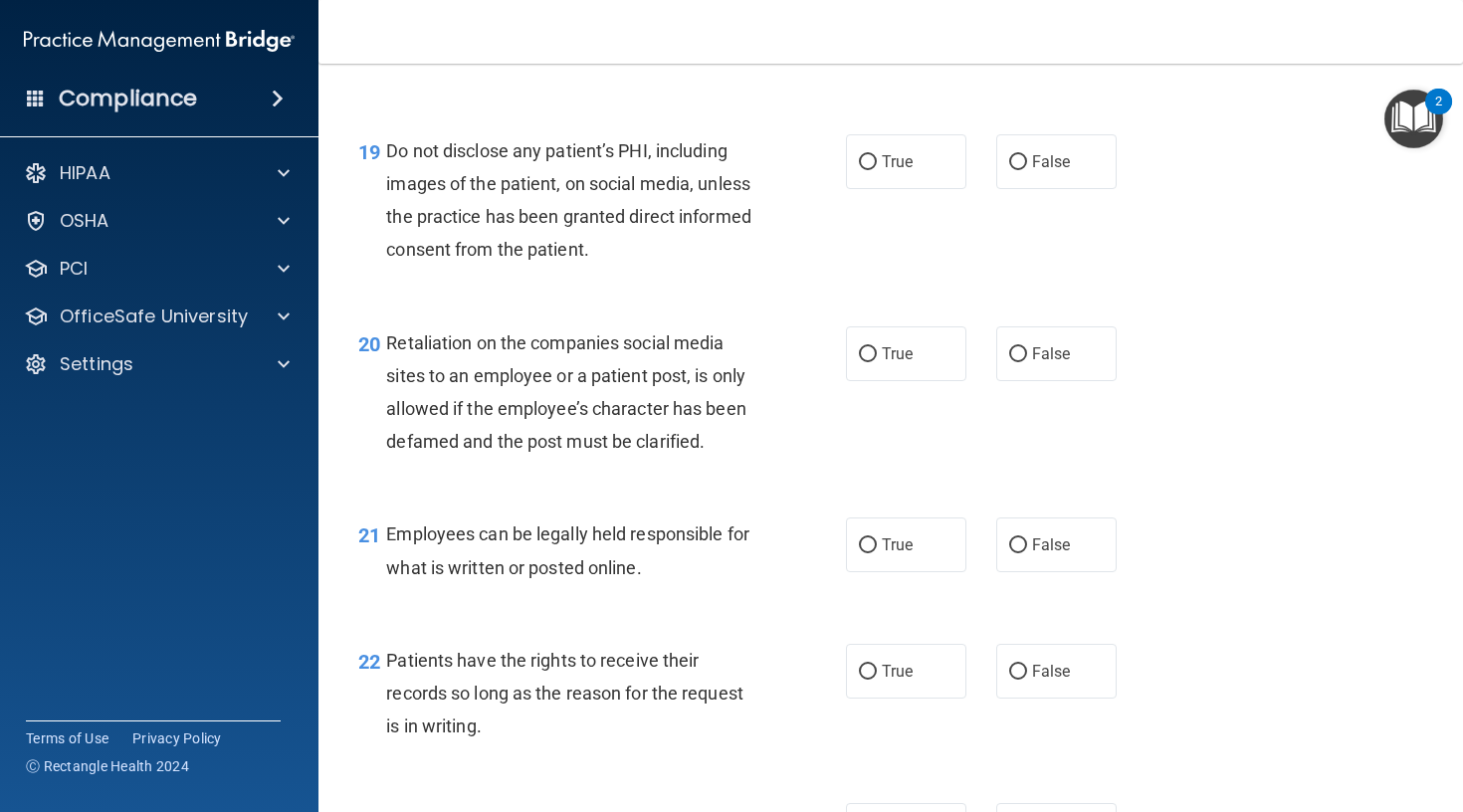 scroll, scrollTop: 3712, scrollLeft: 0, axis: vertical 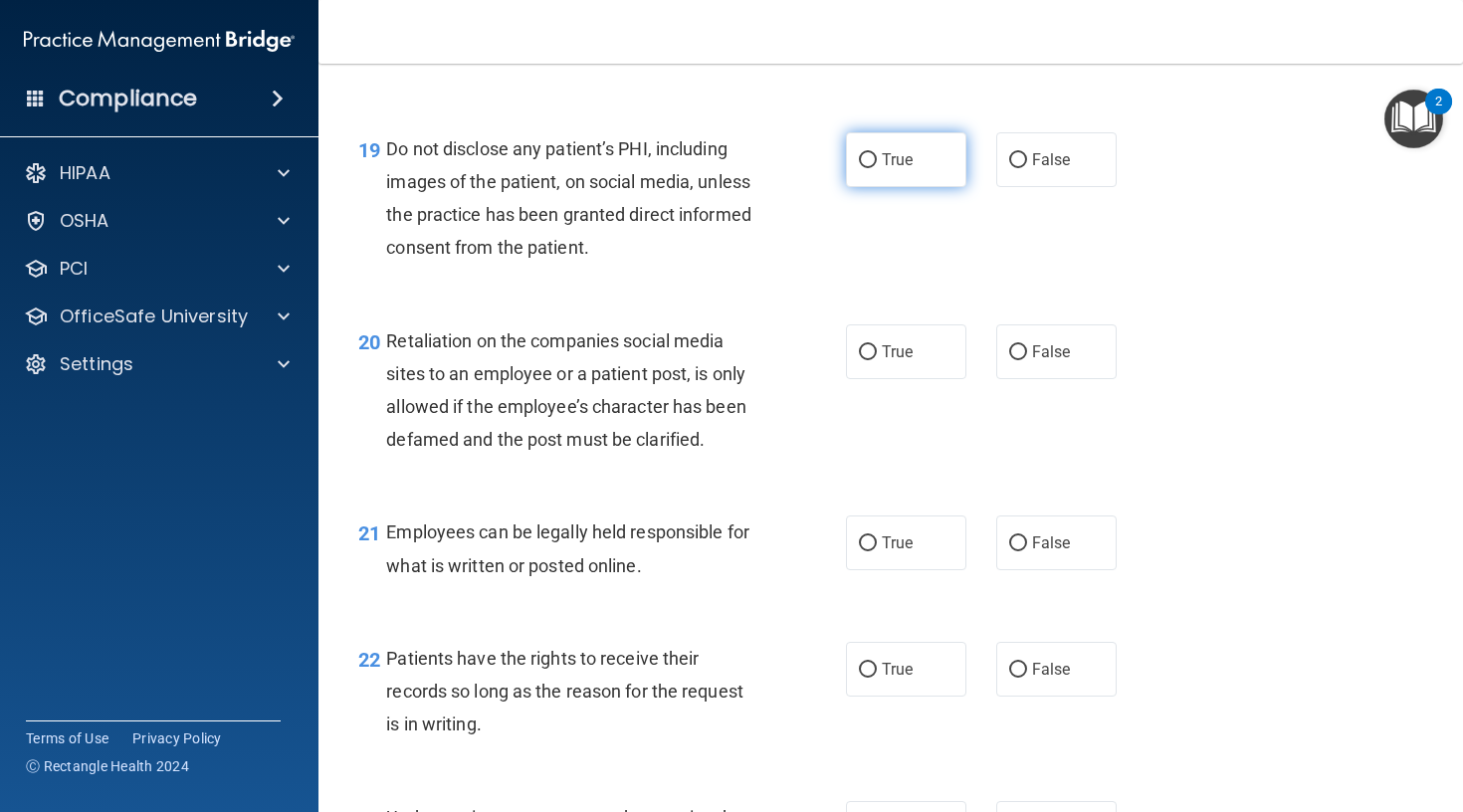 click on "True" at bounding box center (868, 160) 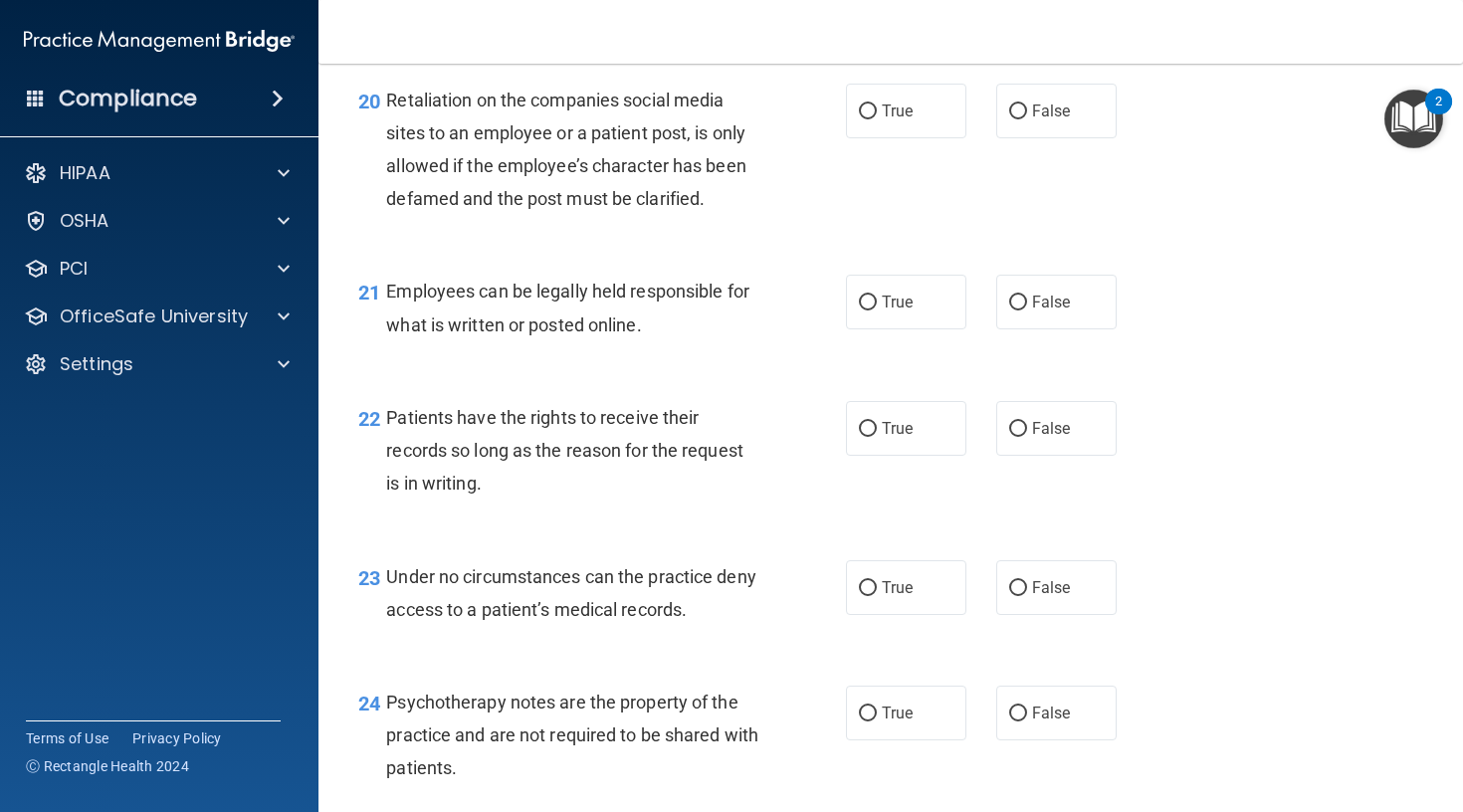 scroll, scrollTop: 3961, scrollLeft: 0, axis: vertical 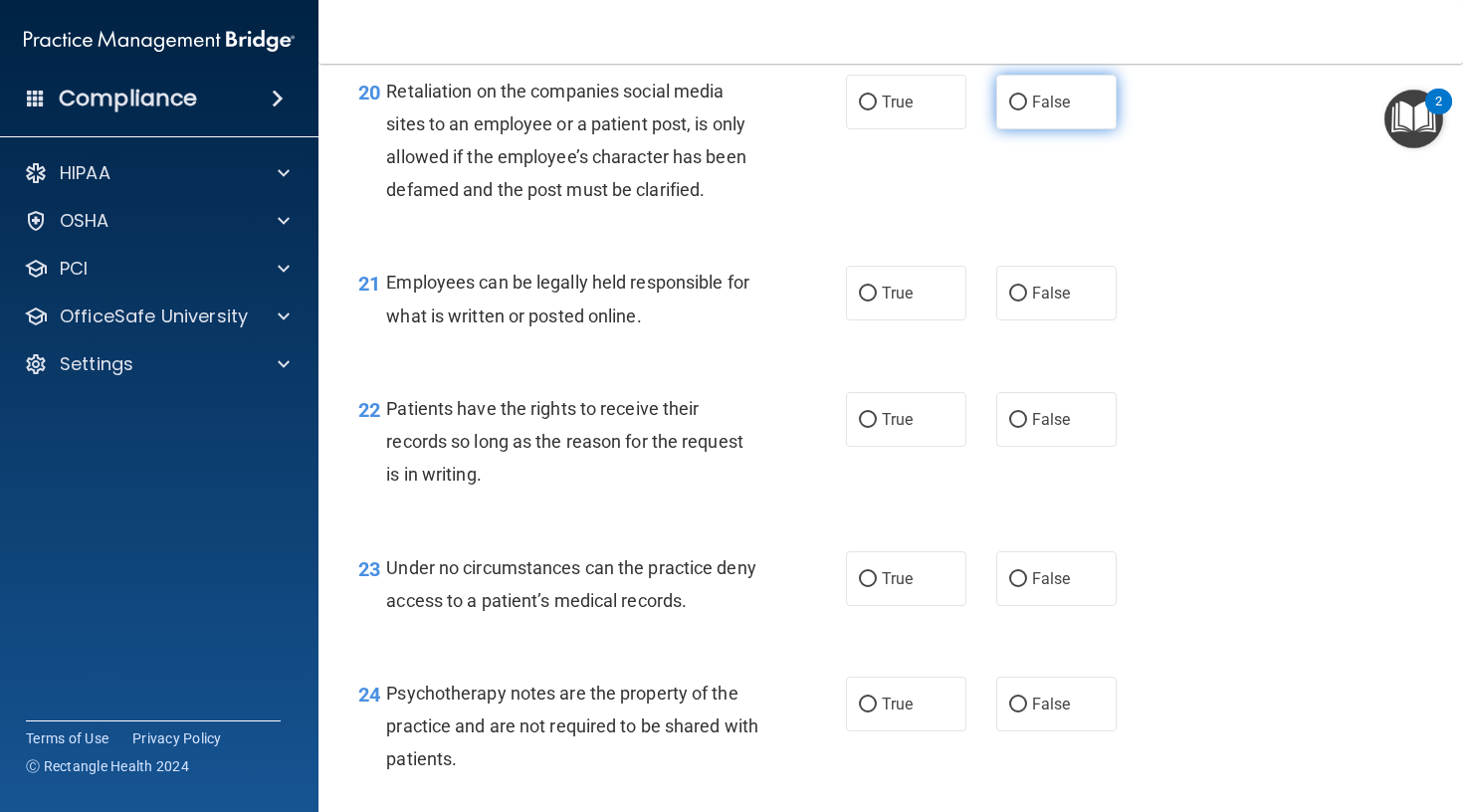 click on "False" at bounding box center [1051, 102] 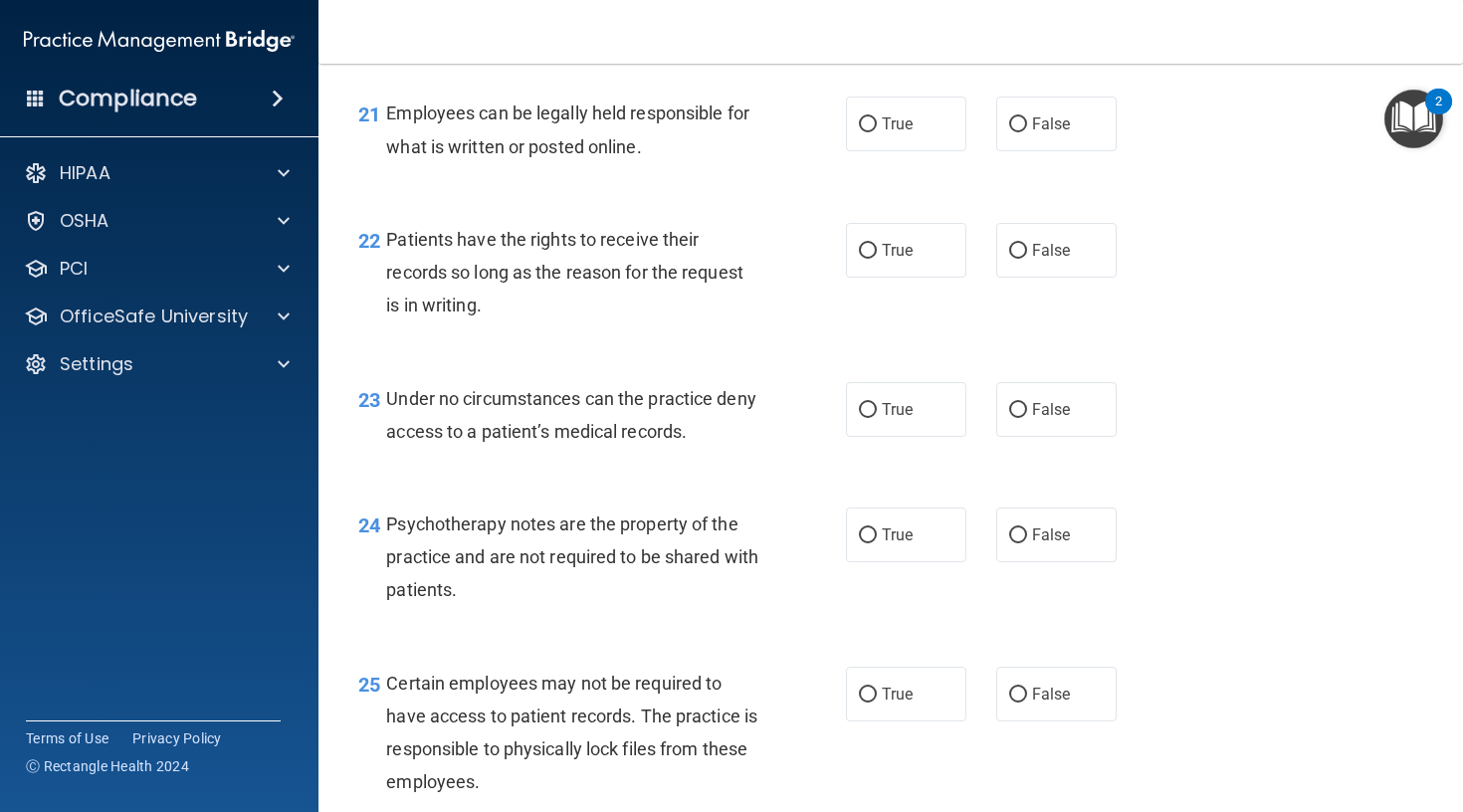 scroll, scrollTop: 4133, scrollLeft: 0, axis: vertical 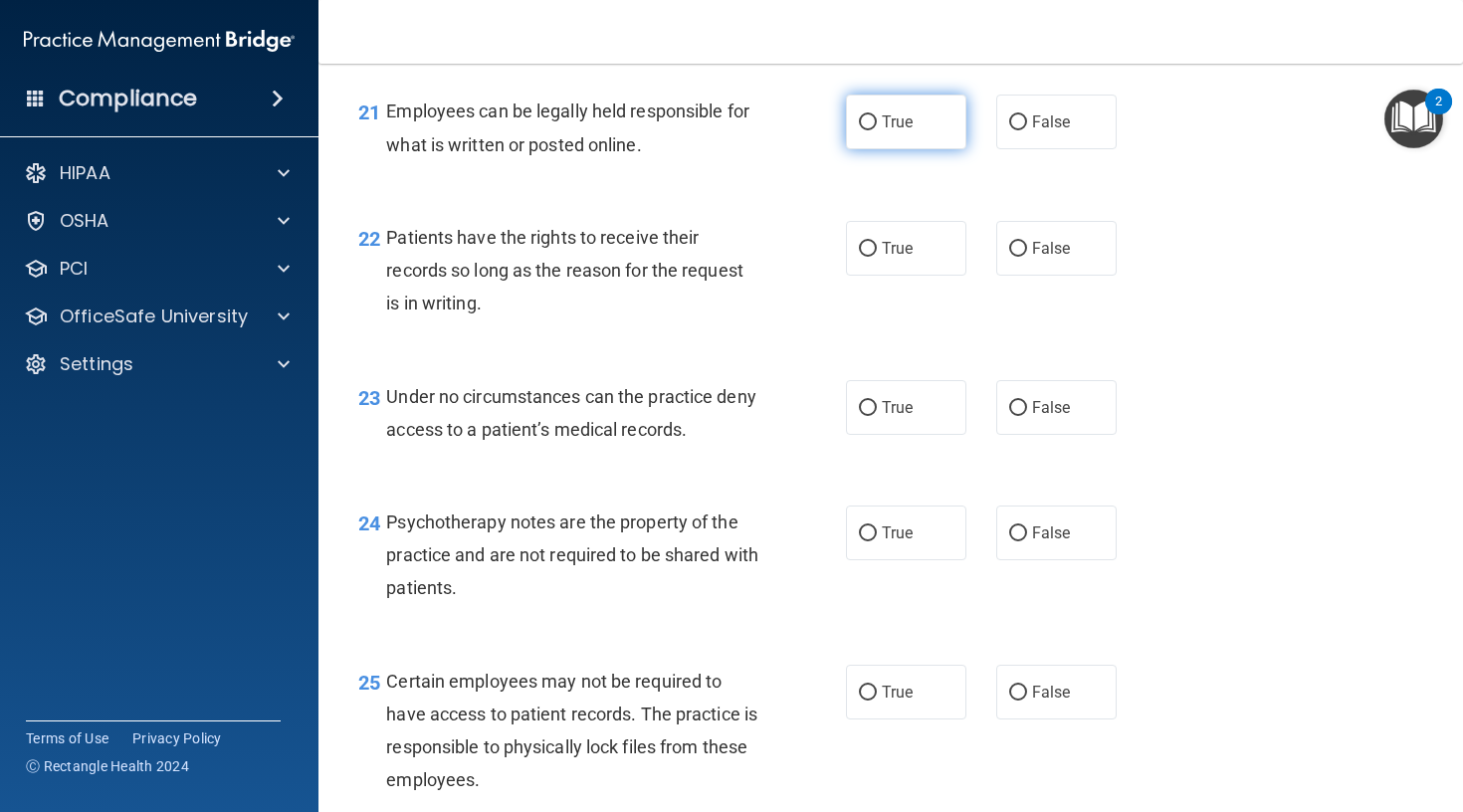 click on "True" at bounding box center (906, 121) 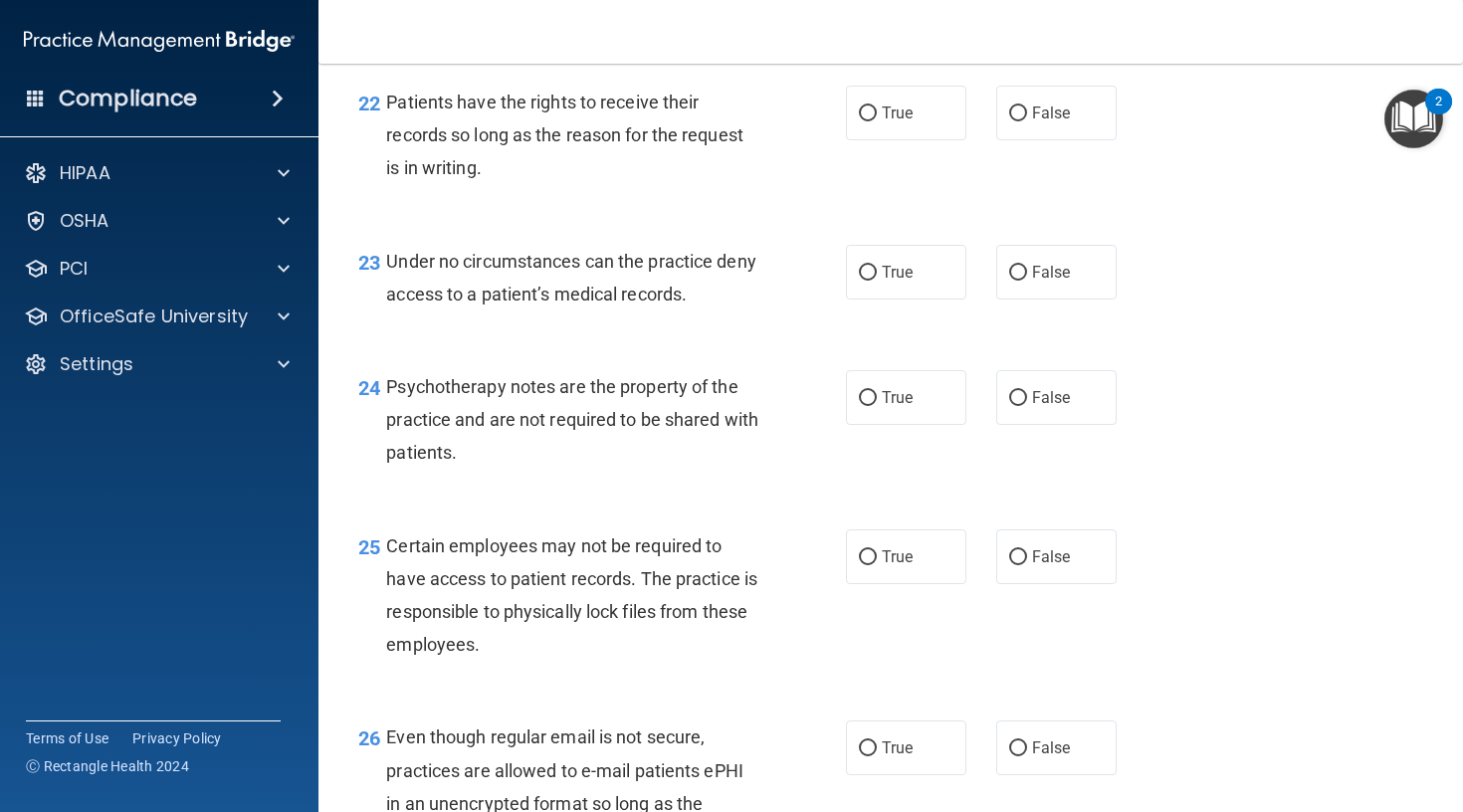 scroll, scrollTop: 4269, scrollLeft: 0, axis: vertical 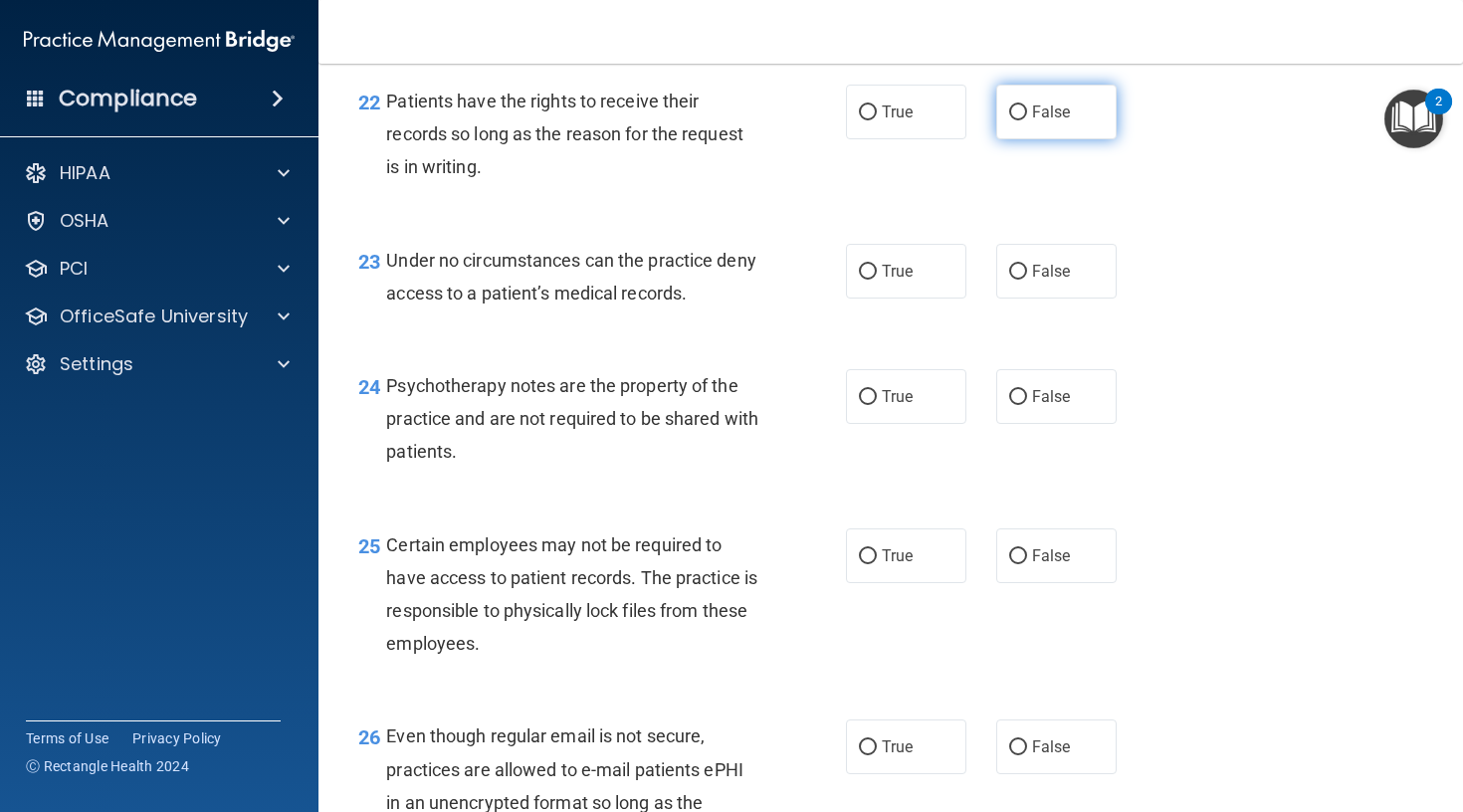 click on "False" at bounding box center [1056, 111] 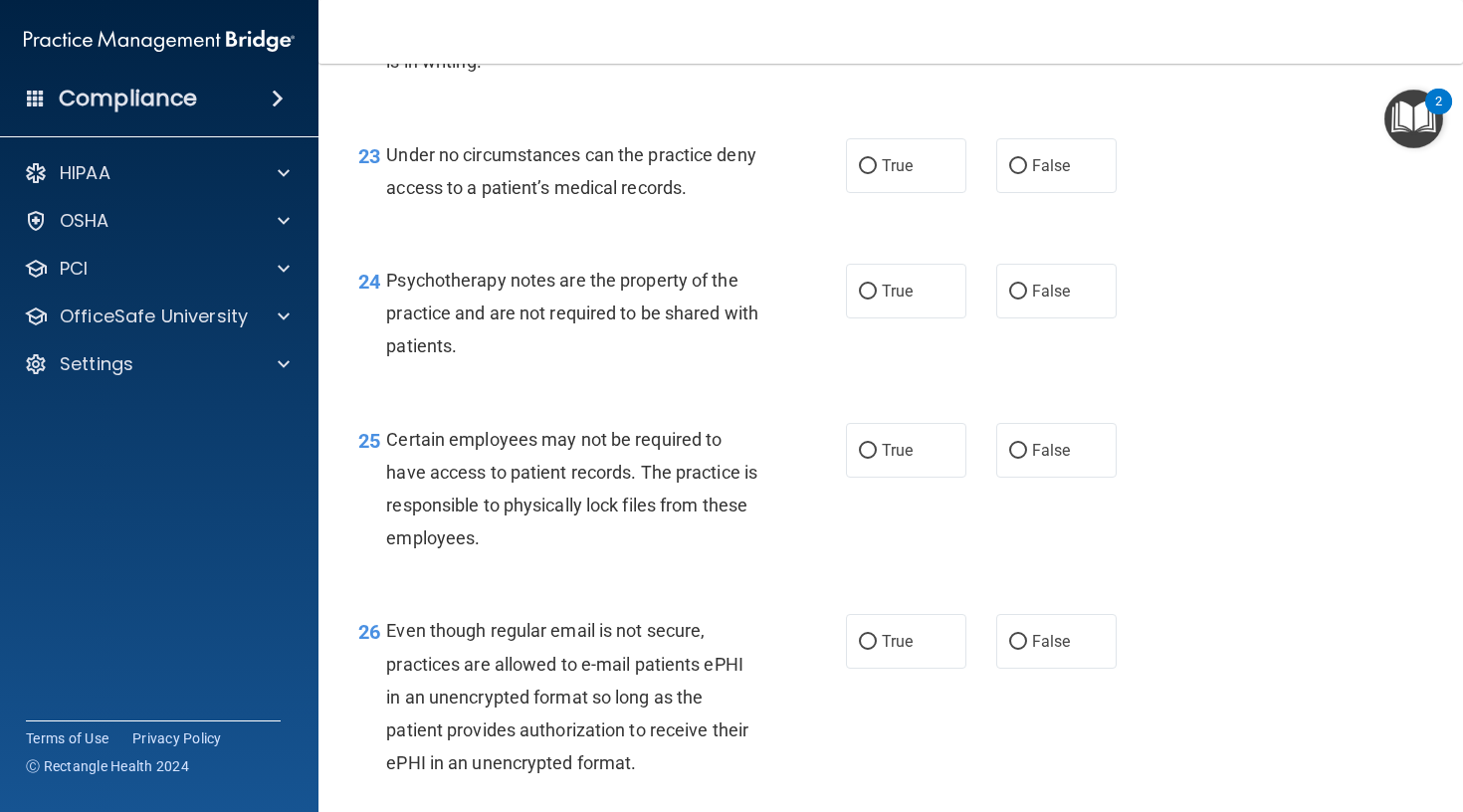 scroll, scrollTop: 4379, scrollLeft: 0, axis: vertical 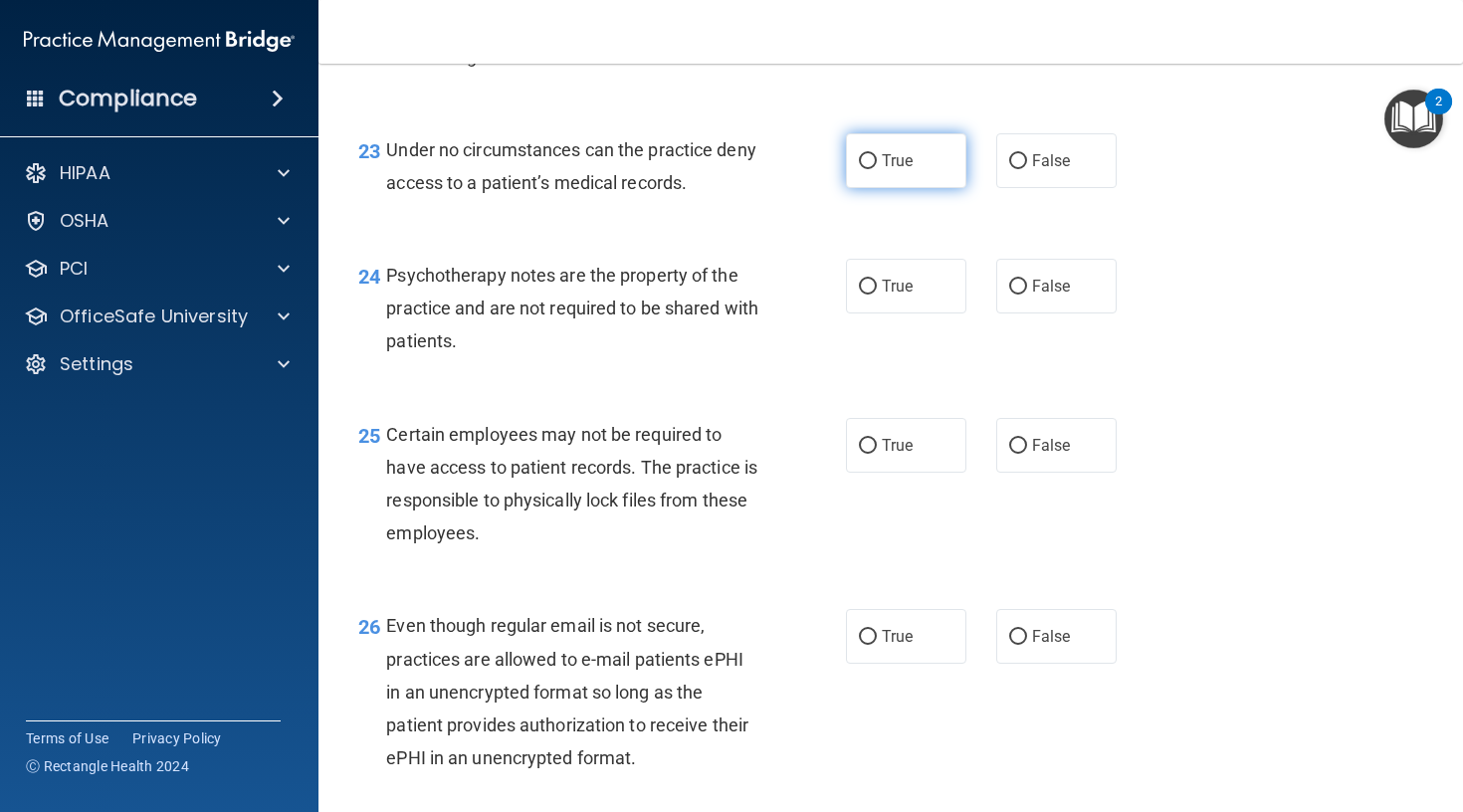click on "True" at bounding box center (868, 161) 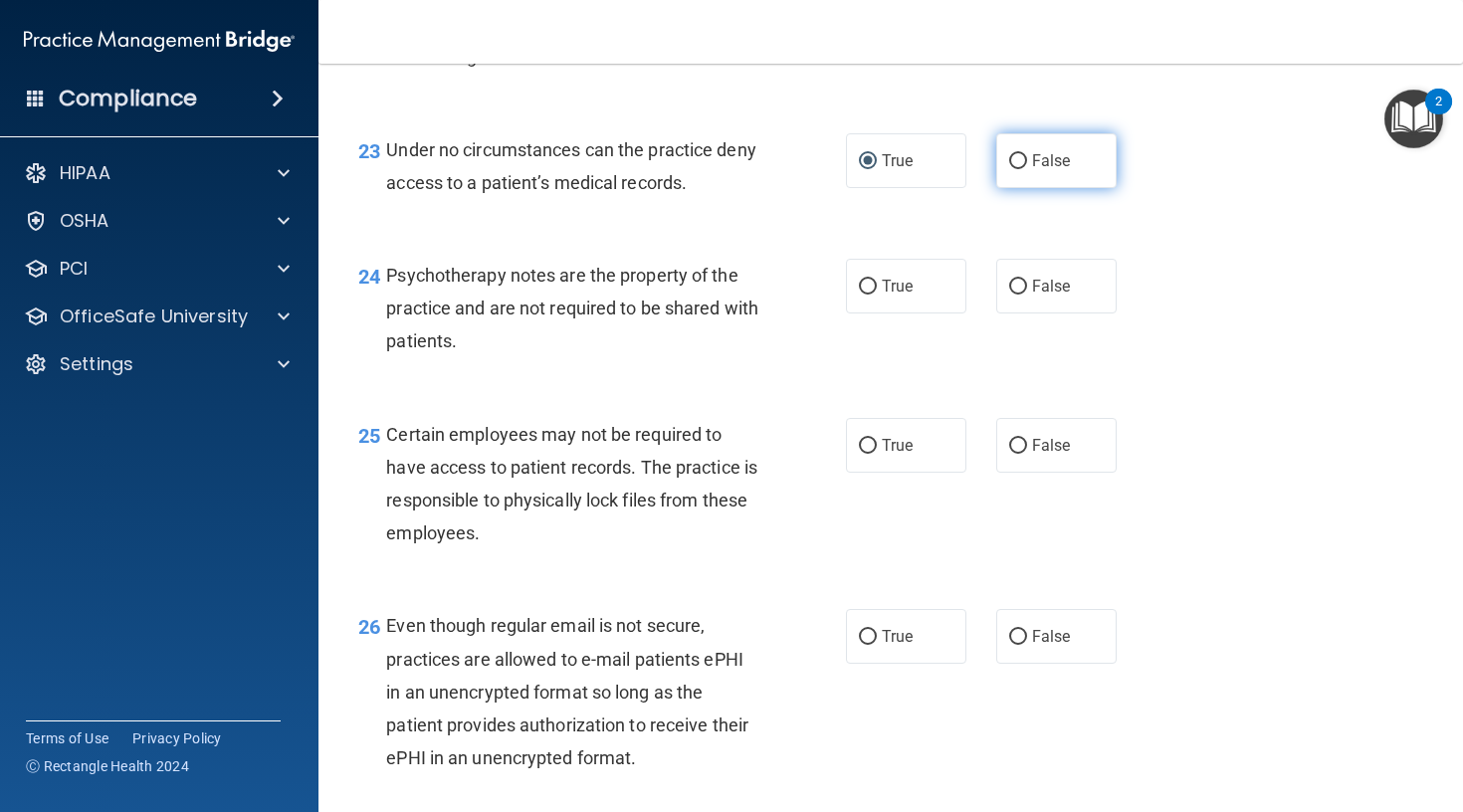 click on "False" at bounding box center (1056, 160) 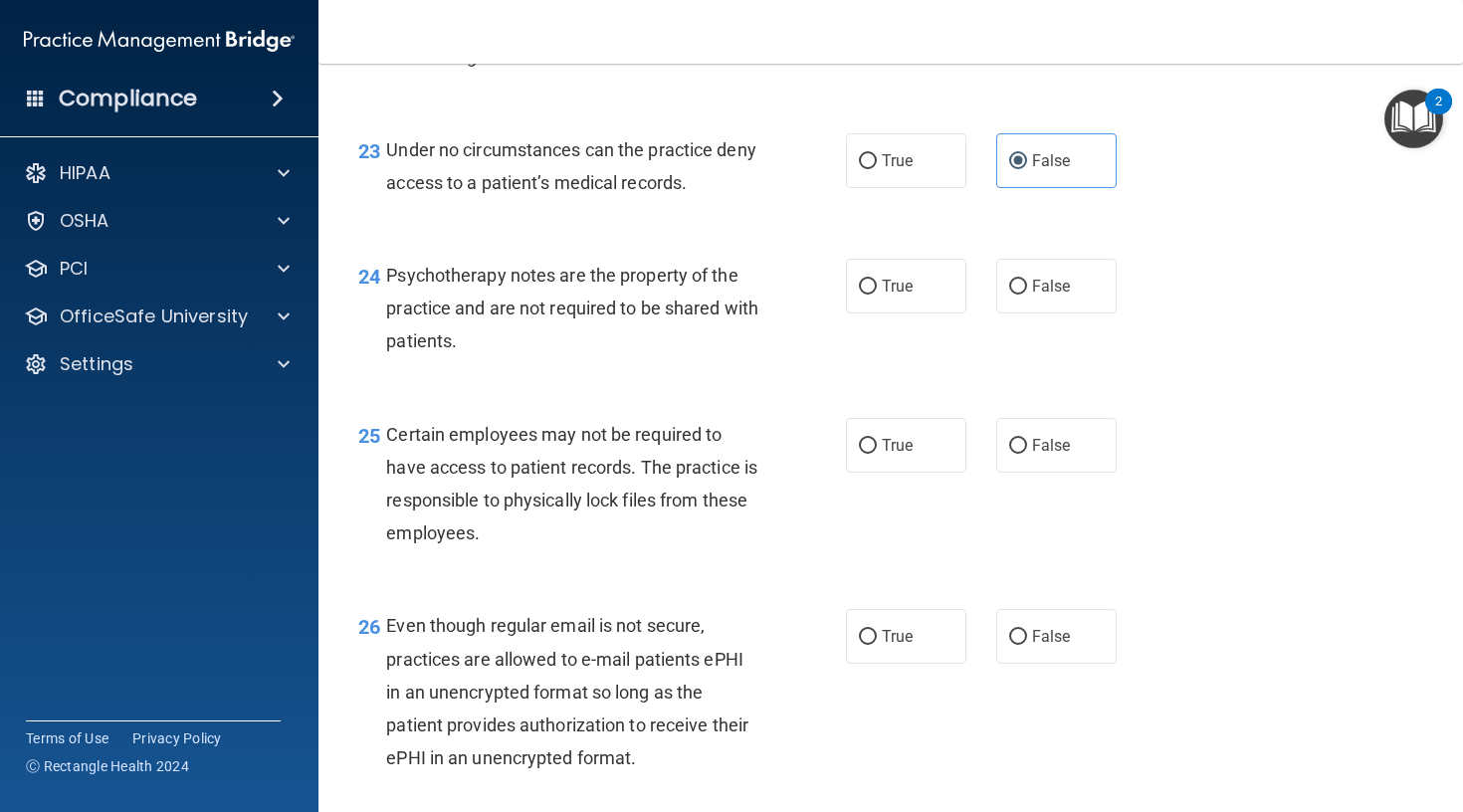 click on "24       Psychotherapy notes are the property of the practice and are not required to be shared with patients.                  True           False" at bounding box center [891, 313] 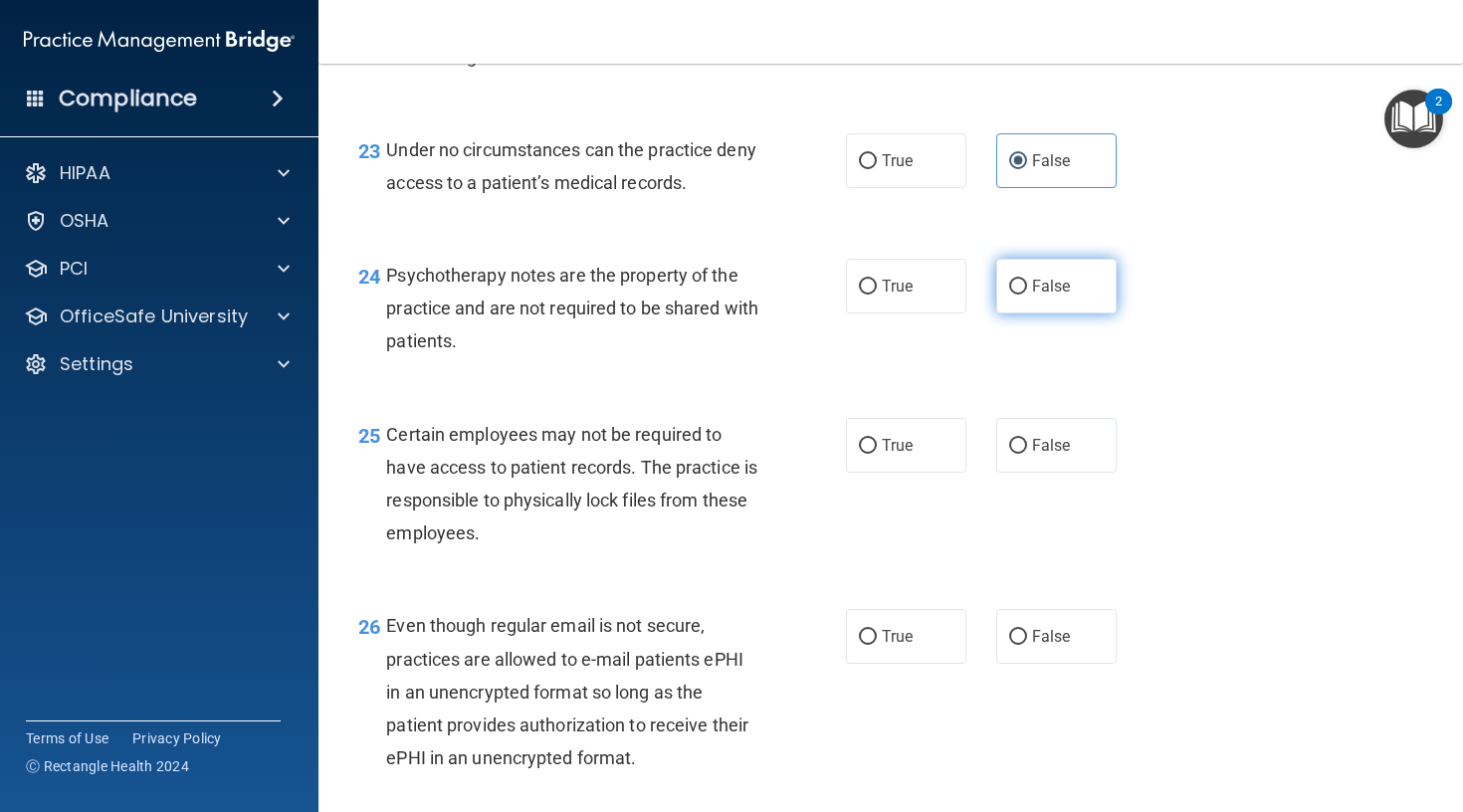 click on "False" at bounding box center (1051, 286) 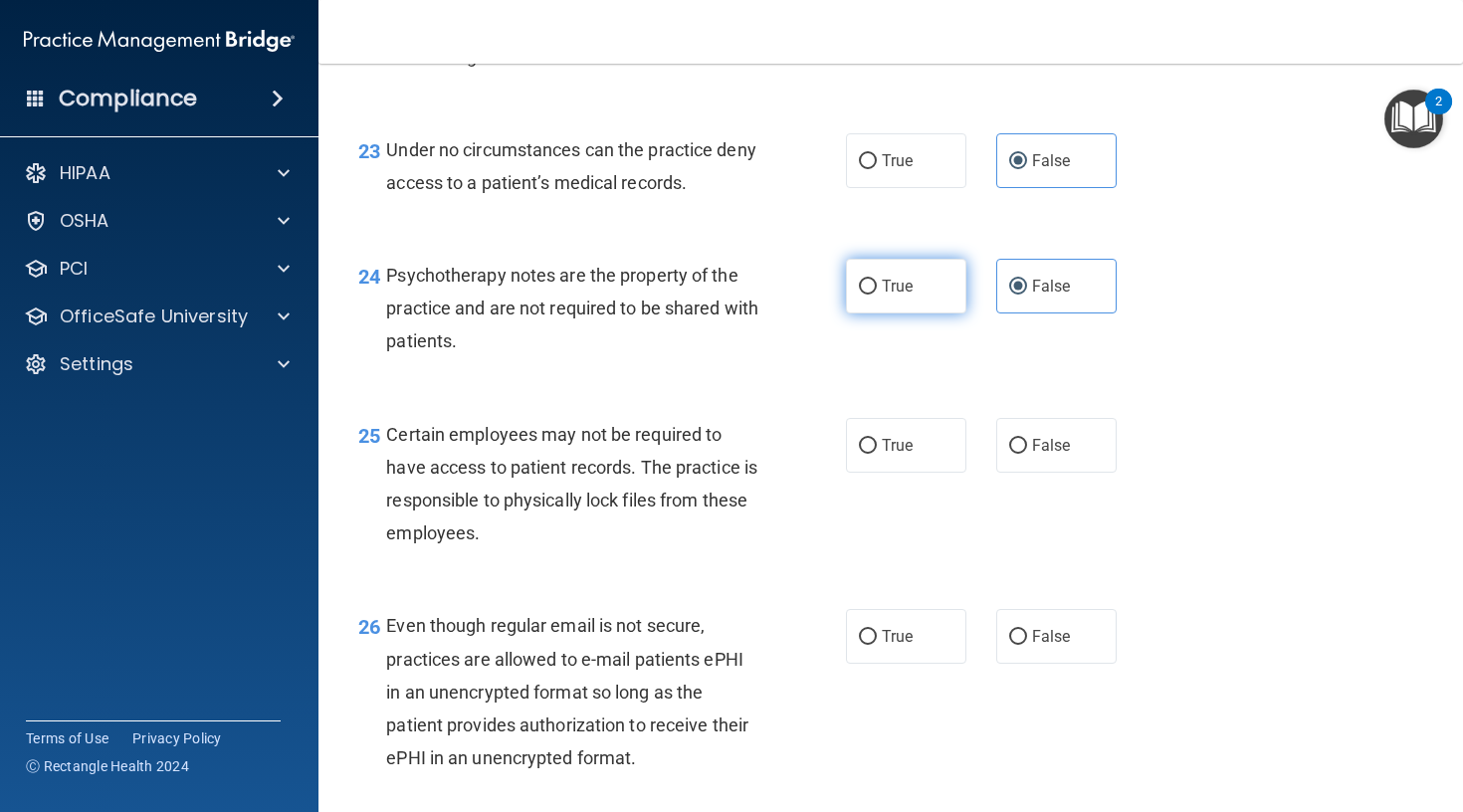 click on "True" at bounding box center (906, 286) 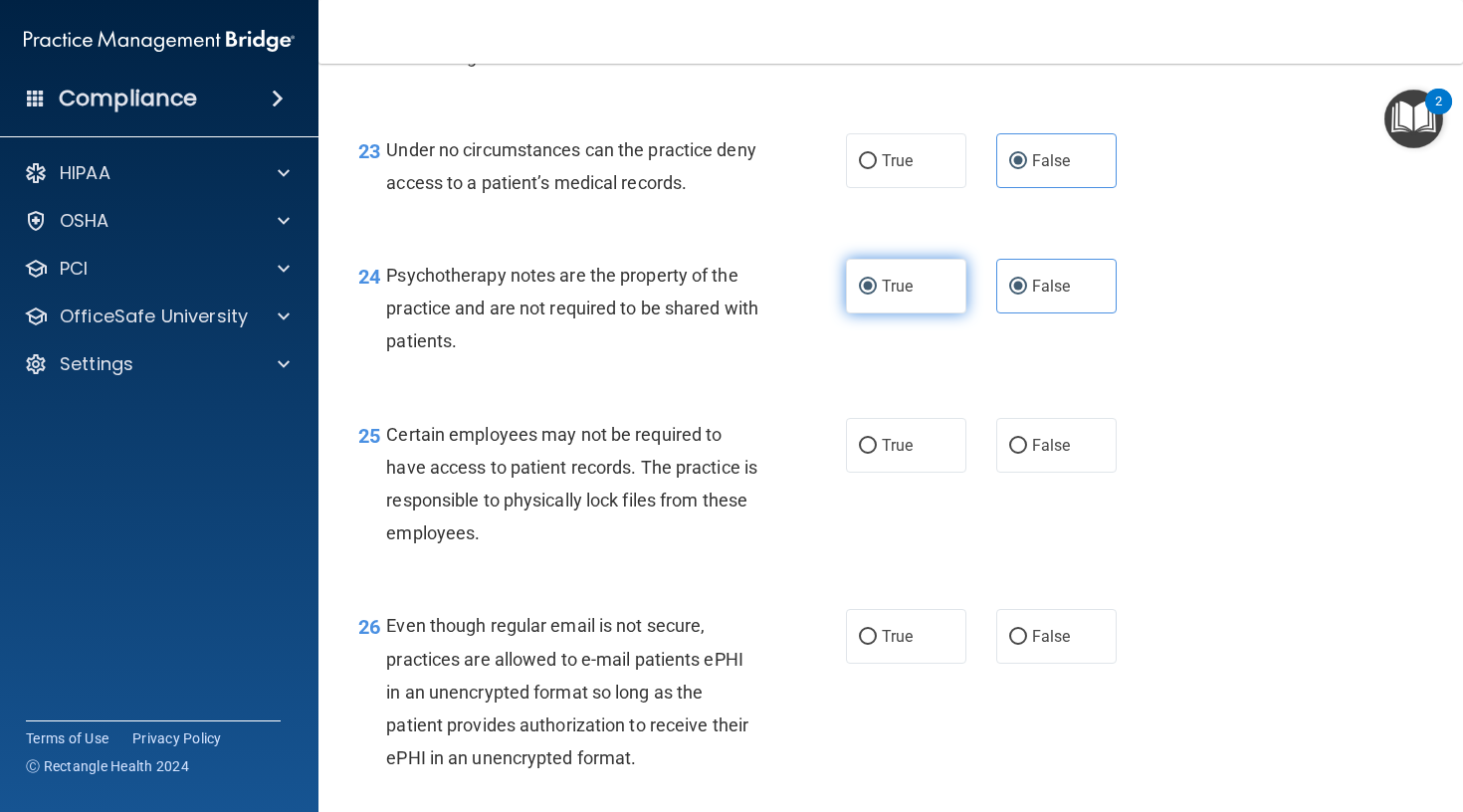 radio on "false" 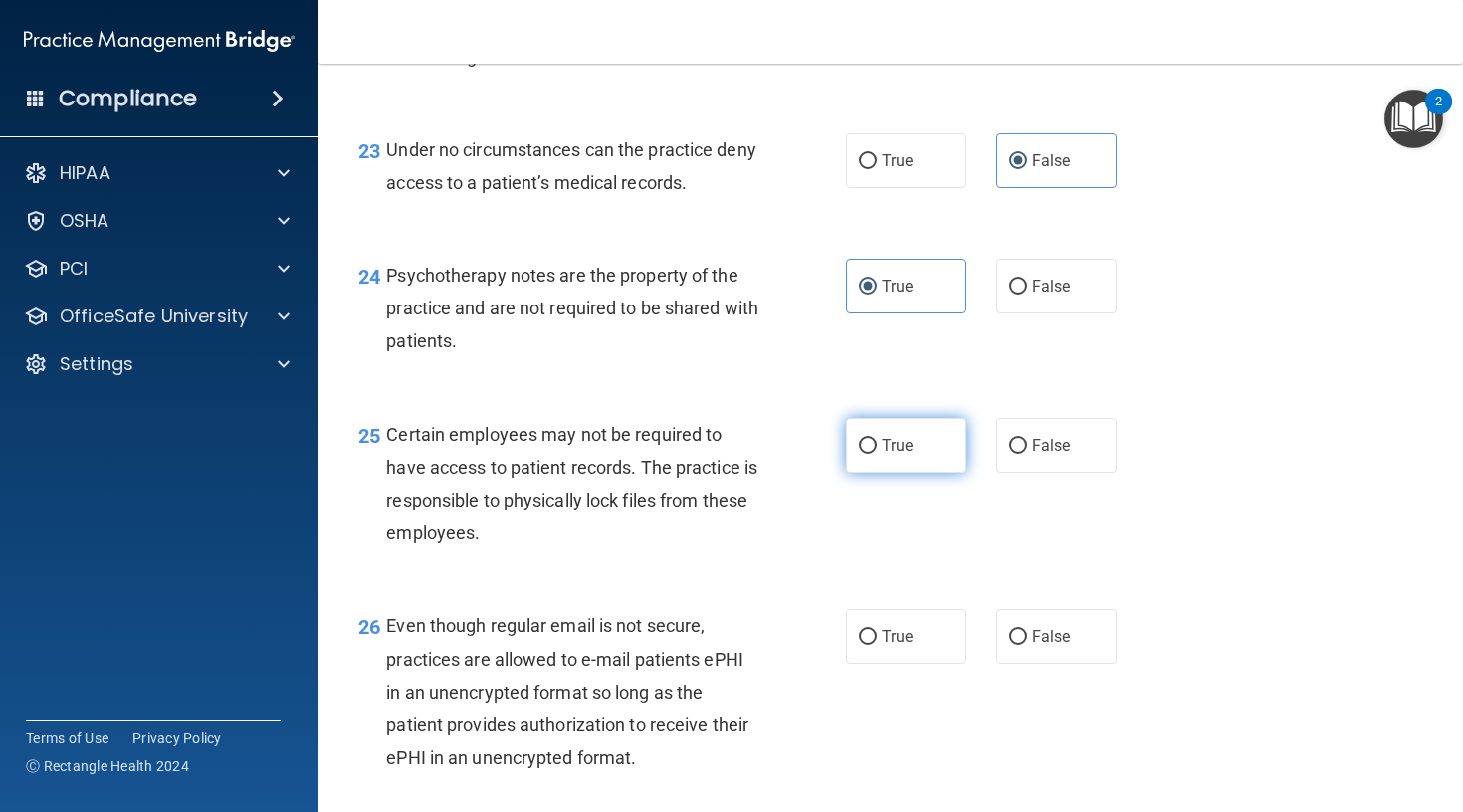 click on "True" at bounding box center (868, 446) 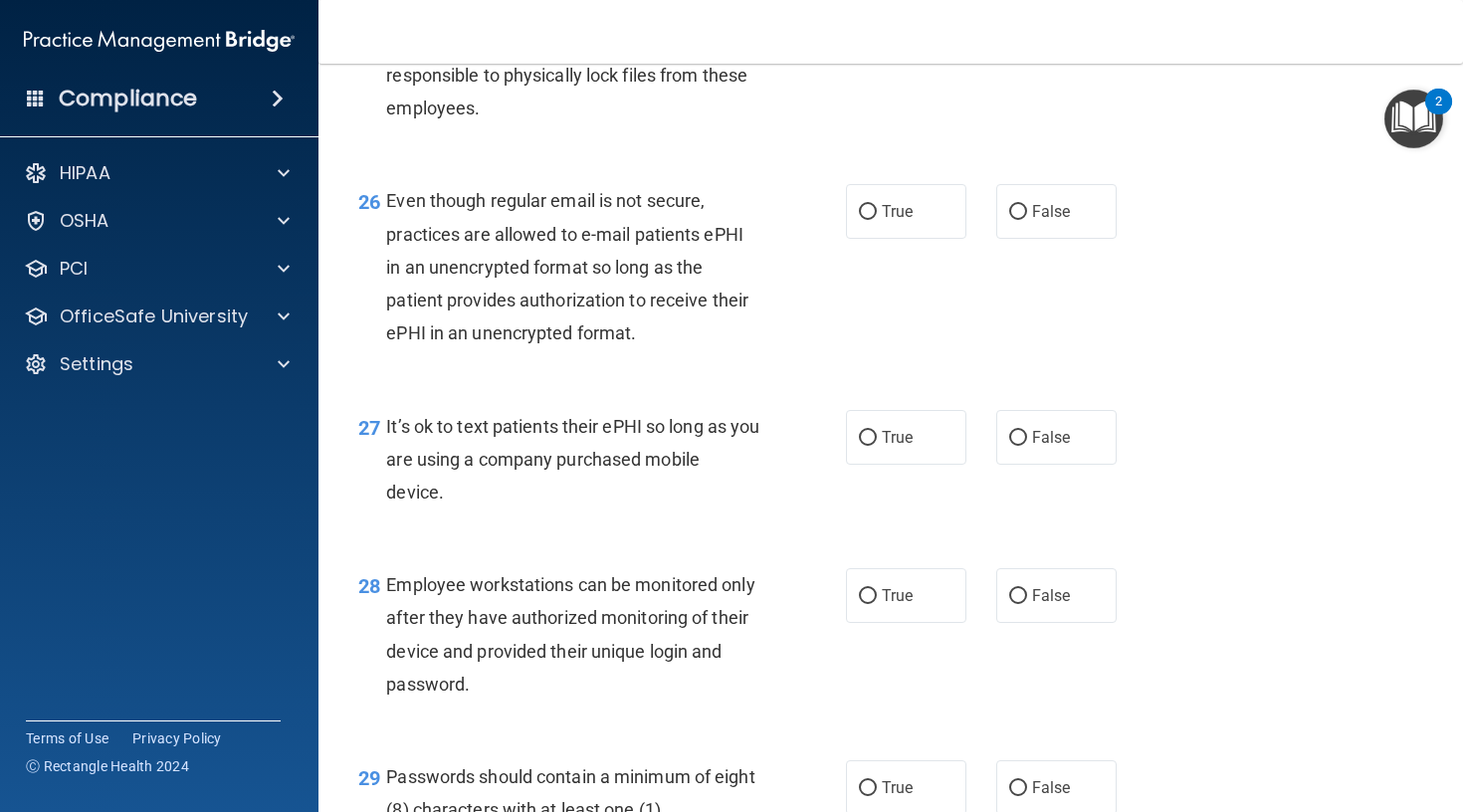 scroll, scrollTop: 4805, scrollLeft: 0, axis: vertical 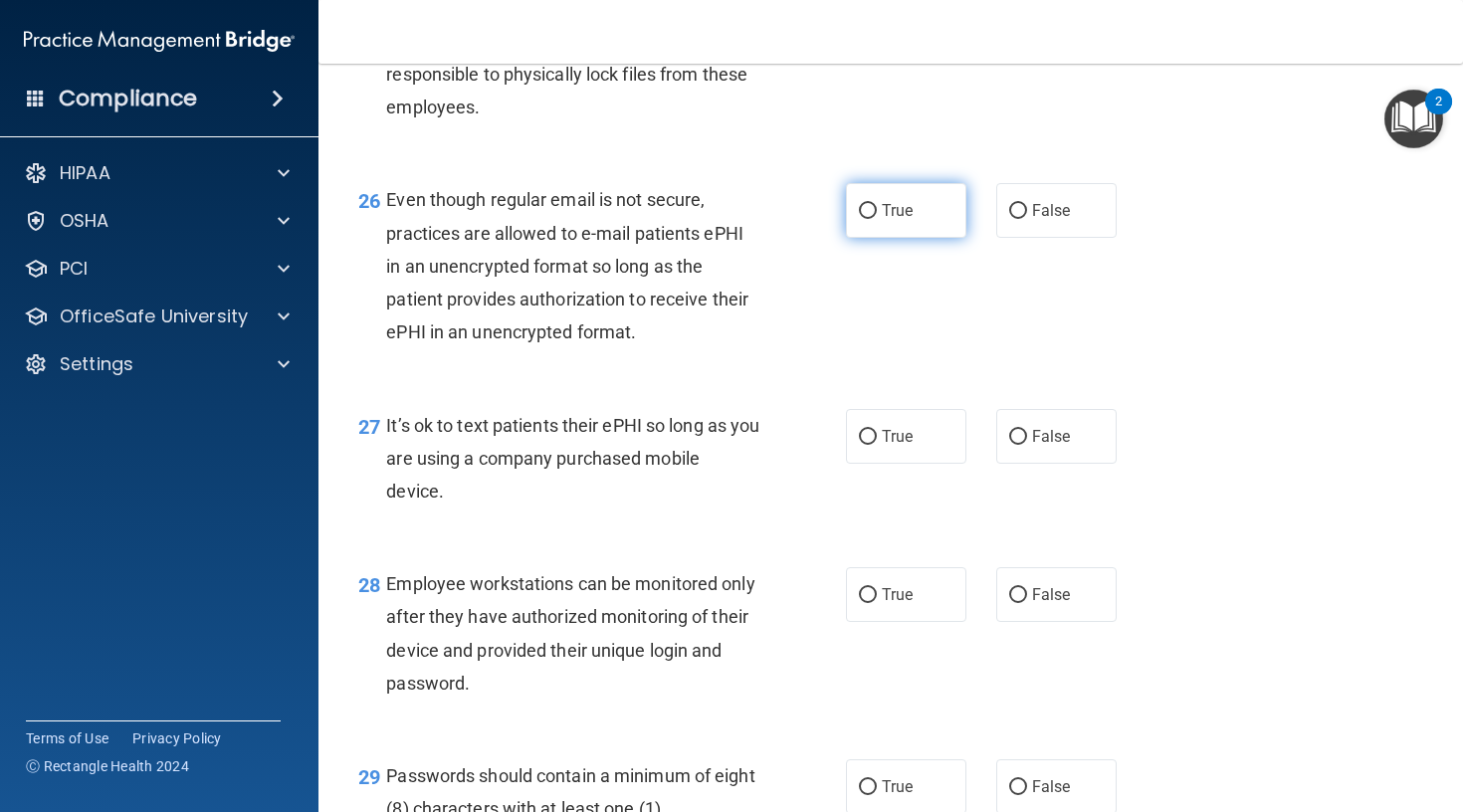 click on "True" at bounding box center [868, 211] 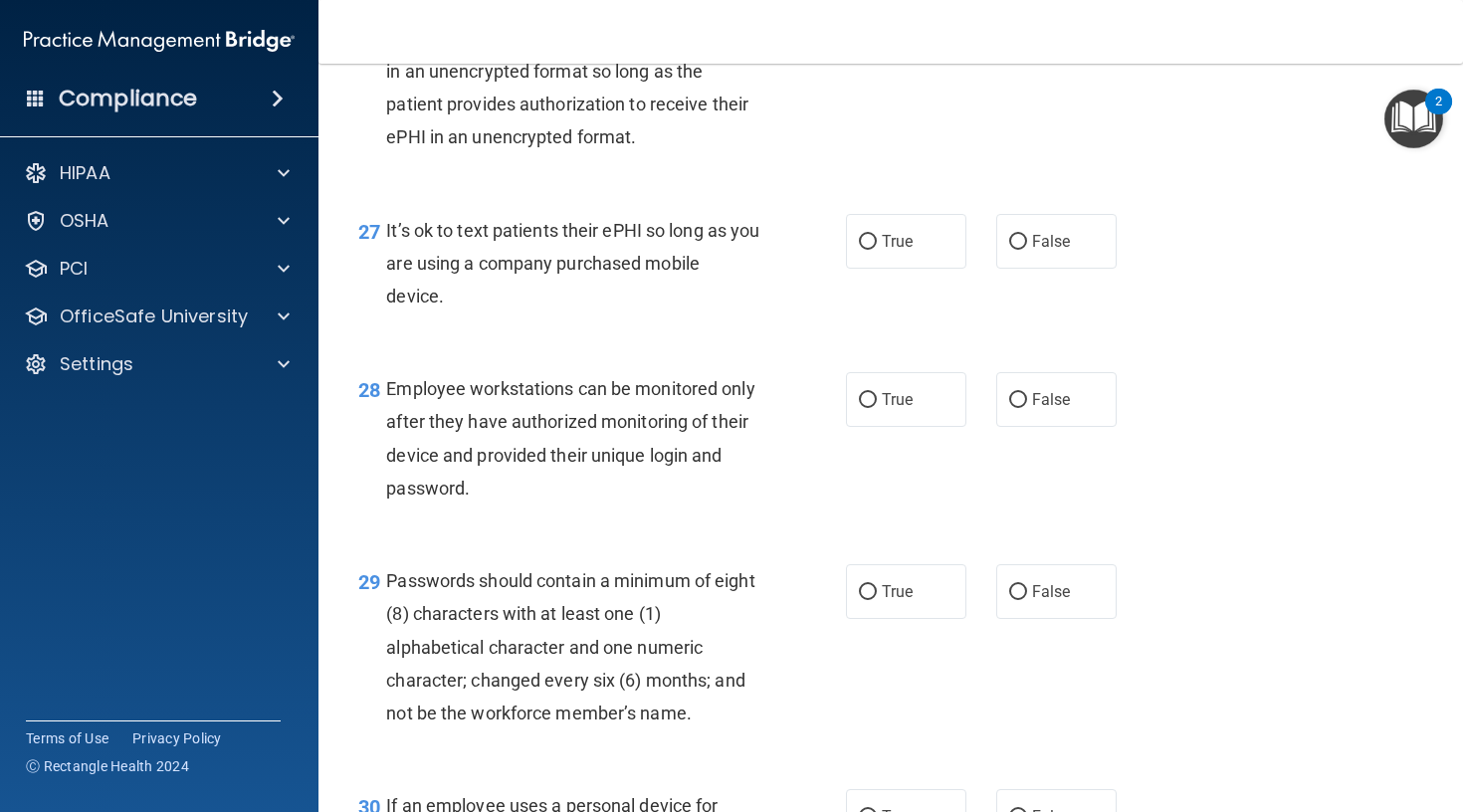 scroll, scrollTop: 5012, scrollLeft: 0, axis: vertical 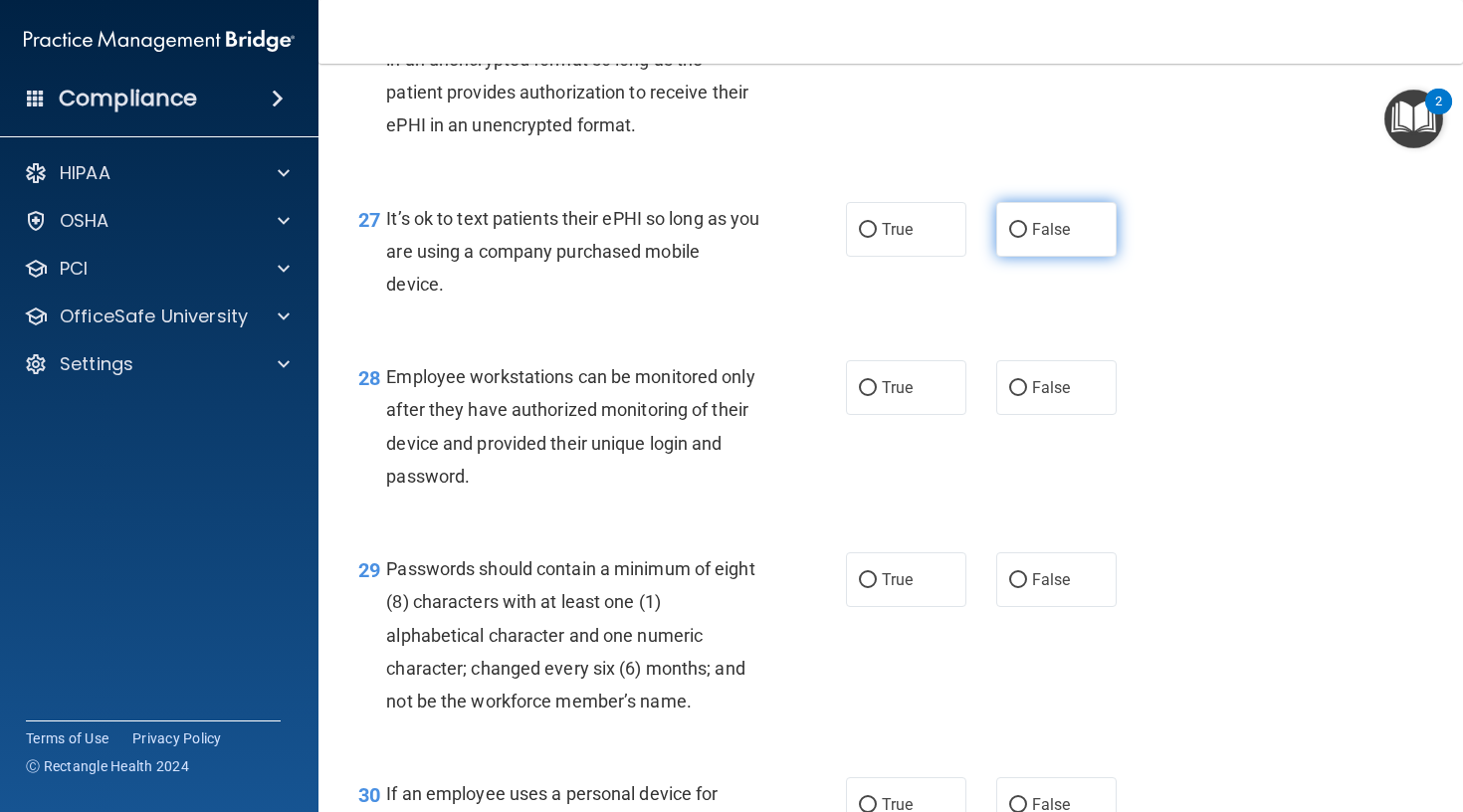 click on "False" at bounding box center (1018, 230) 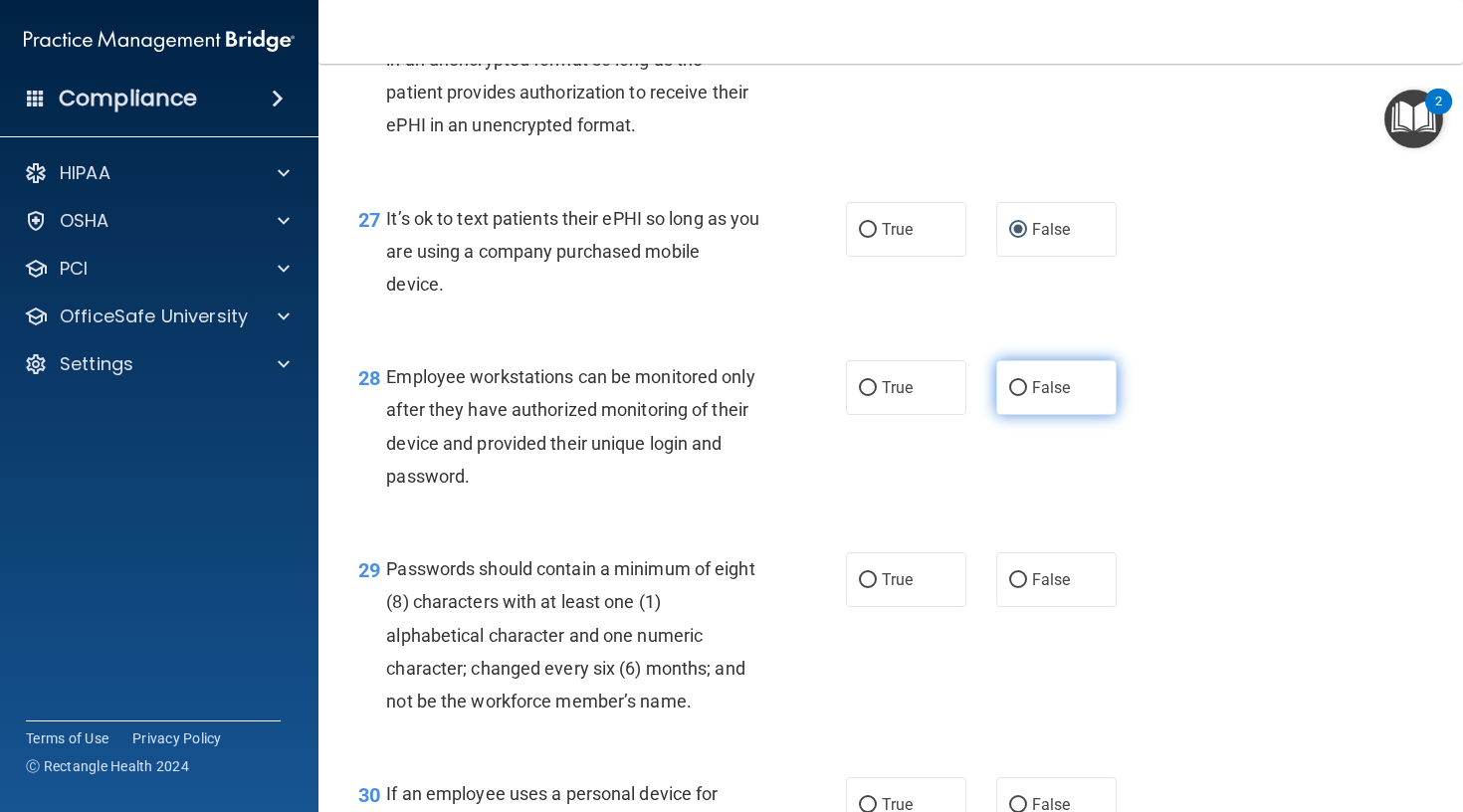 click on "False" at bounding box center (1018, 388) 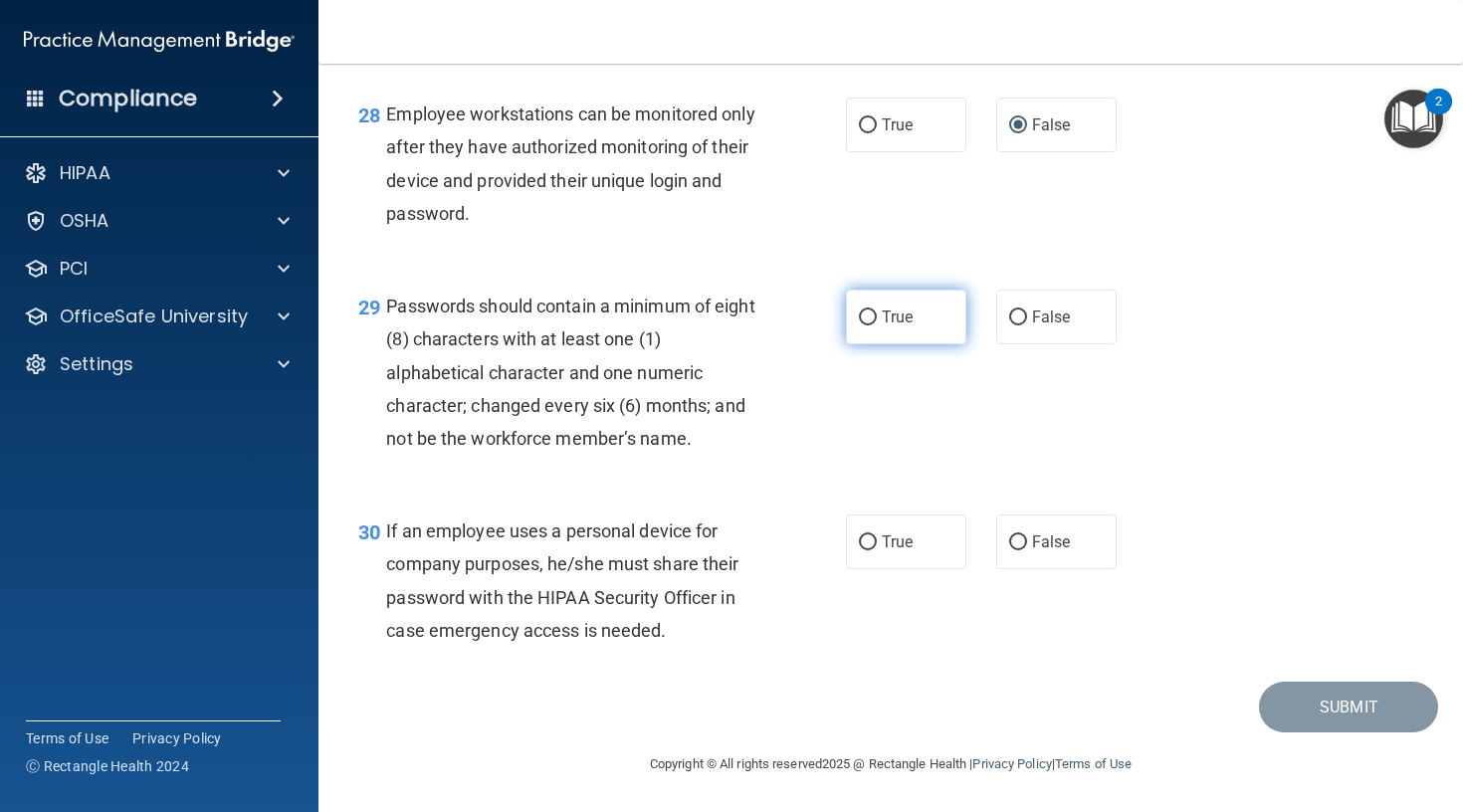 scroll, scrollTop: 5280, scrollLeft: 0, axis: vertical 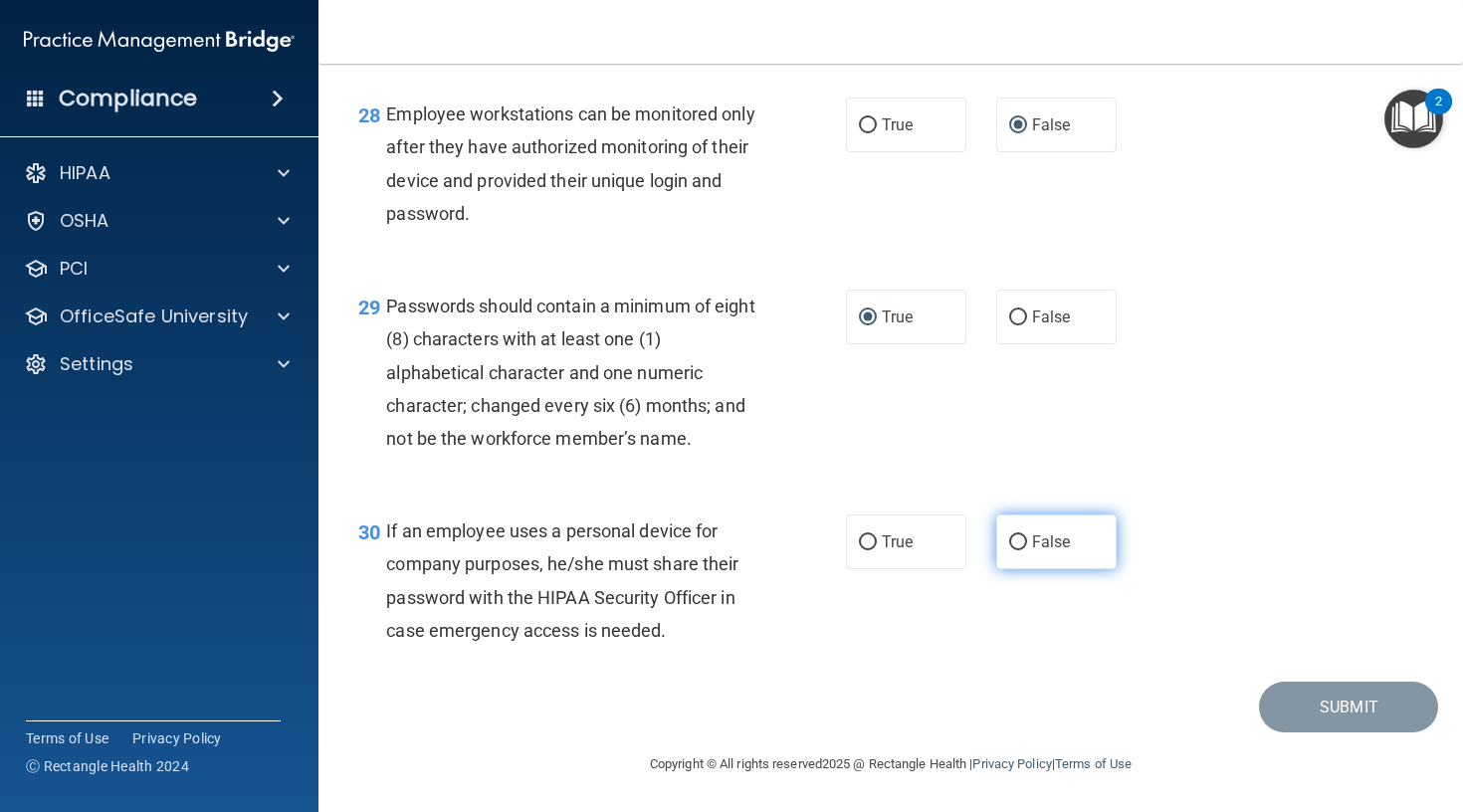 click on "False" at bounding box center [1056, 541] 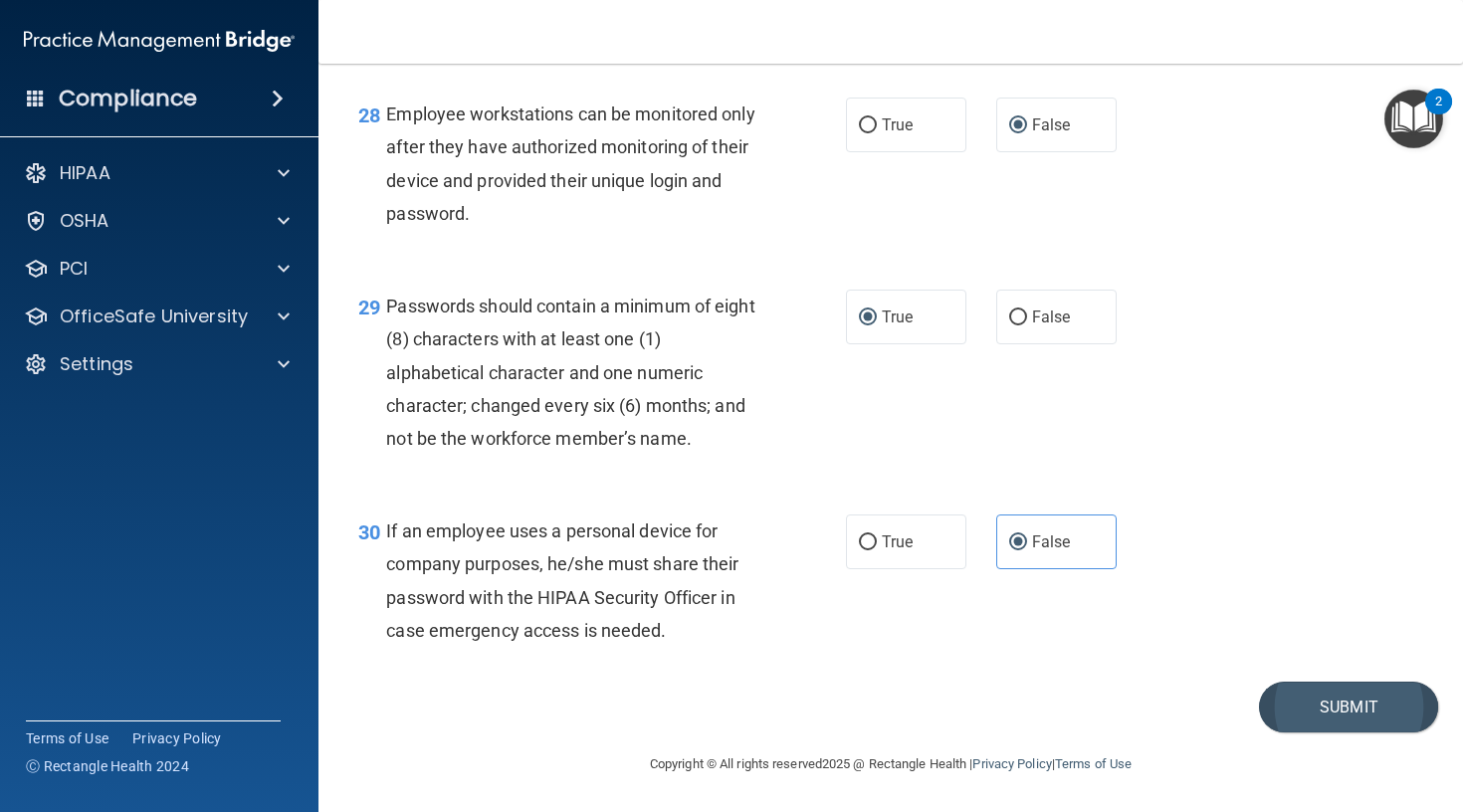 click on "Submit" at bounding box center (1349, 707) 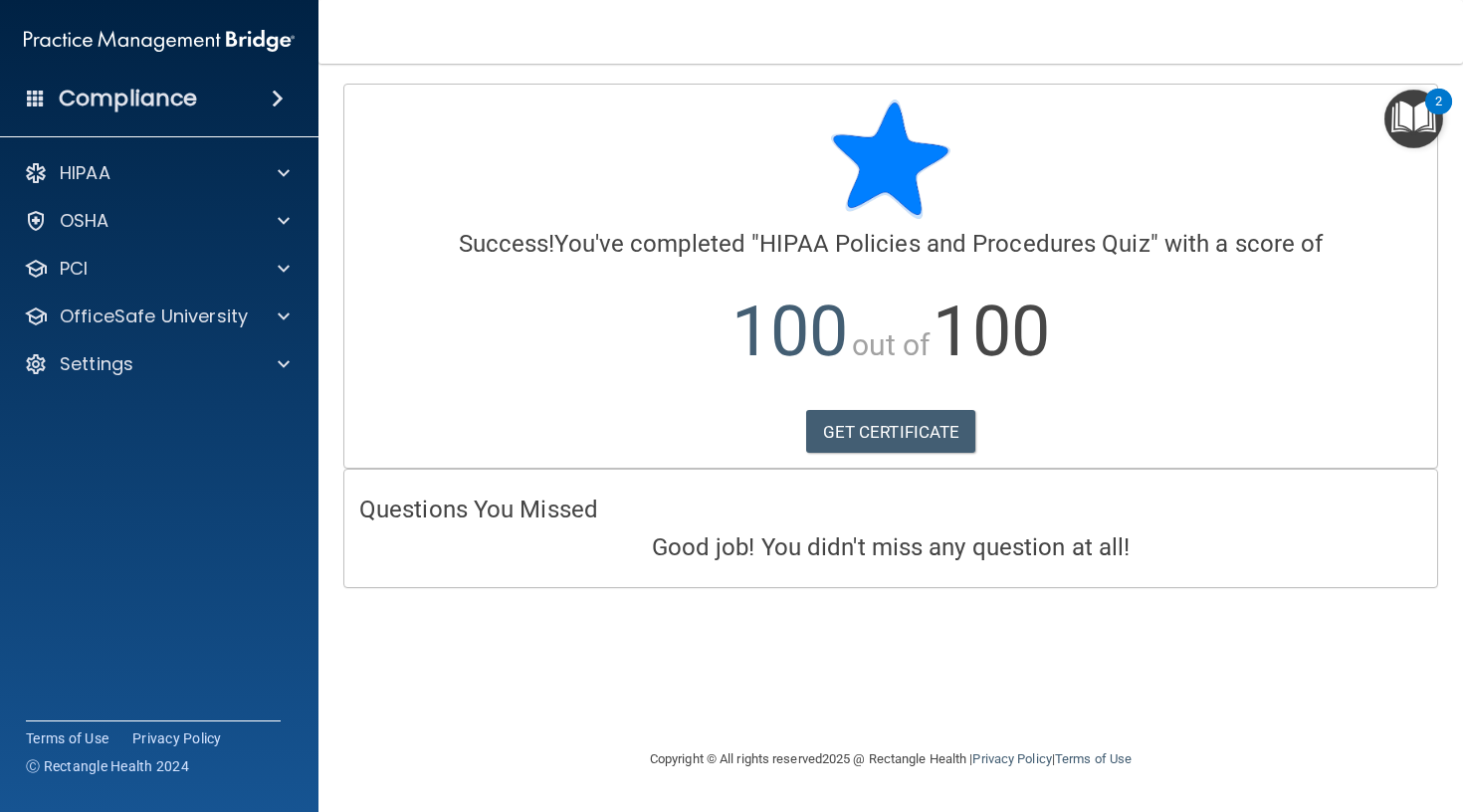 scroll, scrollTop: 0, scrollLeft: 0, axis: both 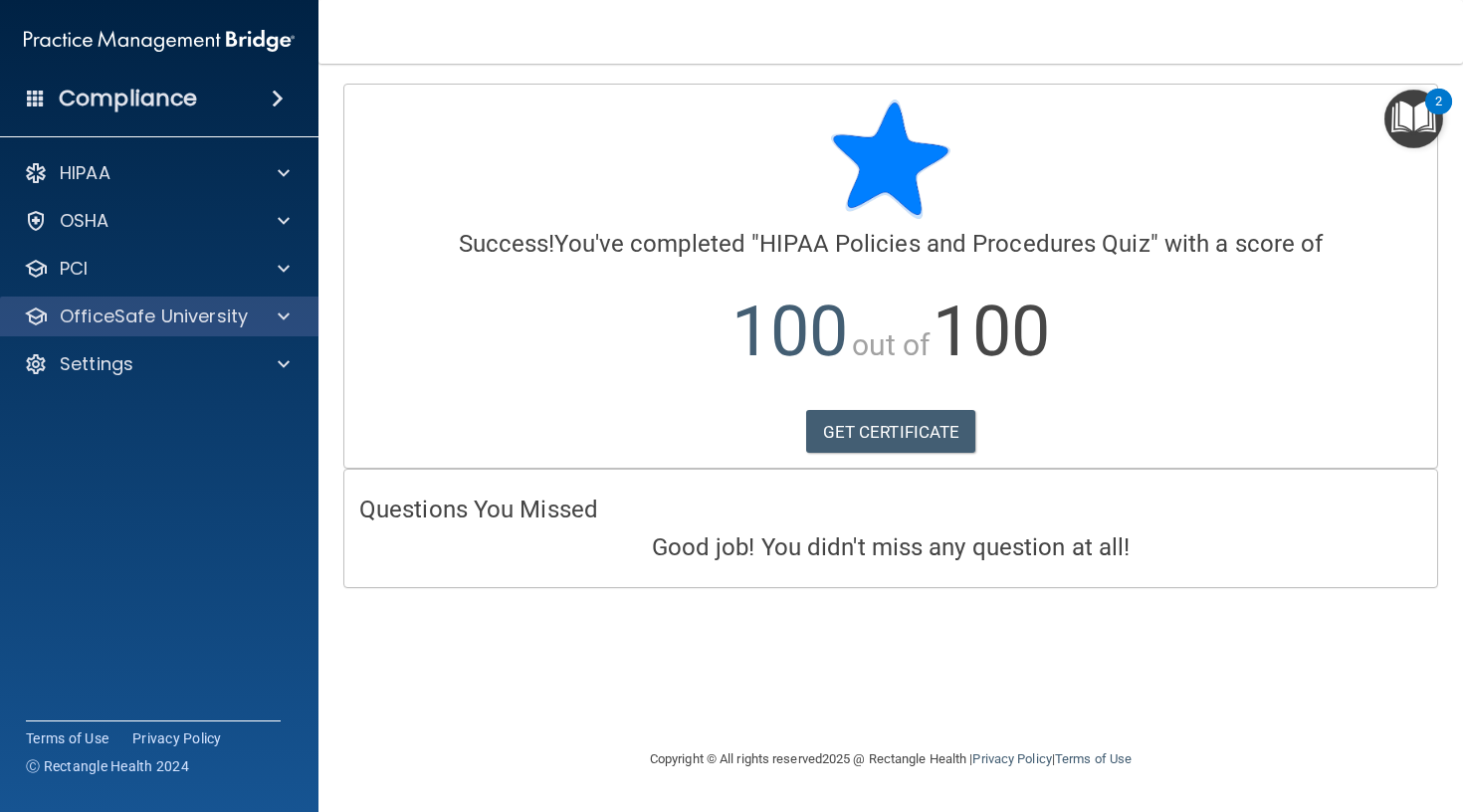 click on "OfficeSafe University" at bounding box center (153, 316) 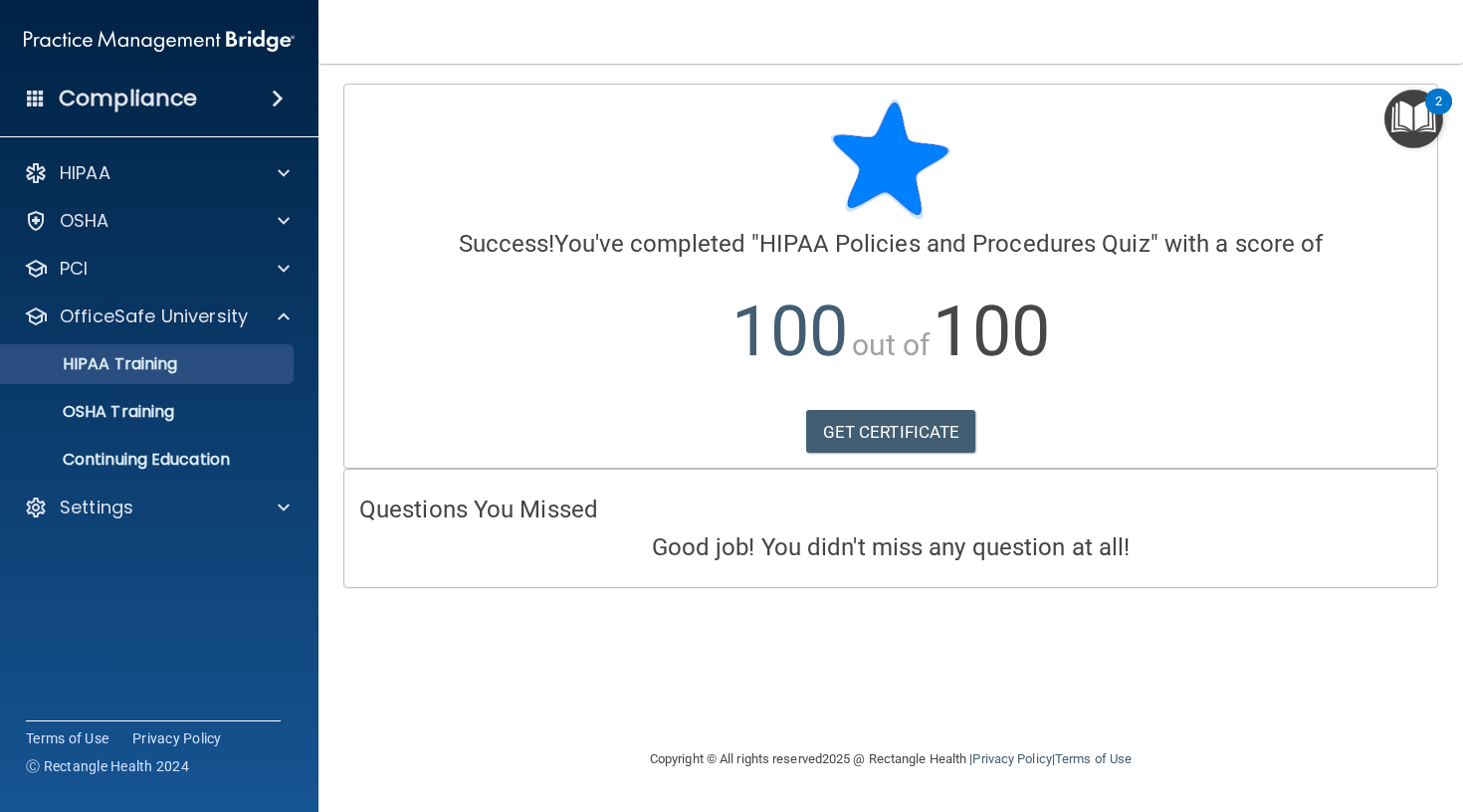 click on "HIPAA Training" at bounding box center (95, 364) 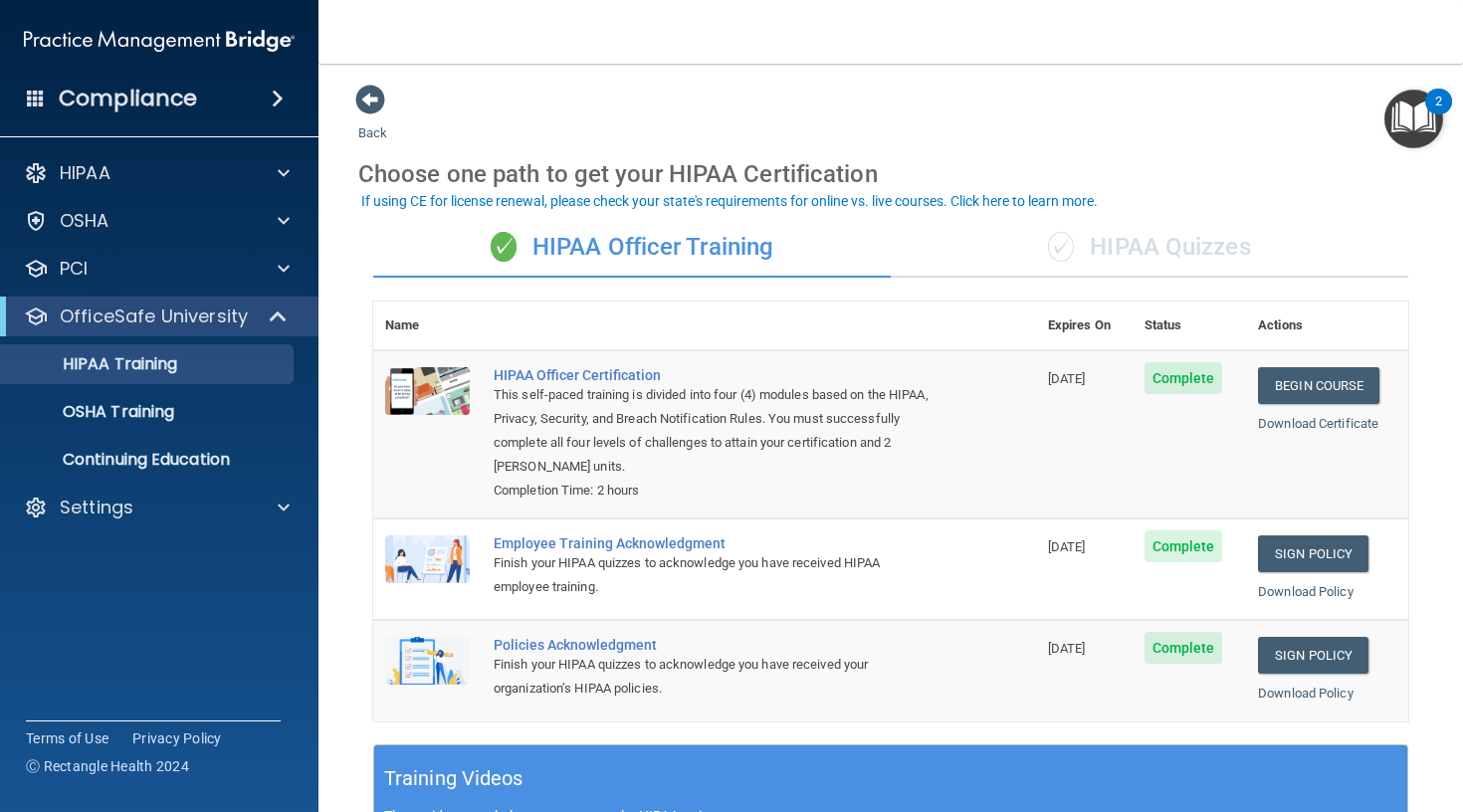 scroll, scrollTop: 0, scrollLeft: 0, axis: both 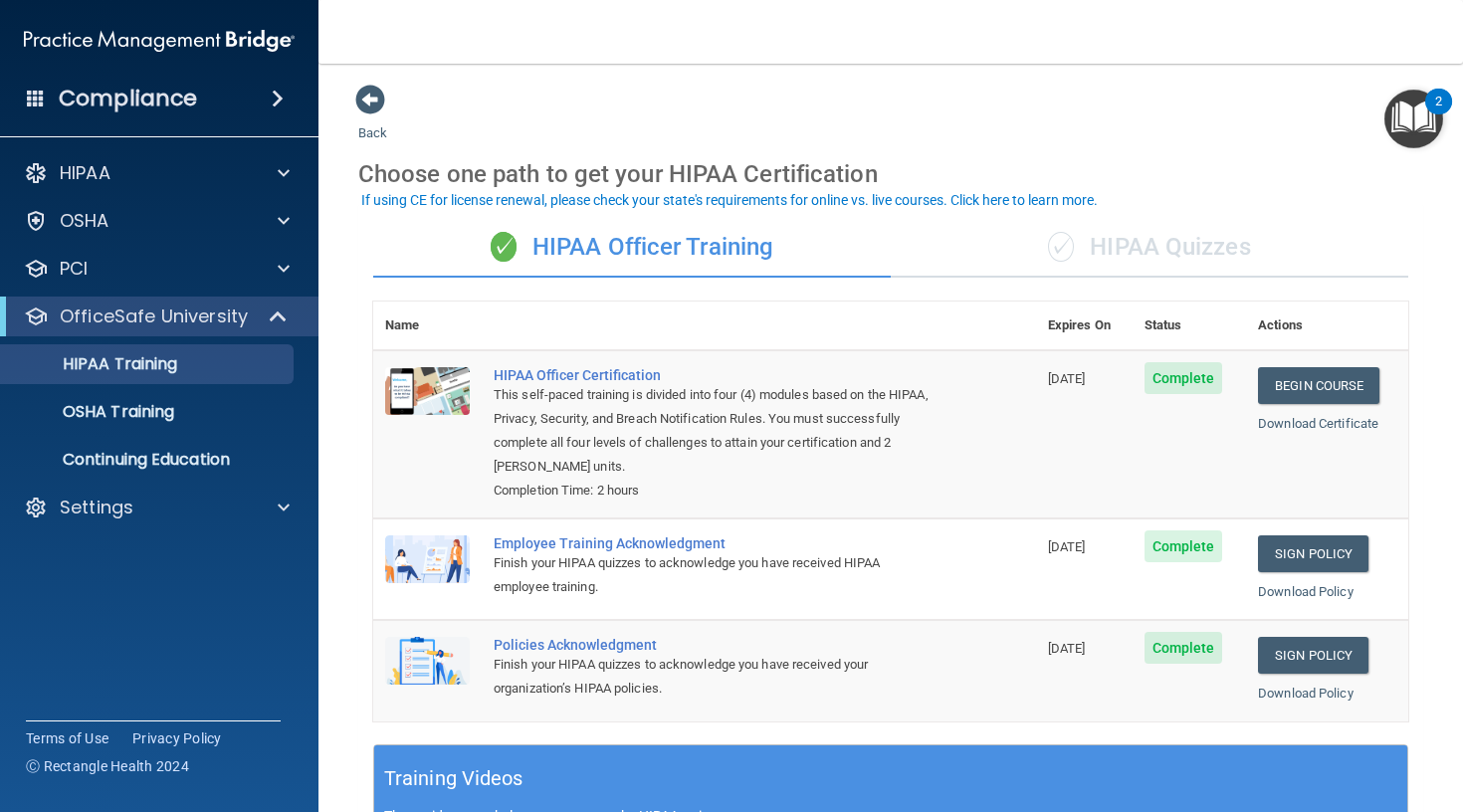click on "✓   HIPAA Quizzes" at bounding box center (1150, 248) 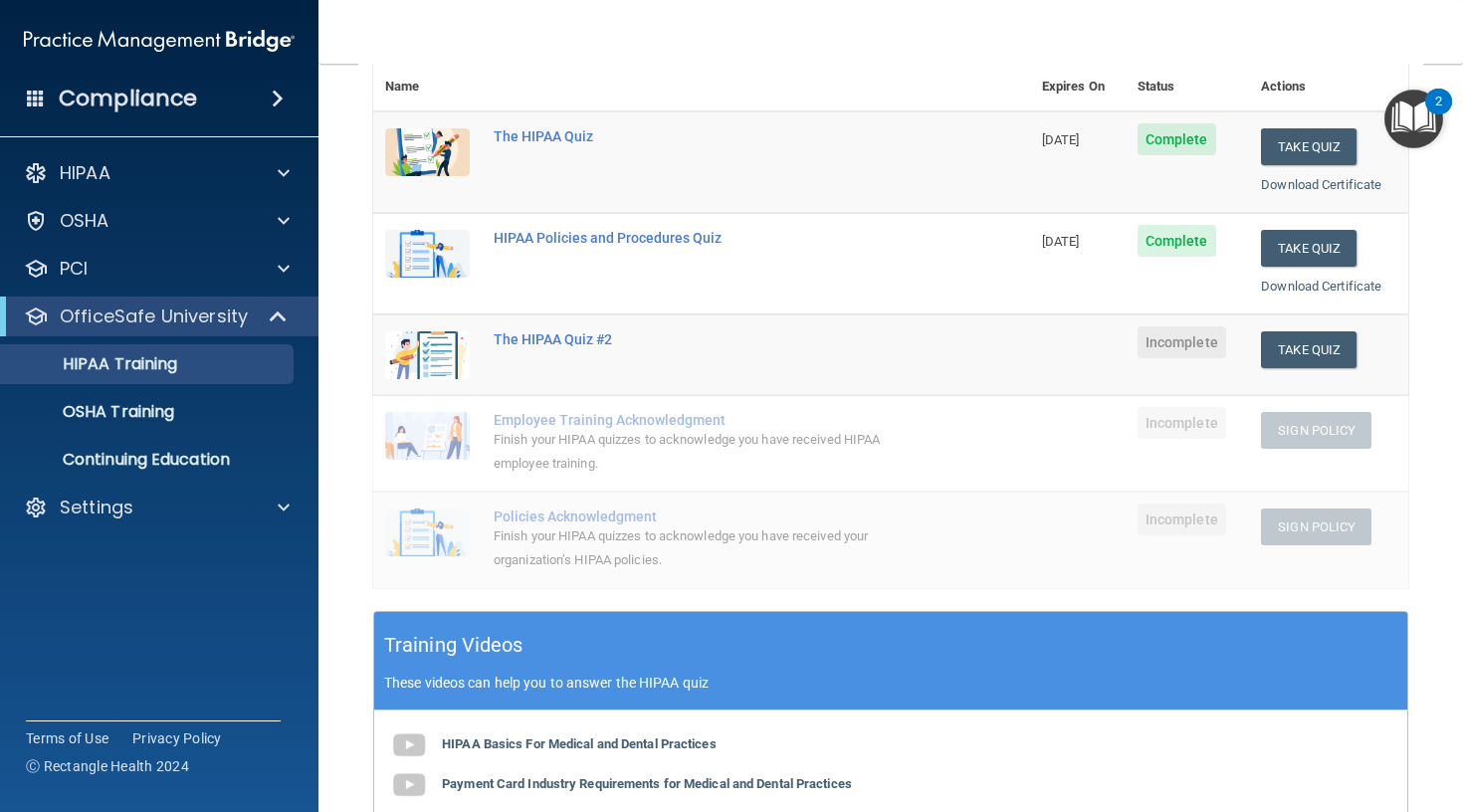 scroll, scrollTop: 241, scrollLeft: 0, axis: vertical 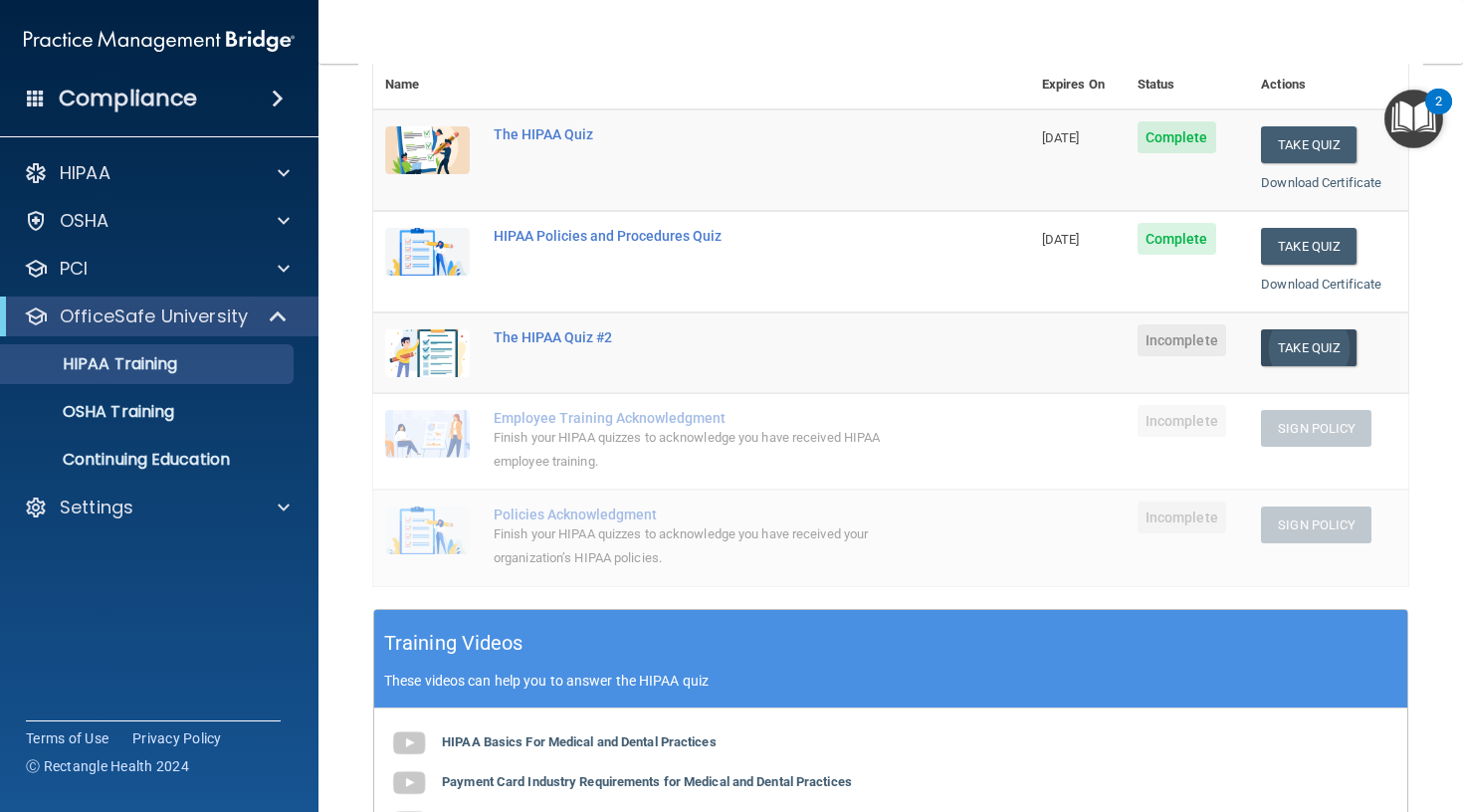 click on "Take Quiz" at bounding box center (1309, 347) 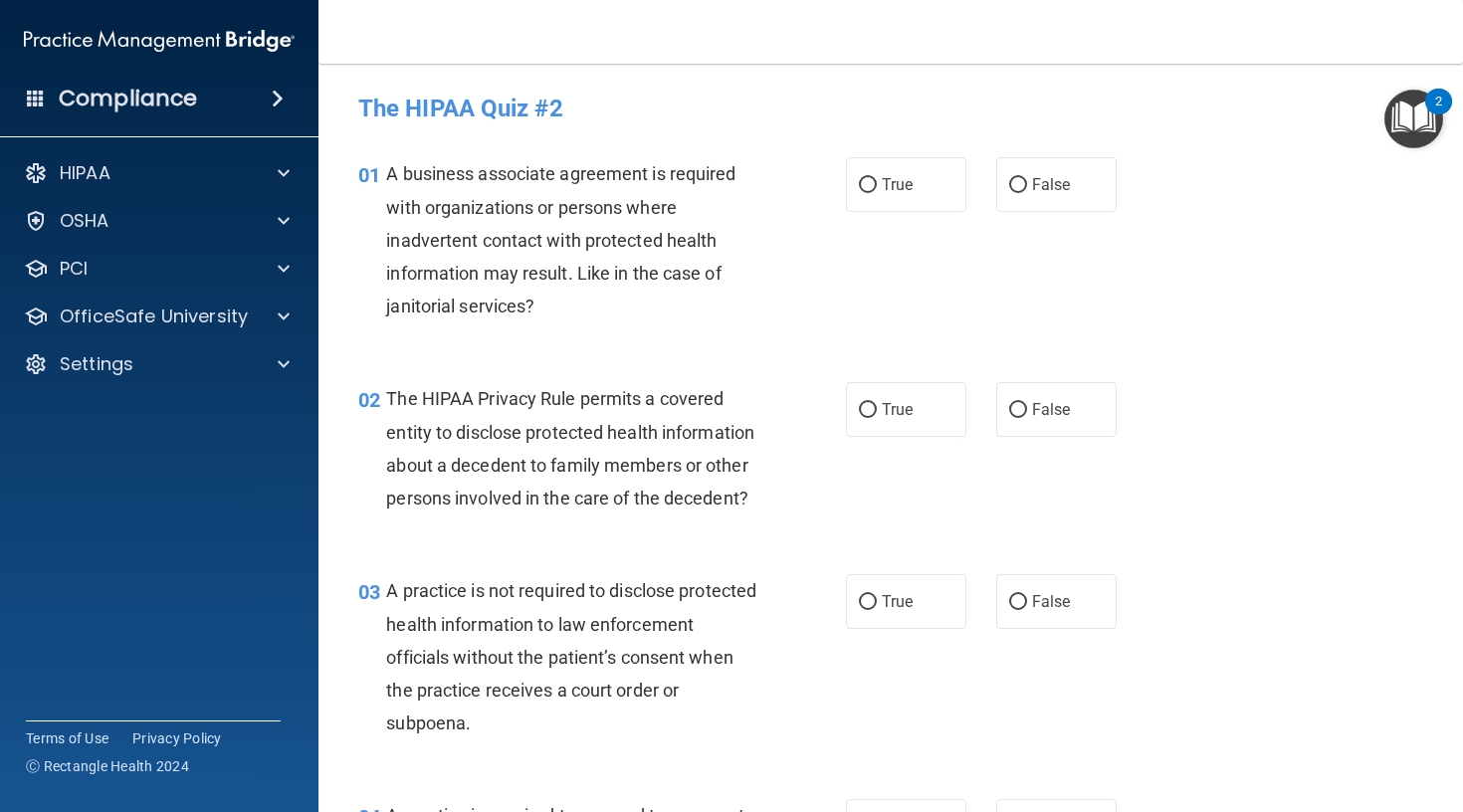 scroll, scrollTop: 0, scrollLeft: 0, axis: both 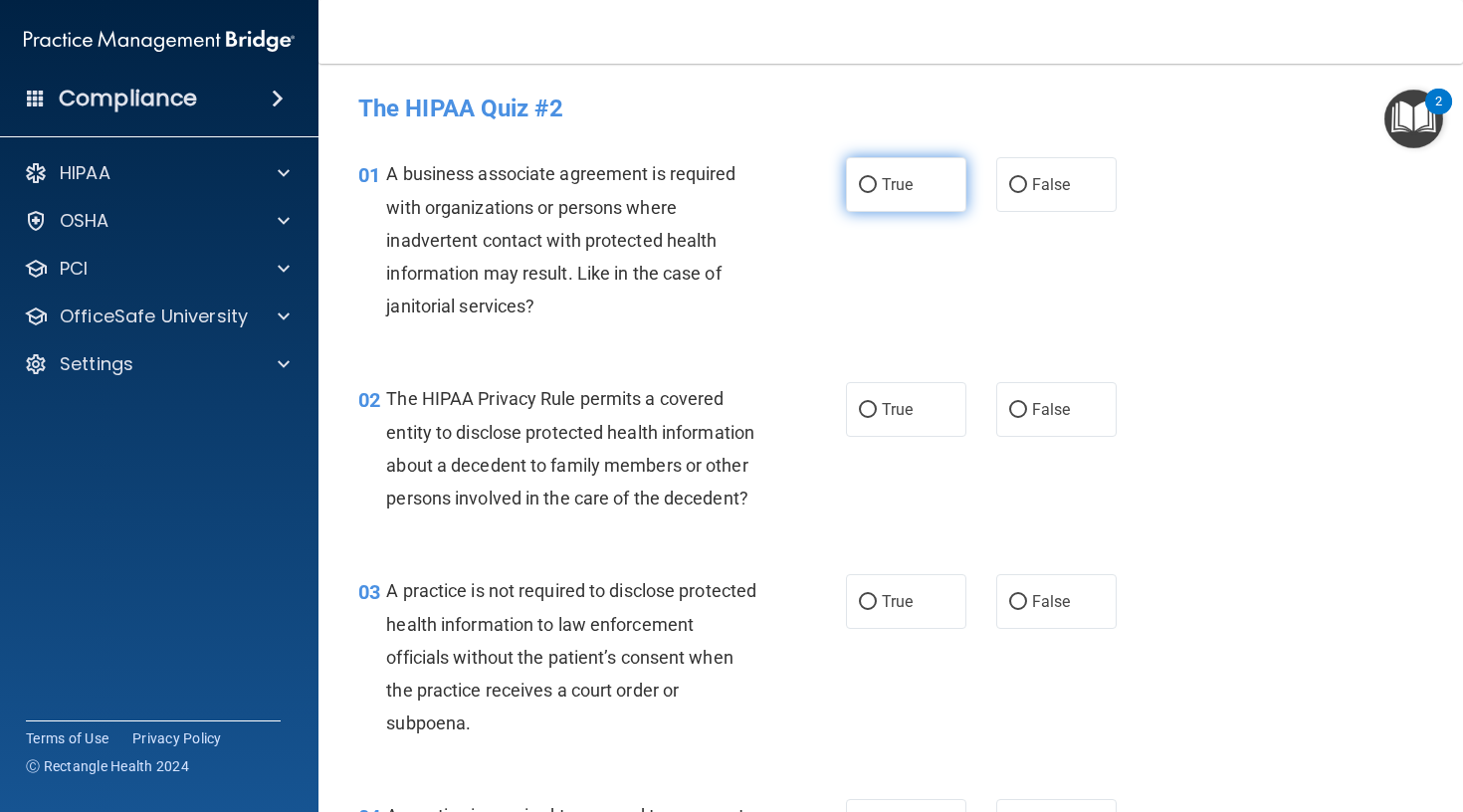 click on "True" at bounding box center [868, 185] 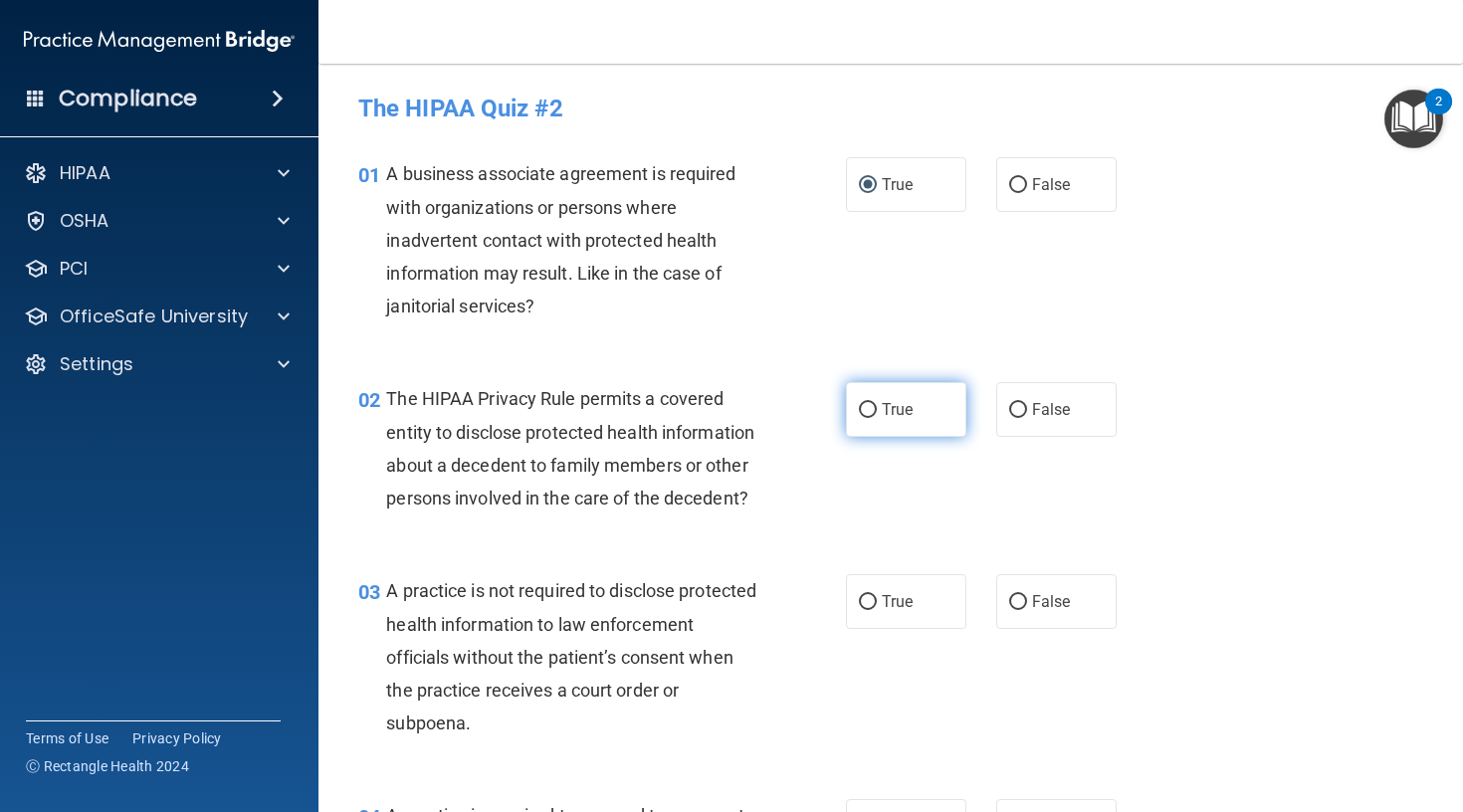click on "True" at bounding box center [868, 410] 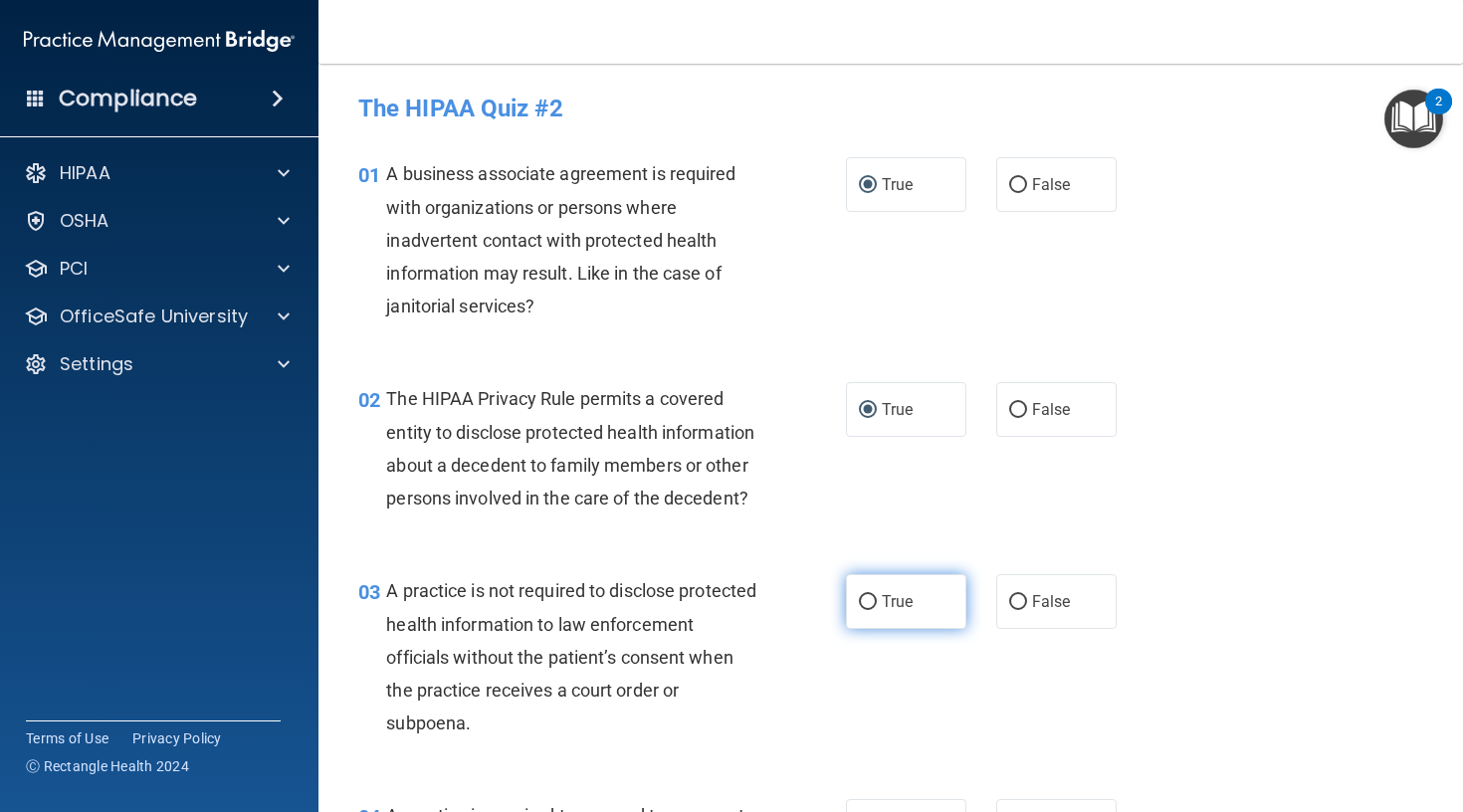 click on "True" at bounding box center [868, 602] 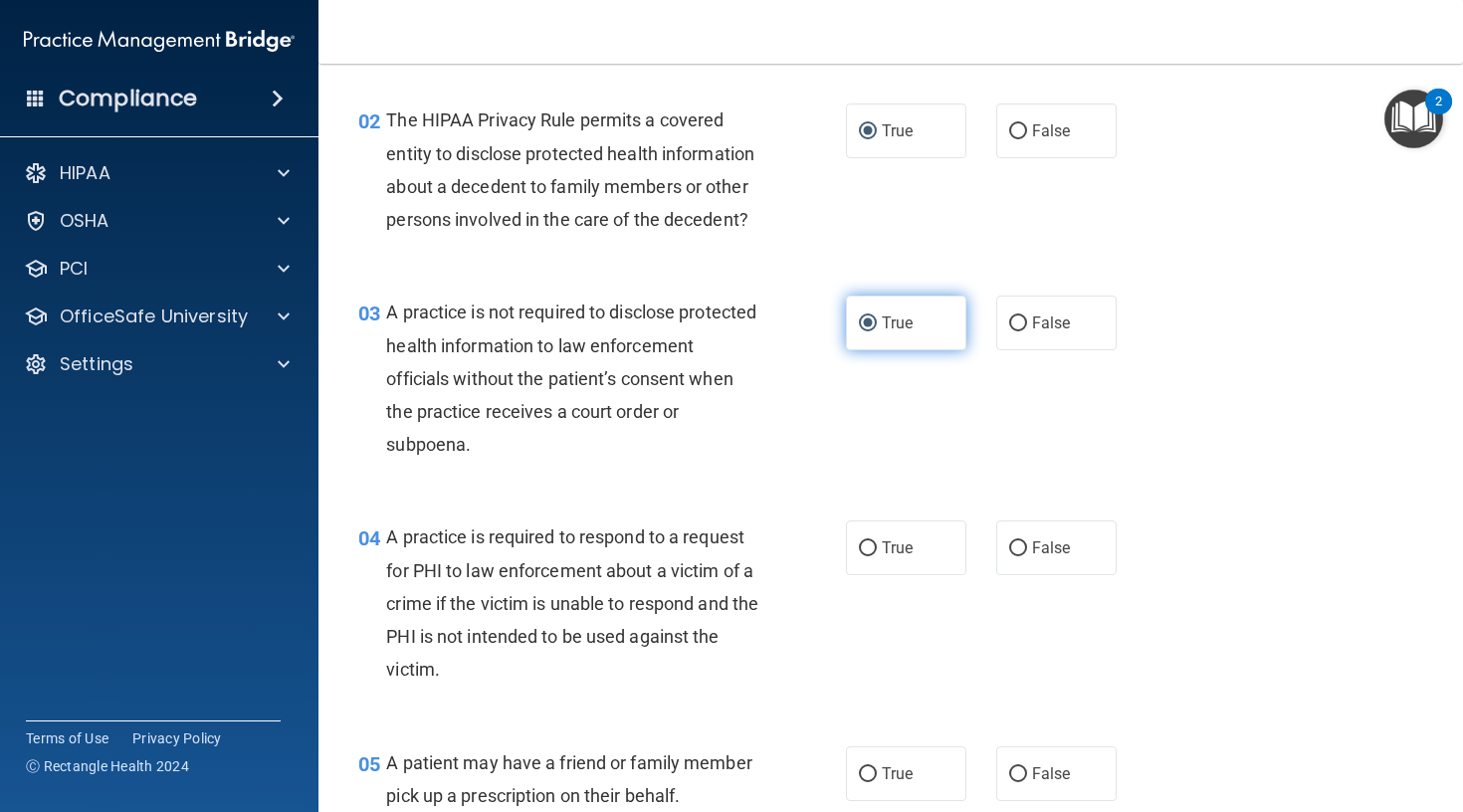 scroll, scrollTop: 281, scrollLeft: 0, axis: vertical 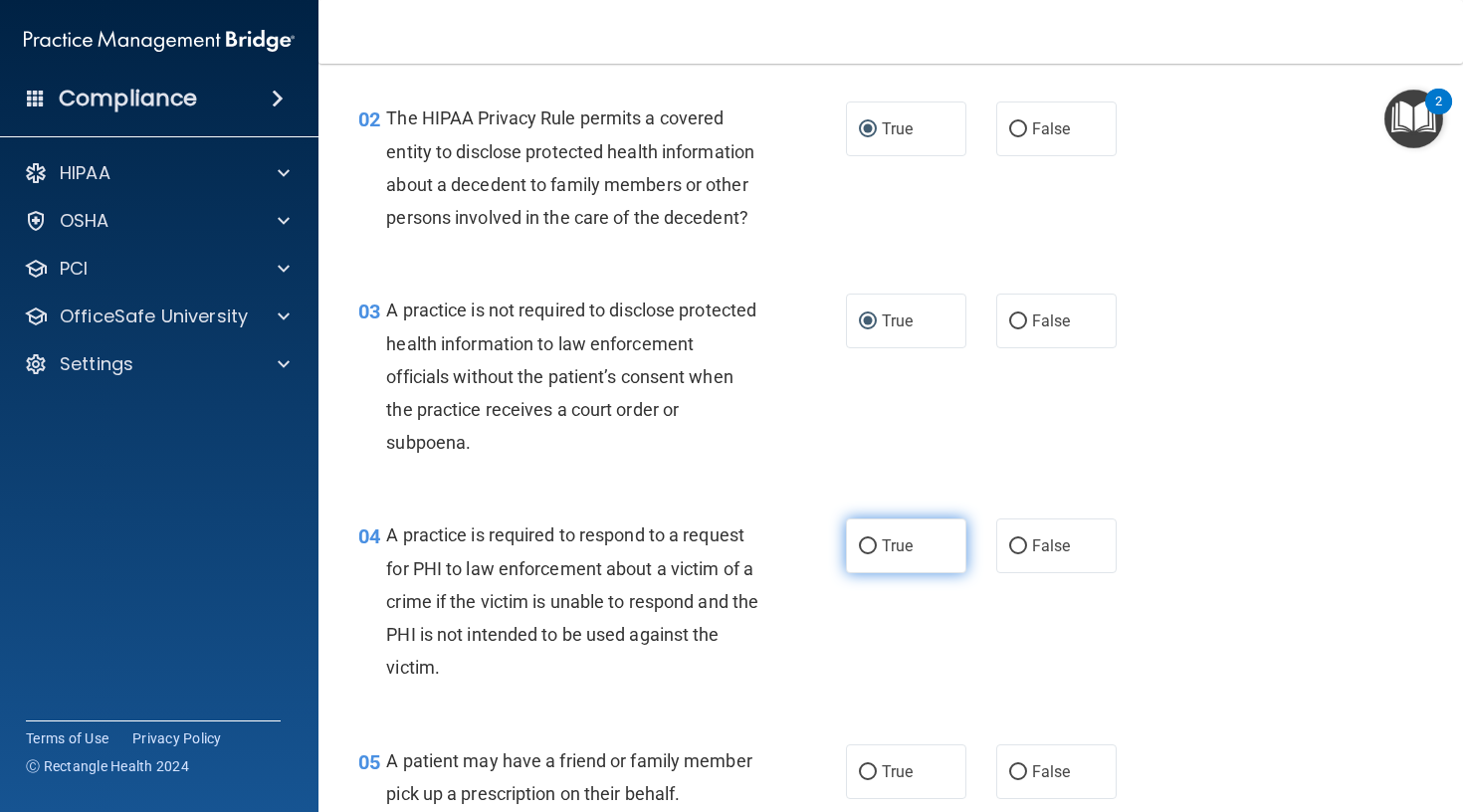 click on "True" at bounding box center [868, 546] 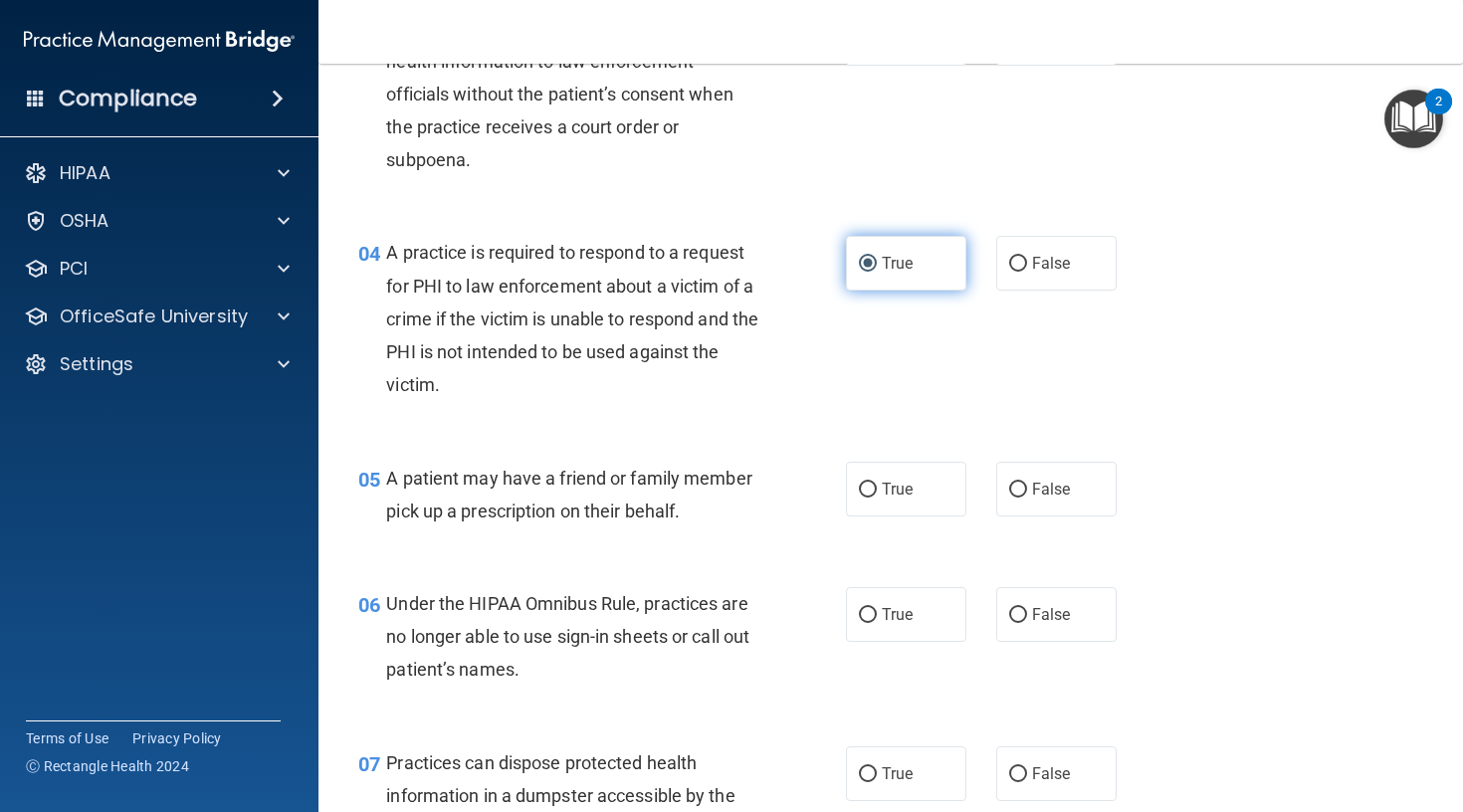 scroll, scrollTop: 564, scrollLeft: 0, axis: vertical 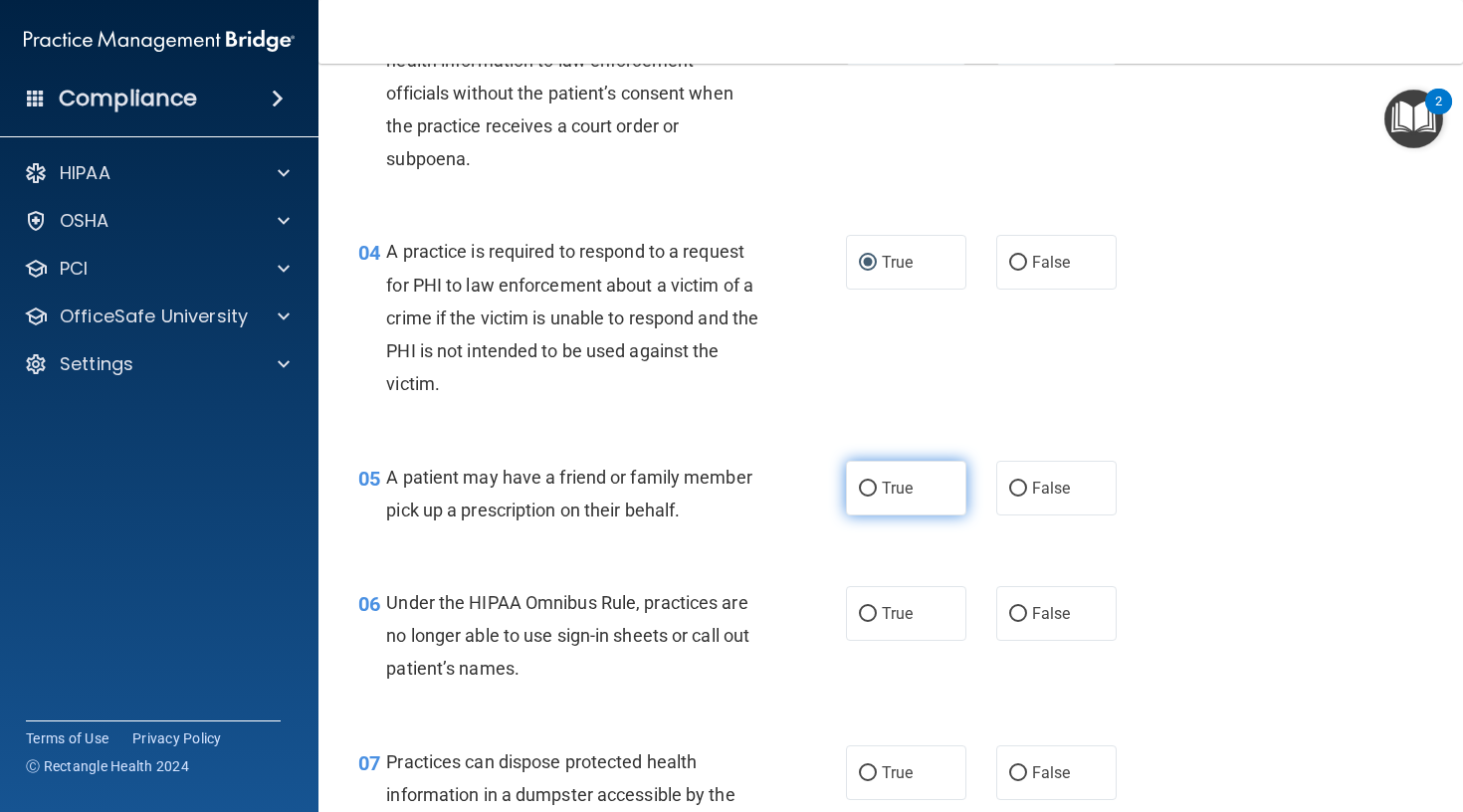 click on "True" at bounding box center (868, 489) 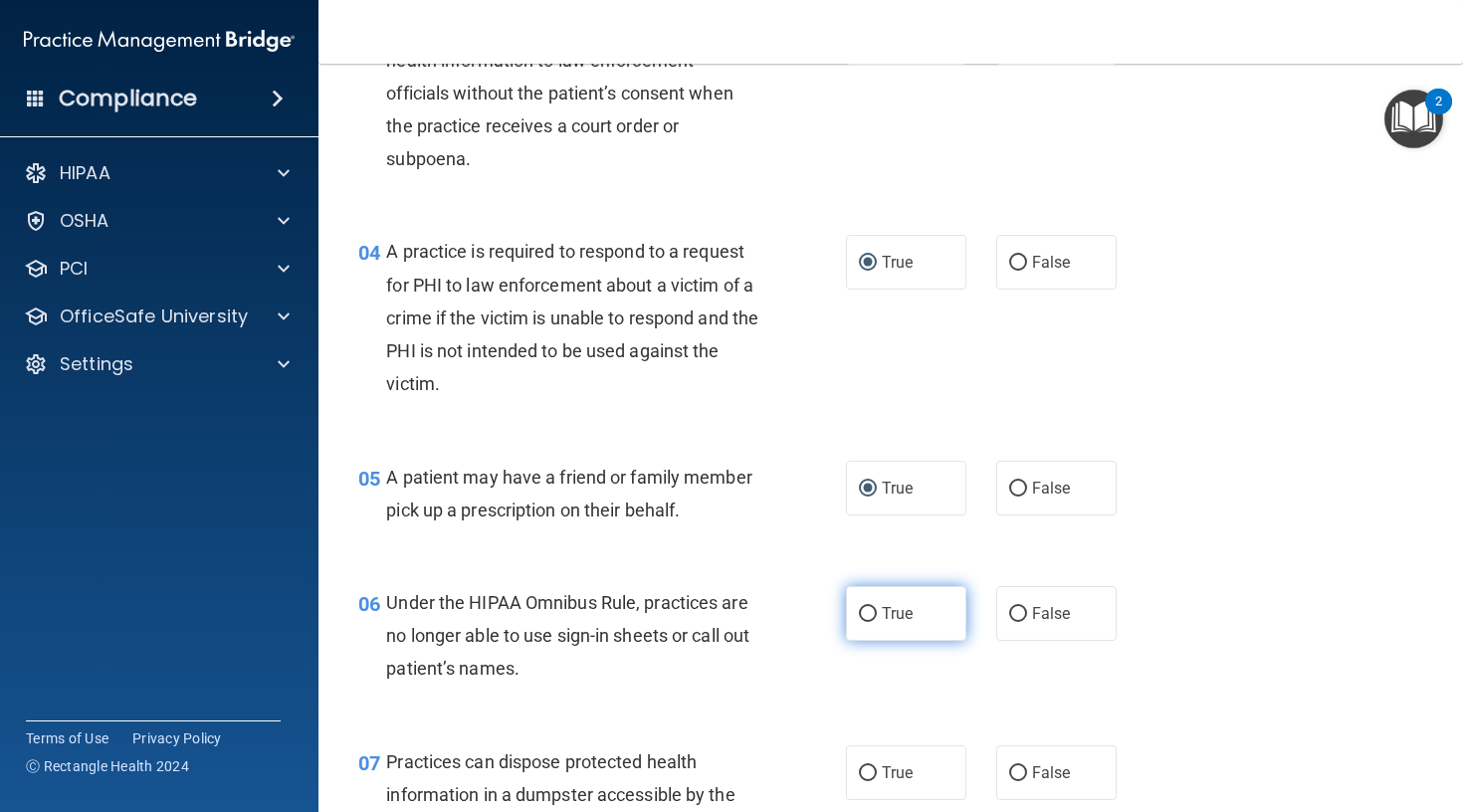 click on "True" at bounding box center (868, 614) 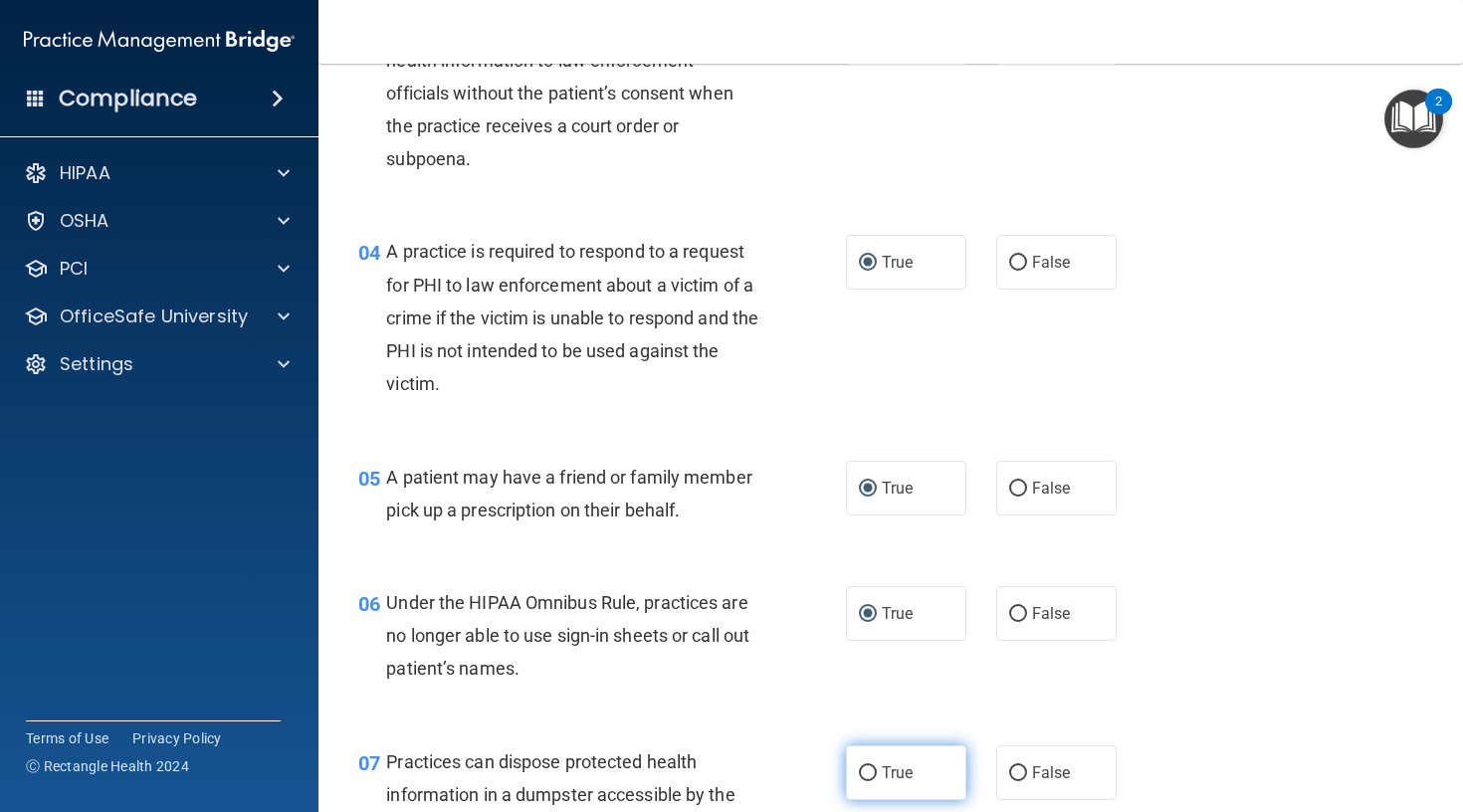 click on "True" at bounding box center (868, 773) 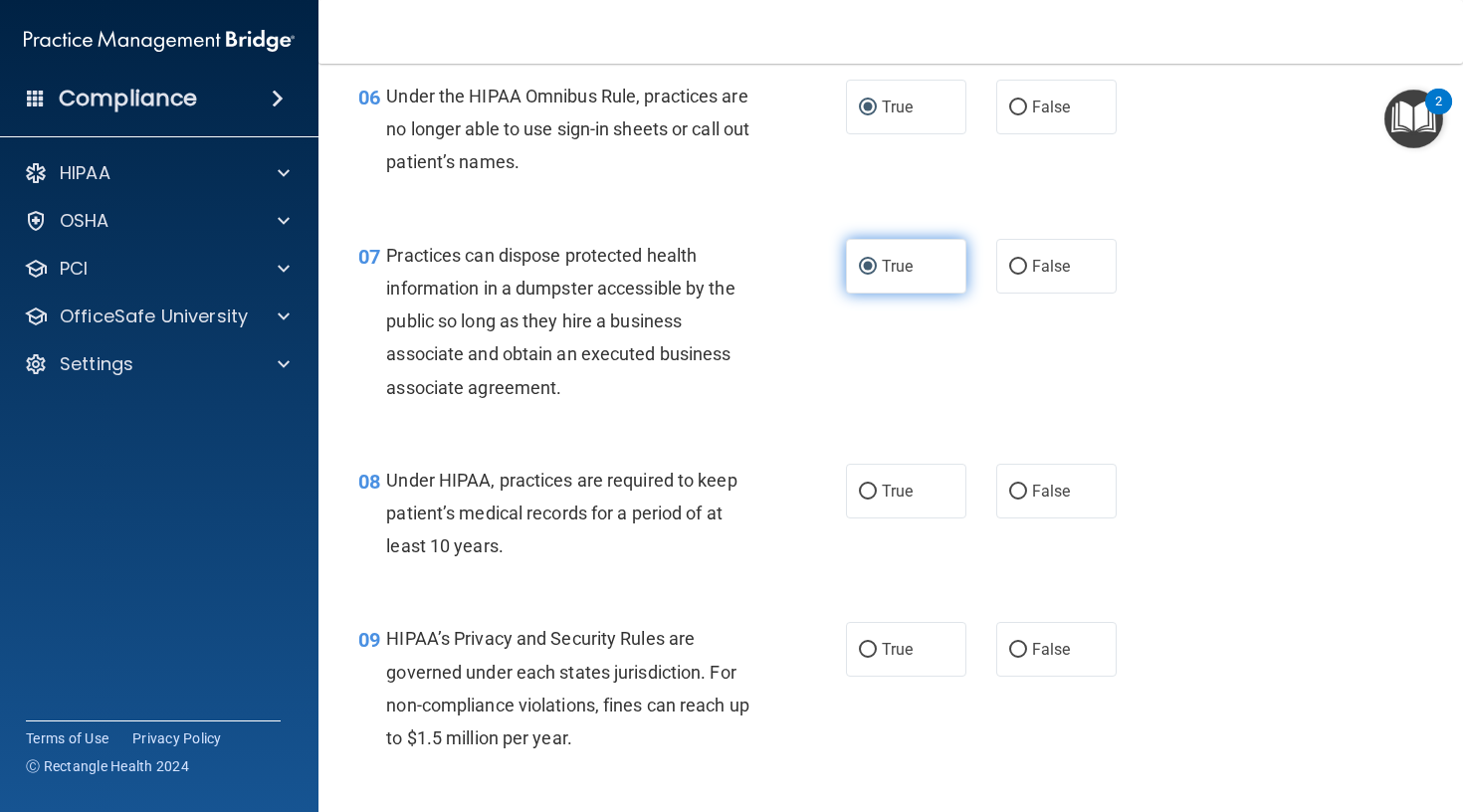 scroll, scrollTop: 1114, scrollLeft: 0, axis: vertical 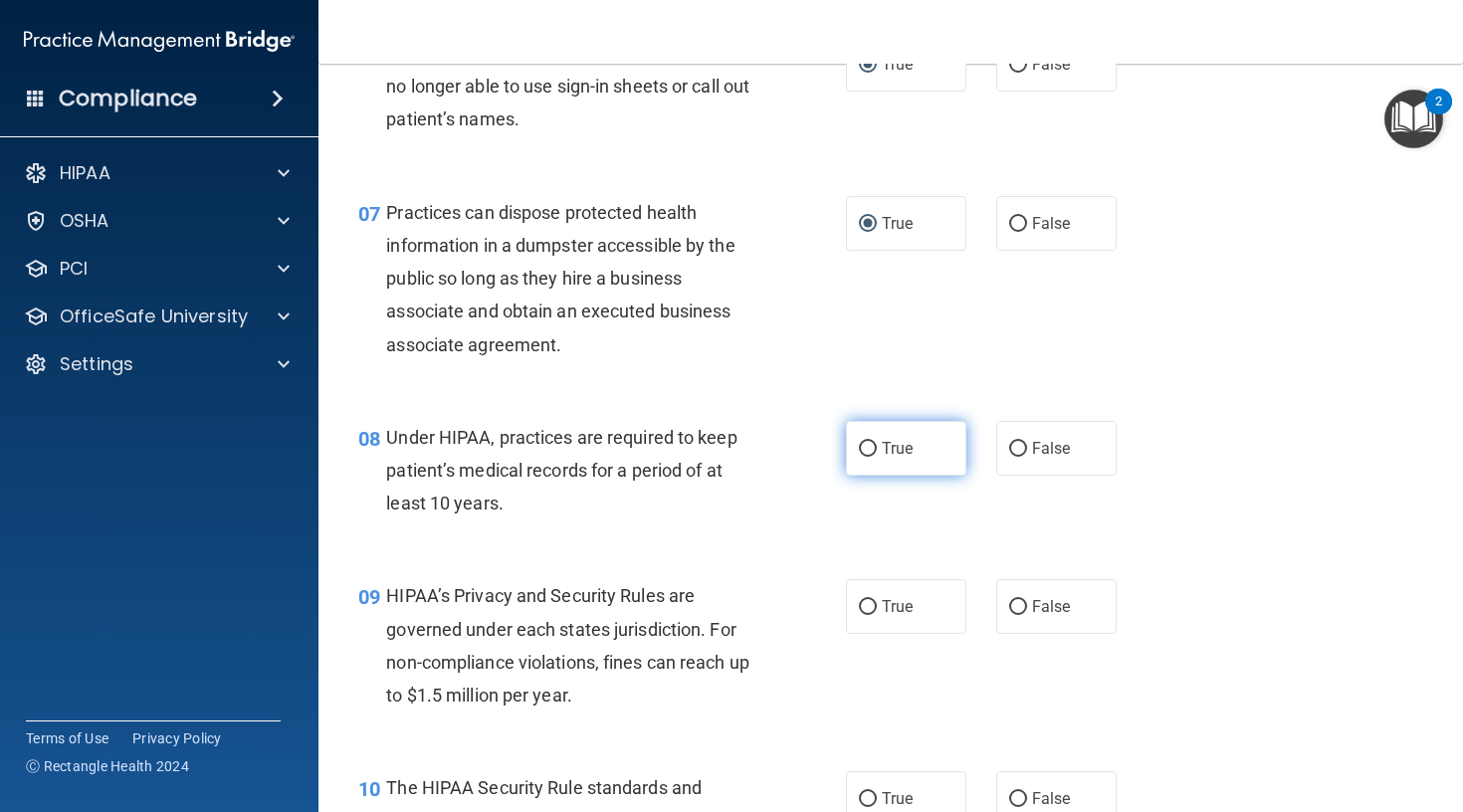 click on "True" at bounding box center [868, 449] 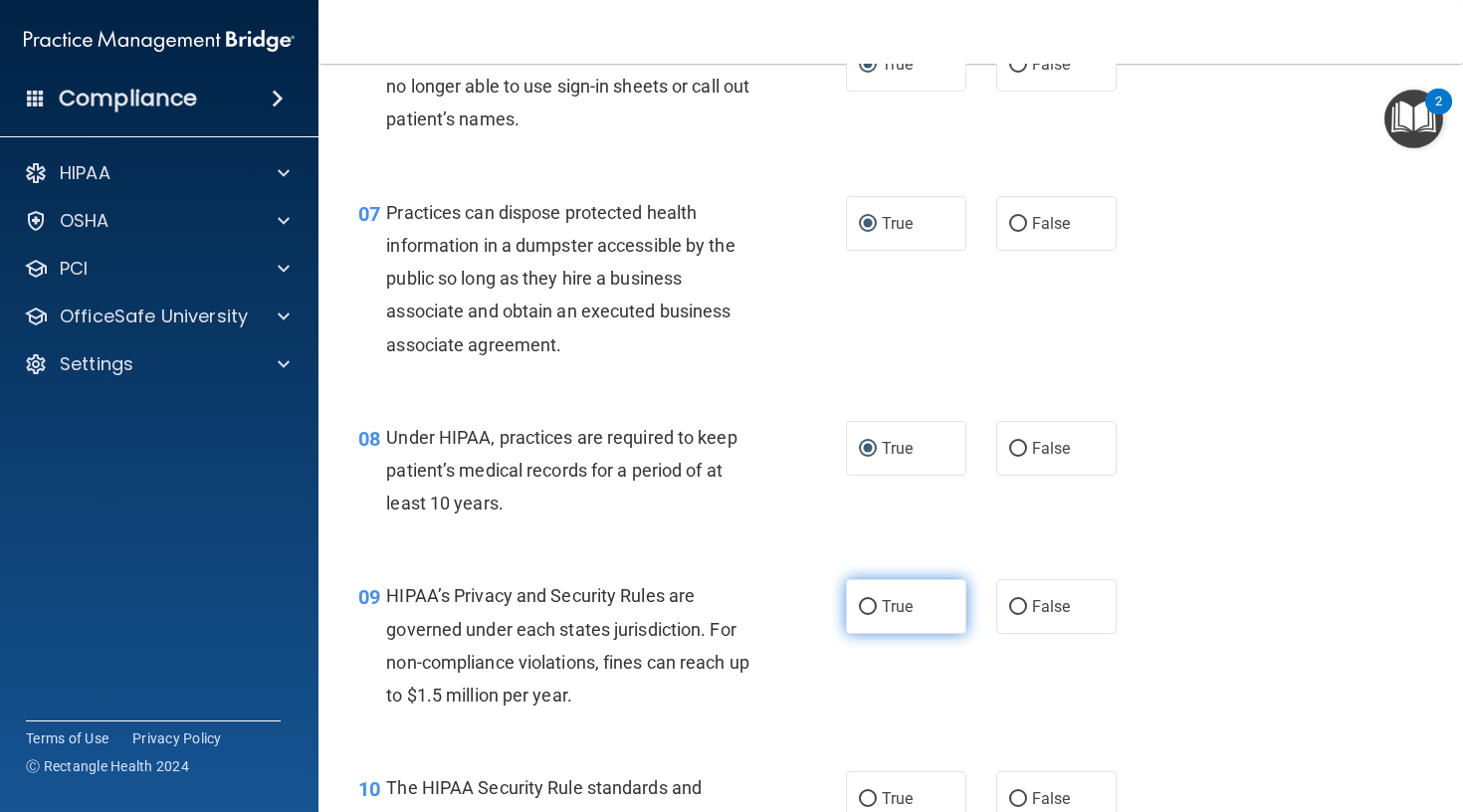 click on "True" at bounding box center (868, 607) 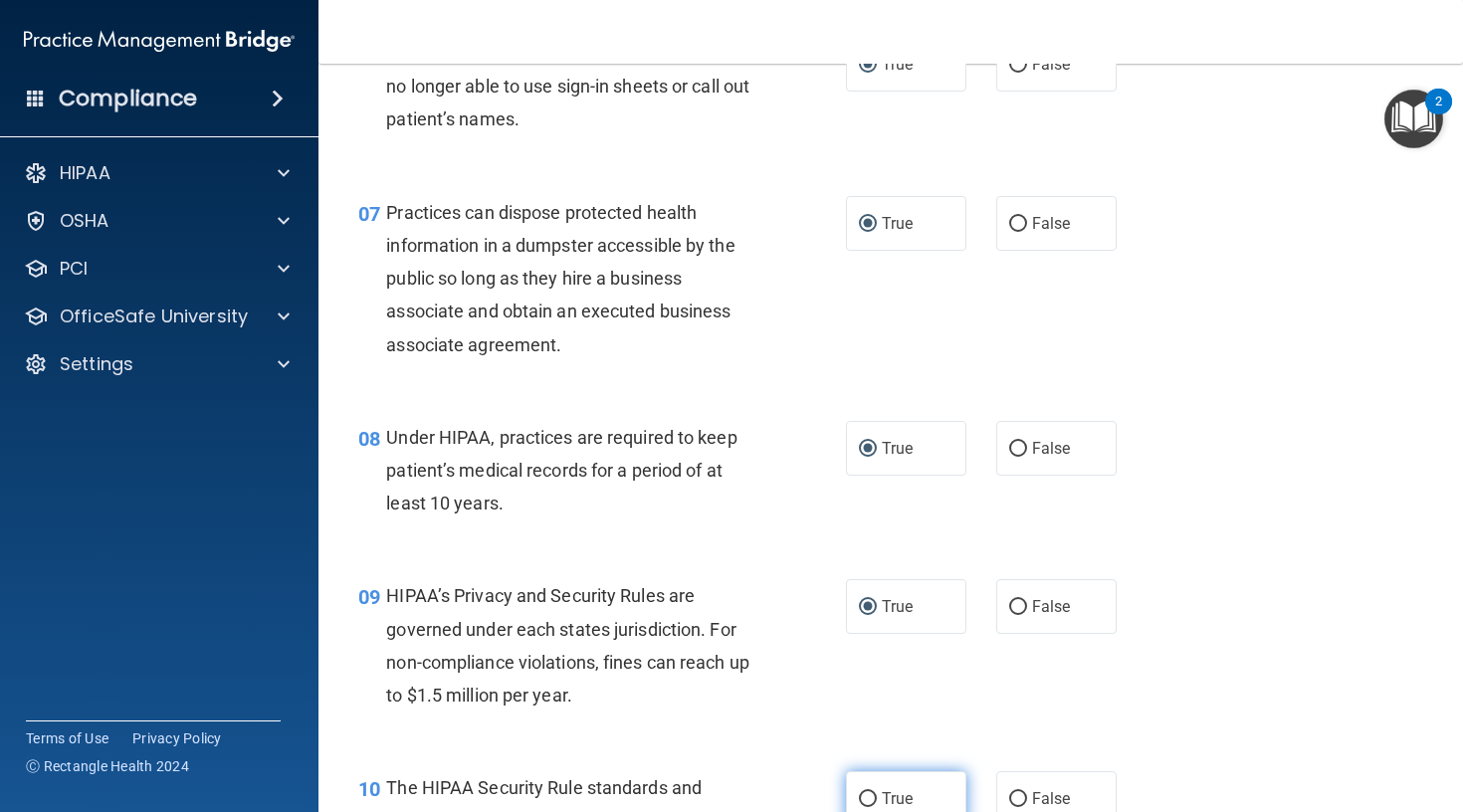 click on "True" at bounding box center [868, 799] 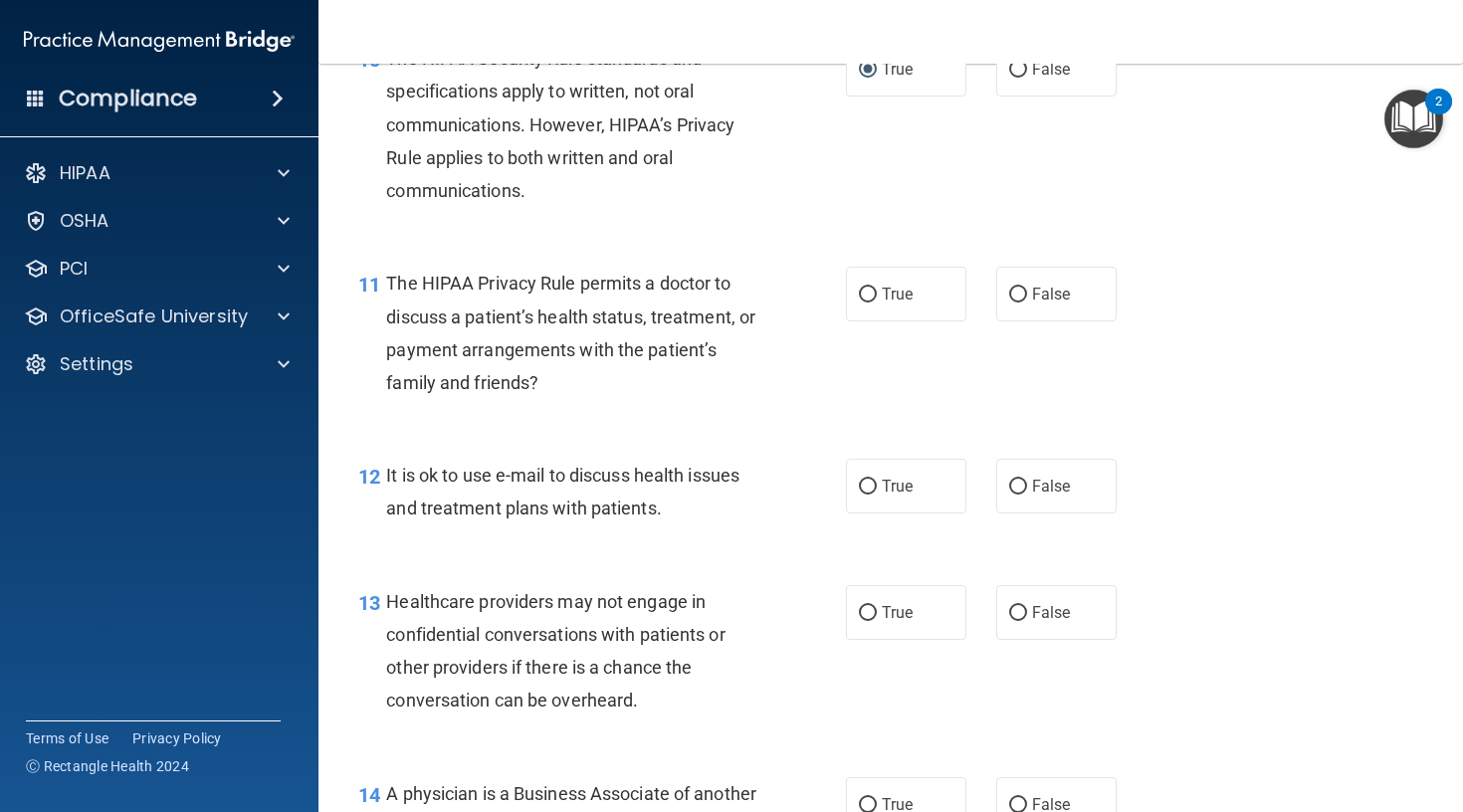 scroll, scrollTop: 1938, scrollLeft: 0, axis: vertical 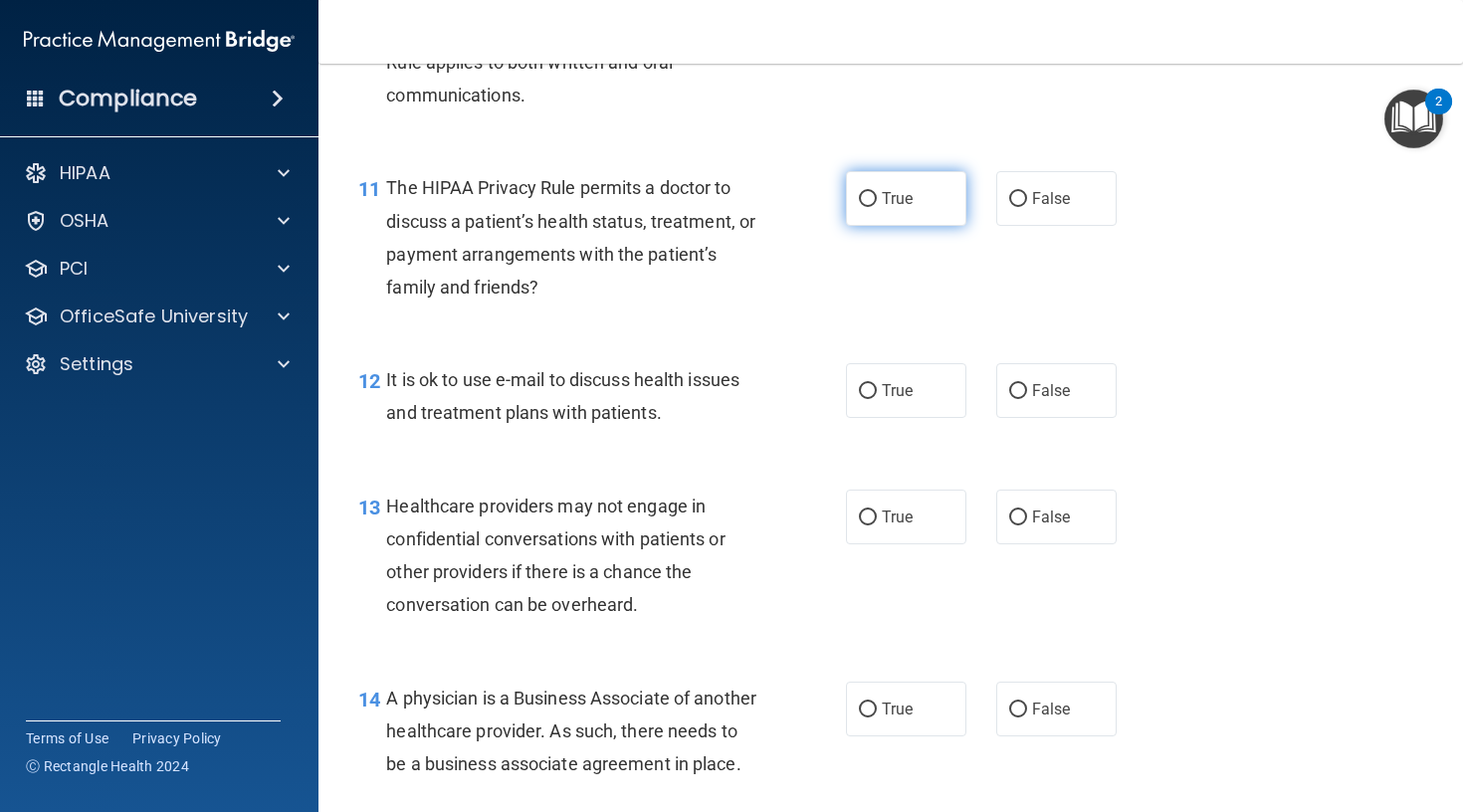click on "True" at bounding box center (868, 199) 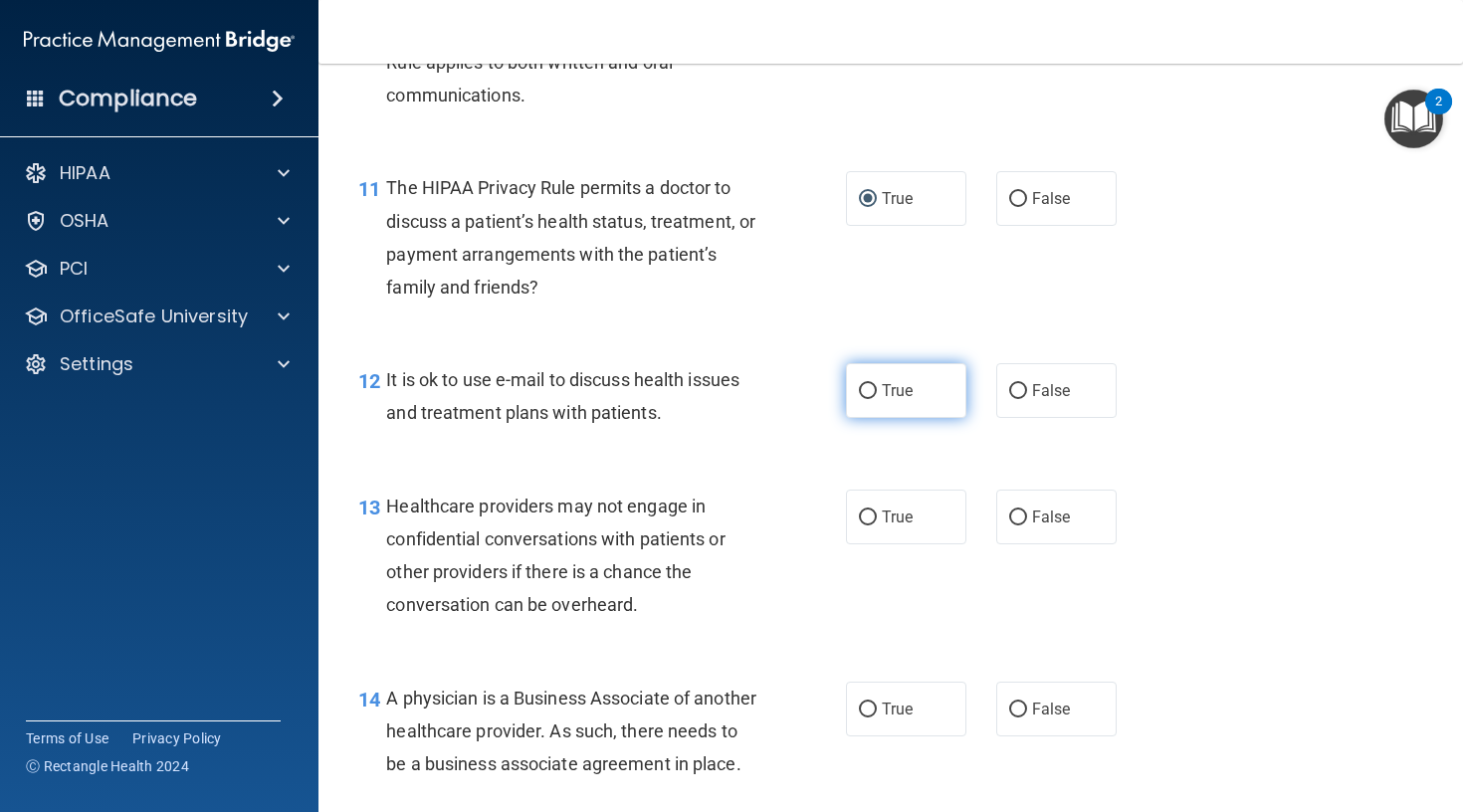 click on "True" at bounding box center [868, 391] 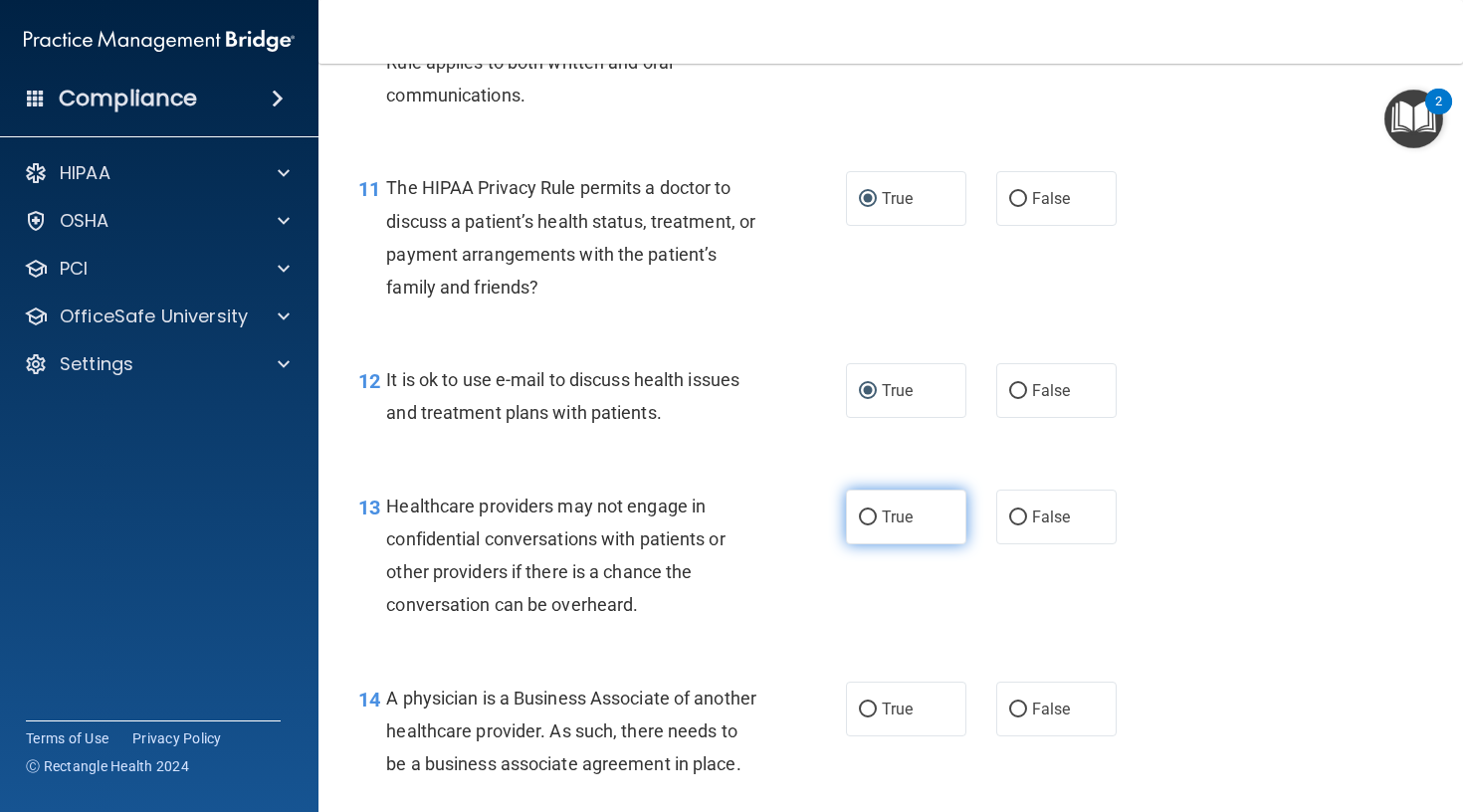 click on "True" at bounding box center [868, 517] 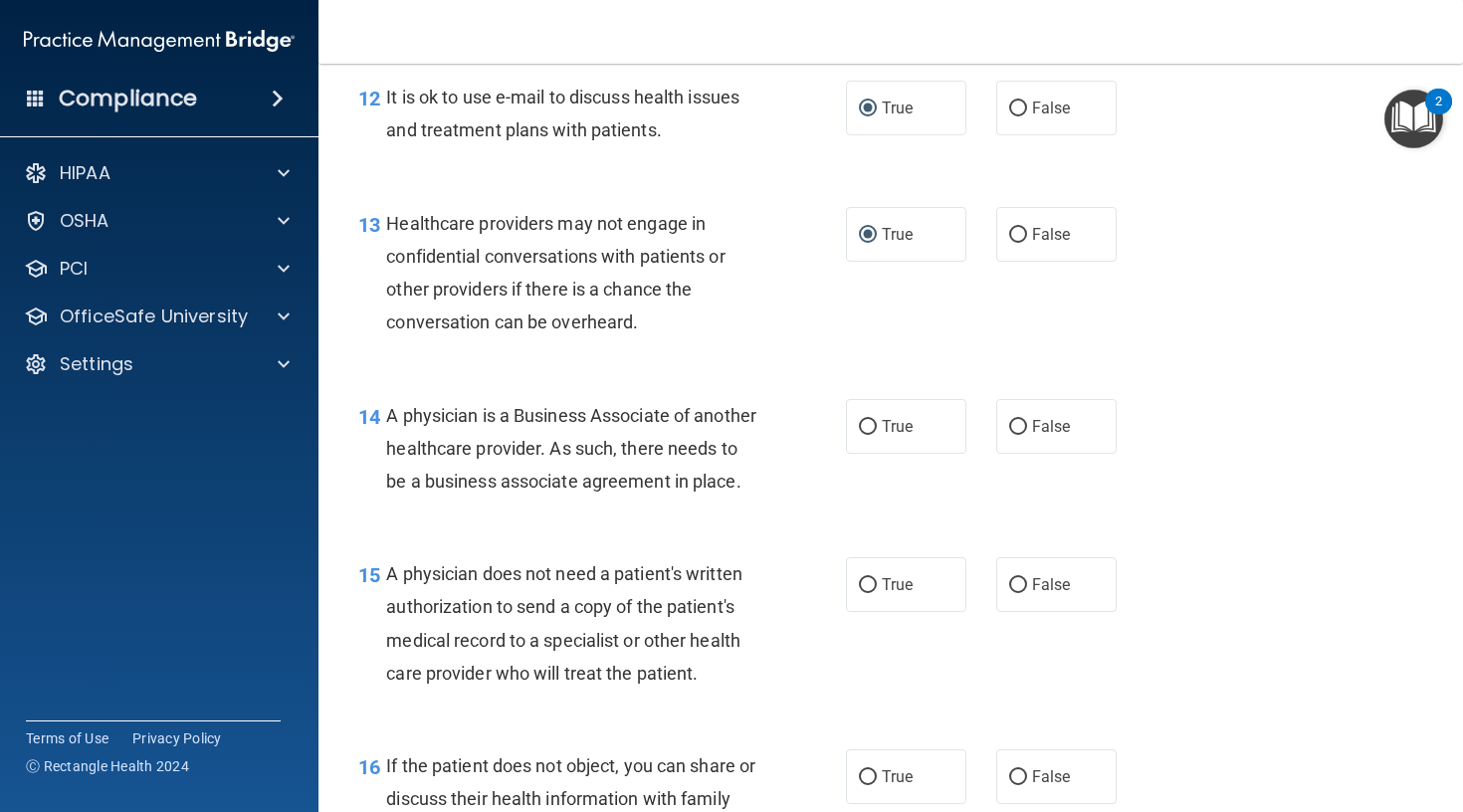 scroll, scrollTop: 2258, scrollLeft: 0, axis: vertical 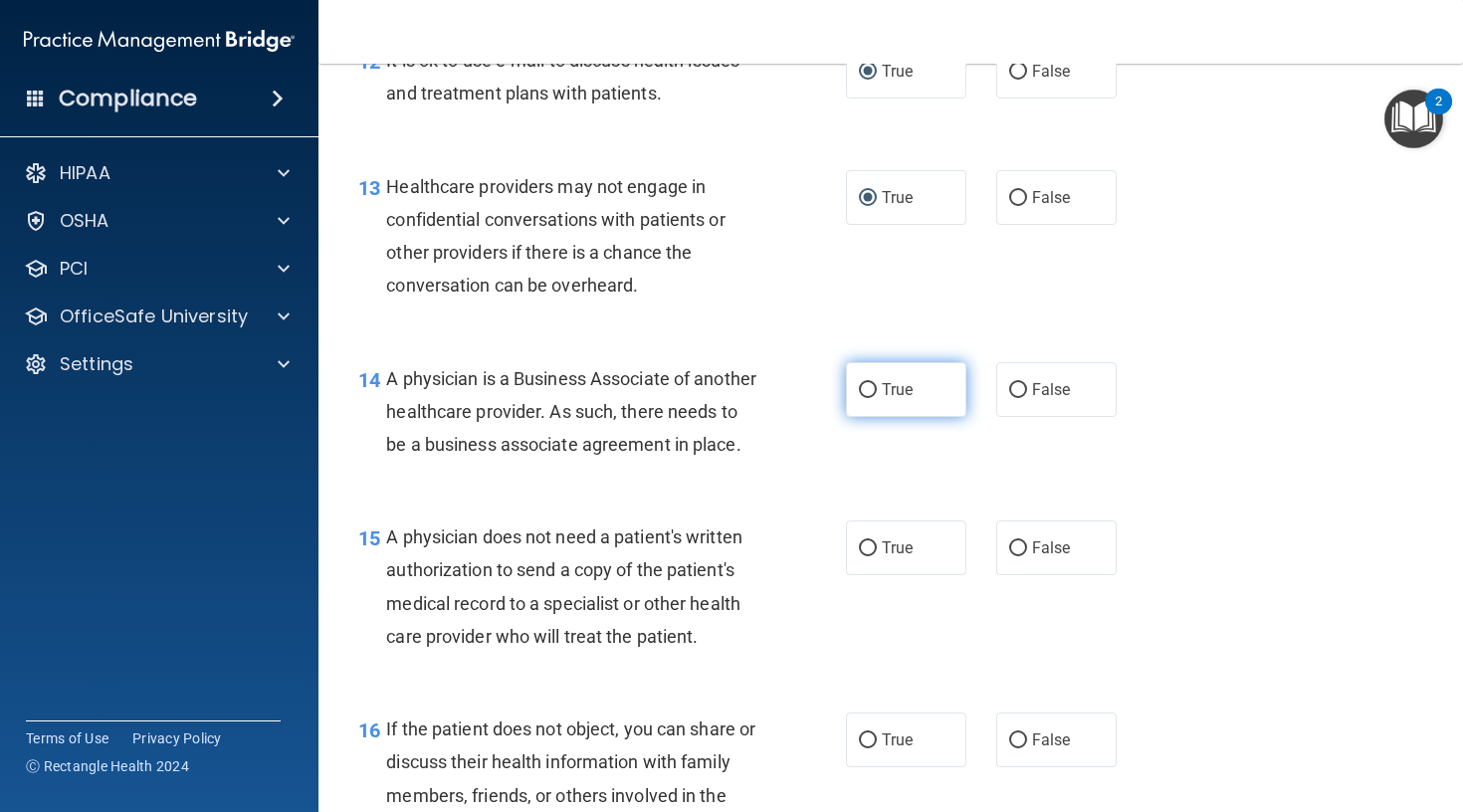 click on "True" at bounding box center [868, 390] 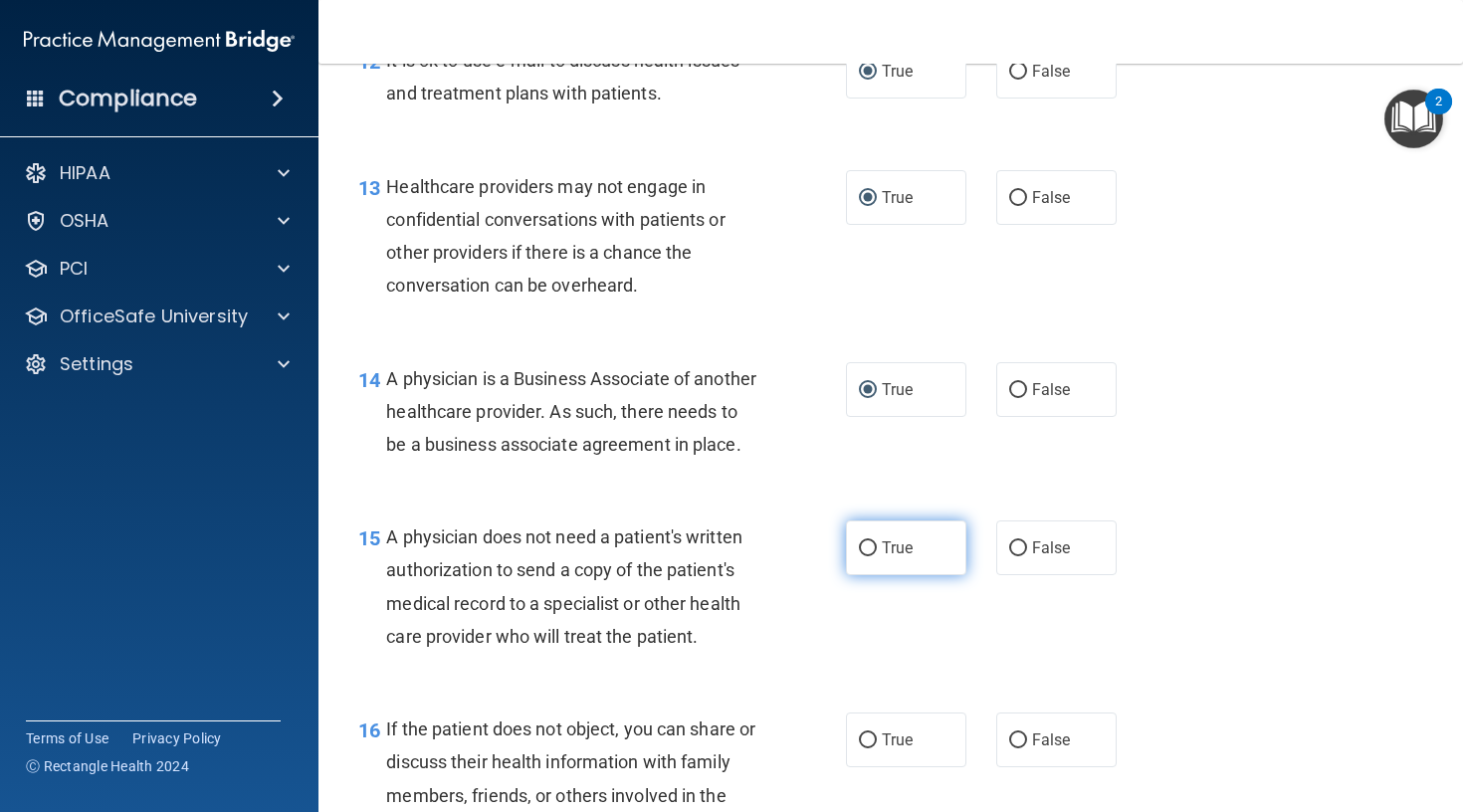 radio on "true" 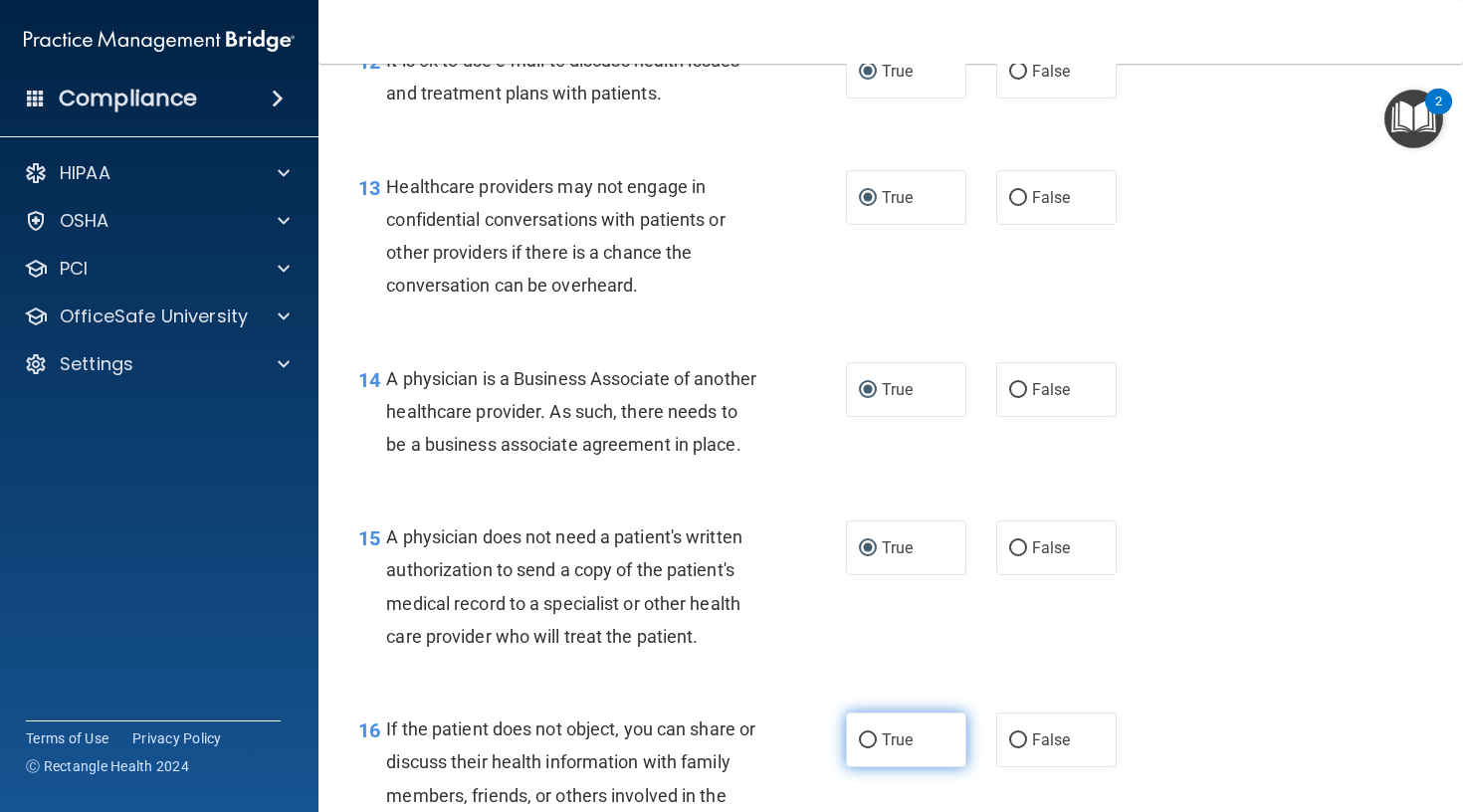 click on "True" at bounding box center (868, 740) 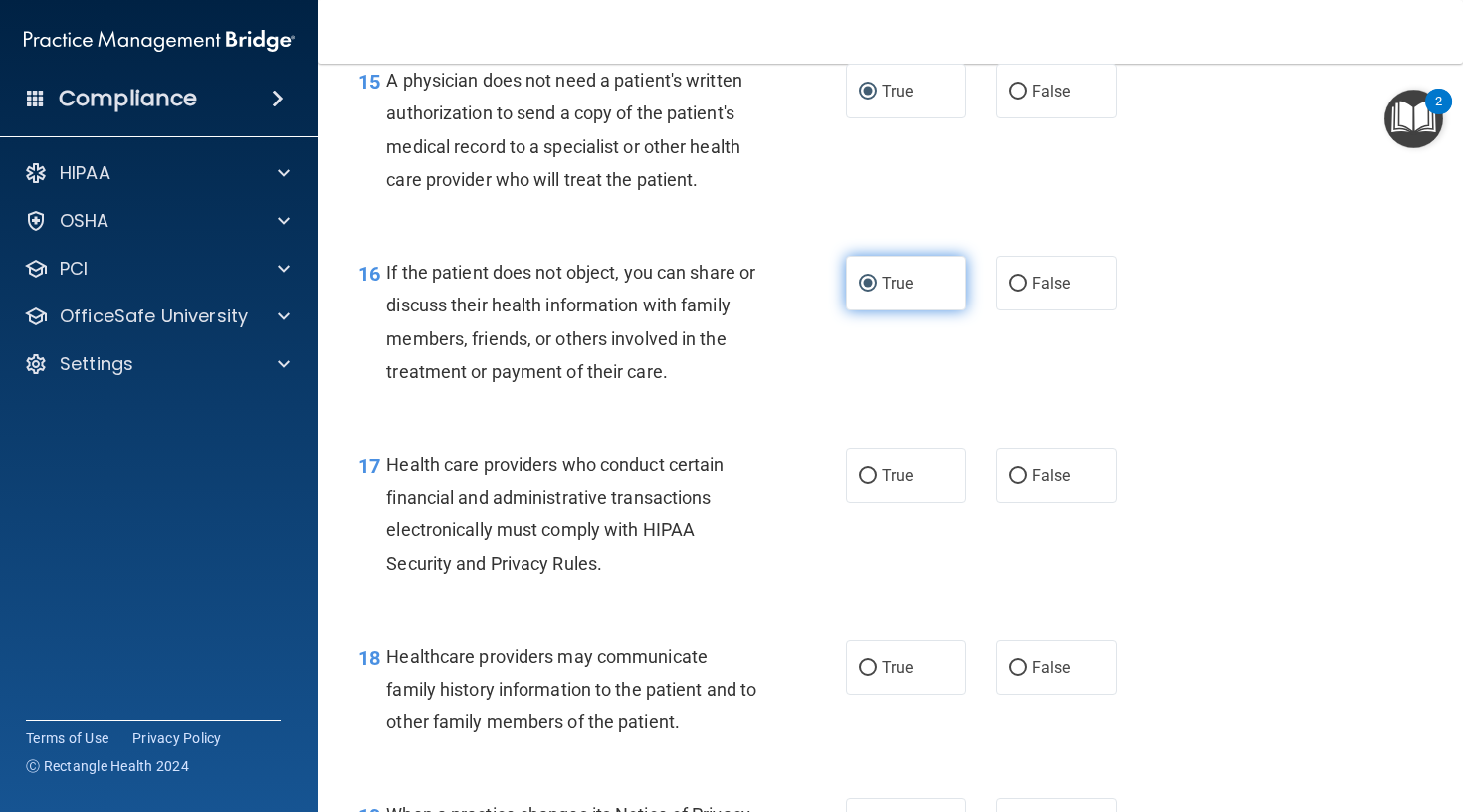scroll, scrollTop: 2775, scrollLeft: 0, axis: vertical 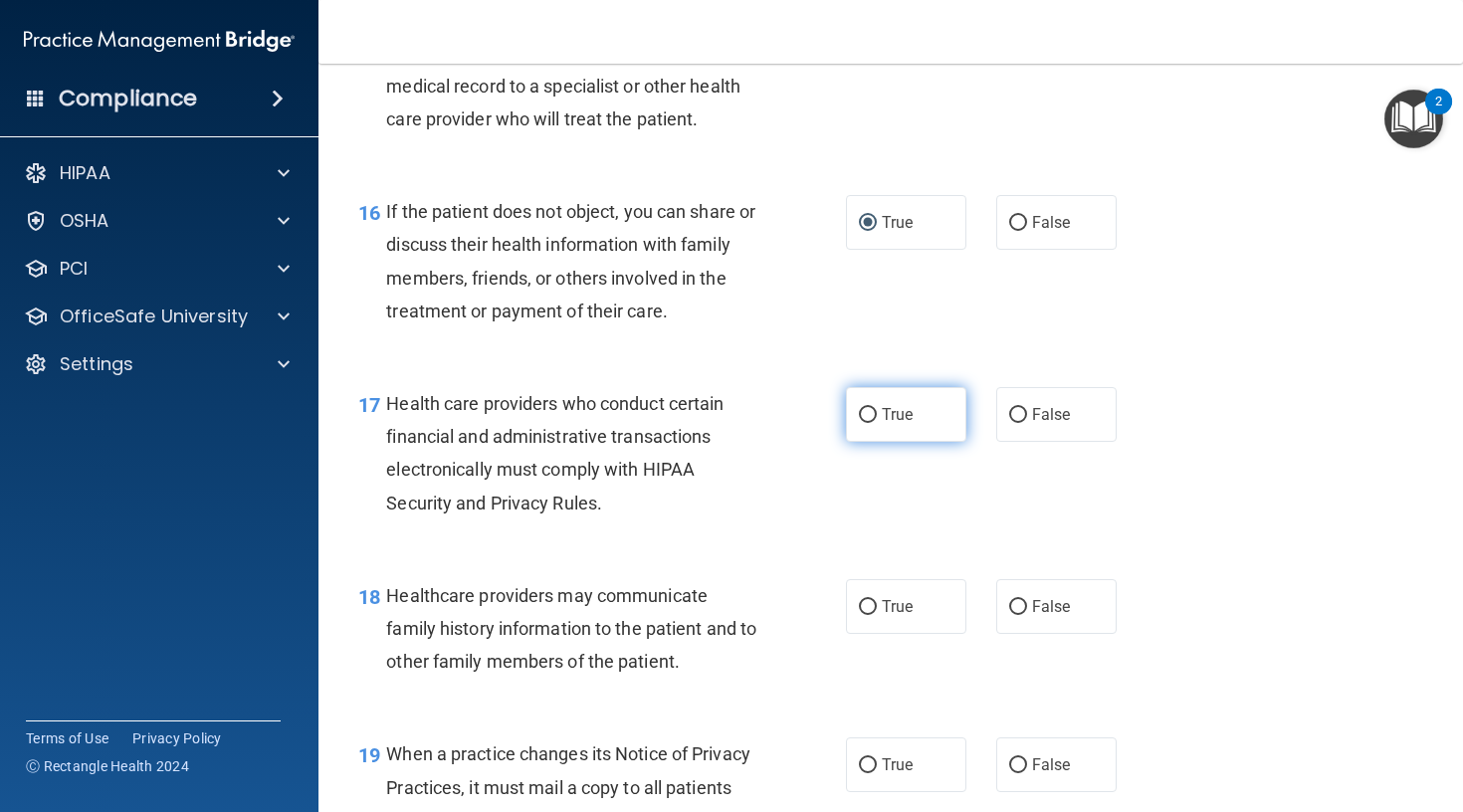click on "True" at bounding box center [868, 415] 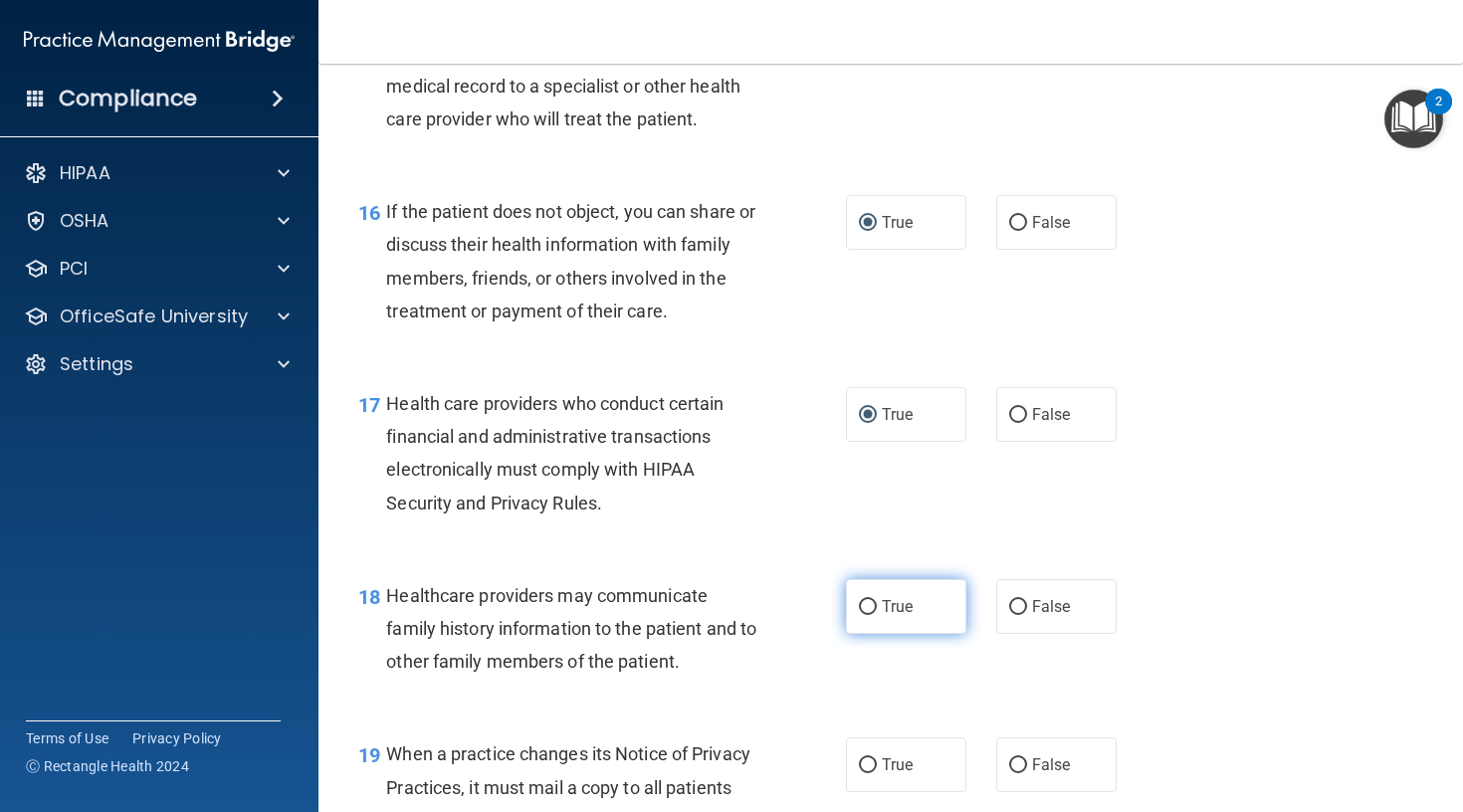click on "True" at bounding box center (868, 607) 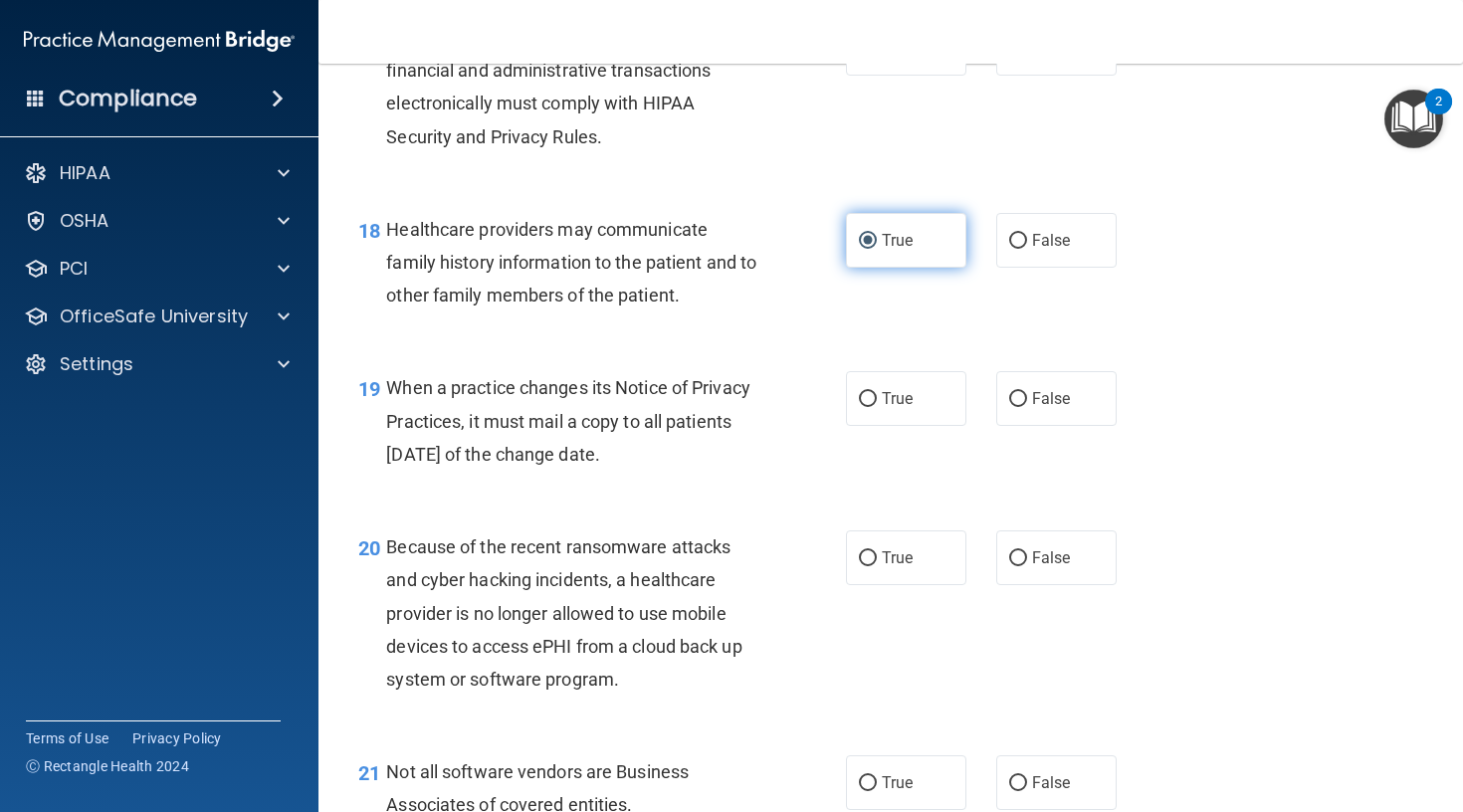 scroll, scrollTop: 3176, scrollLeft: 0, axis: vertical 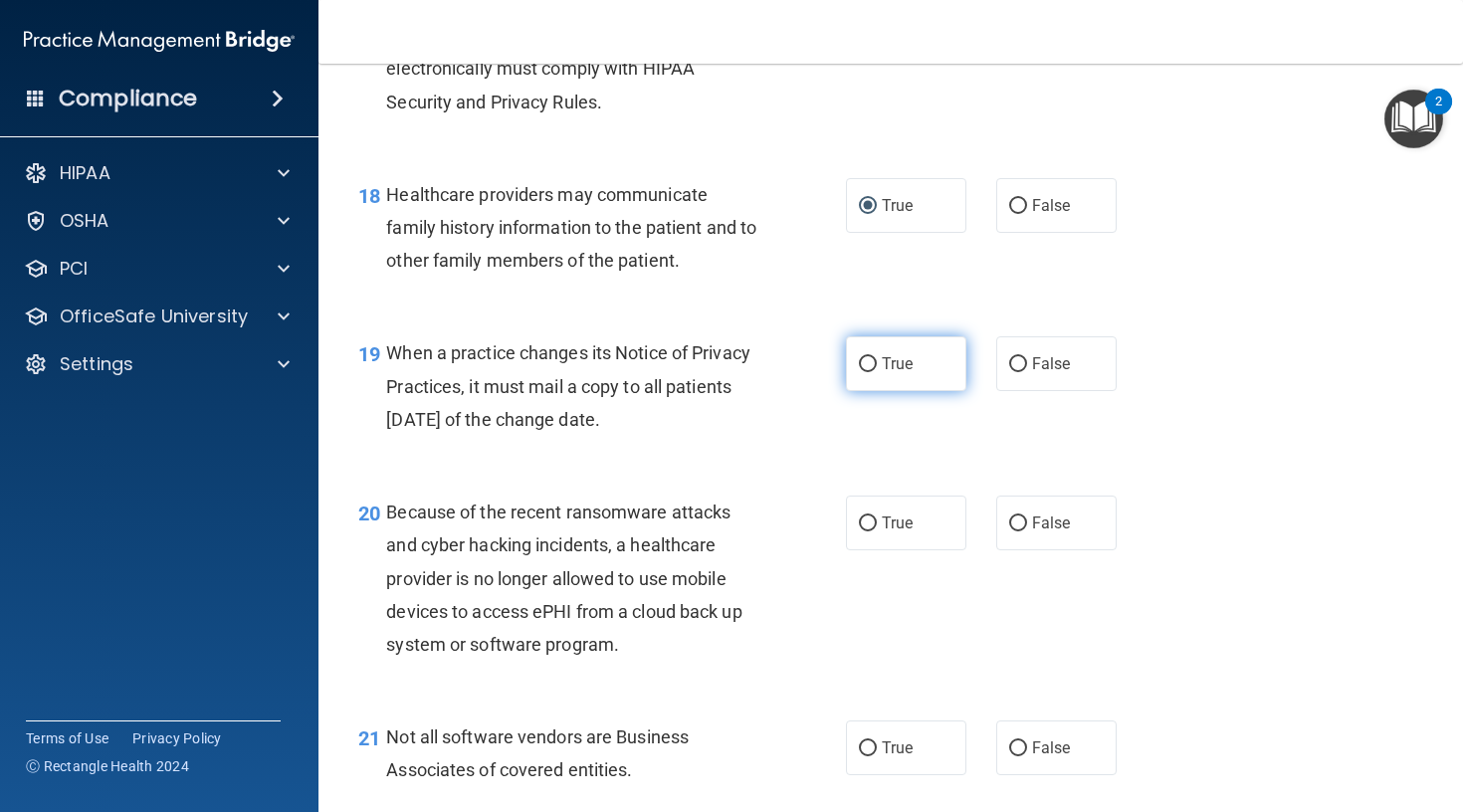 click on "True" at bounding box center [868, 364] 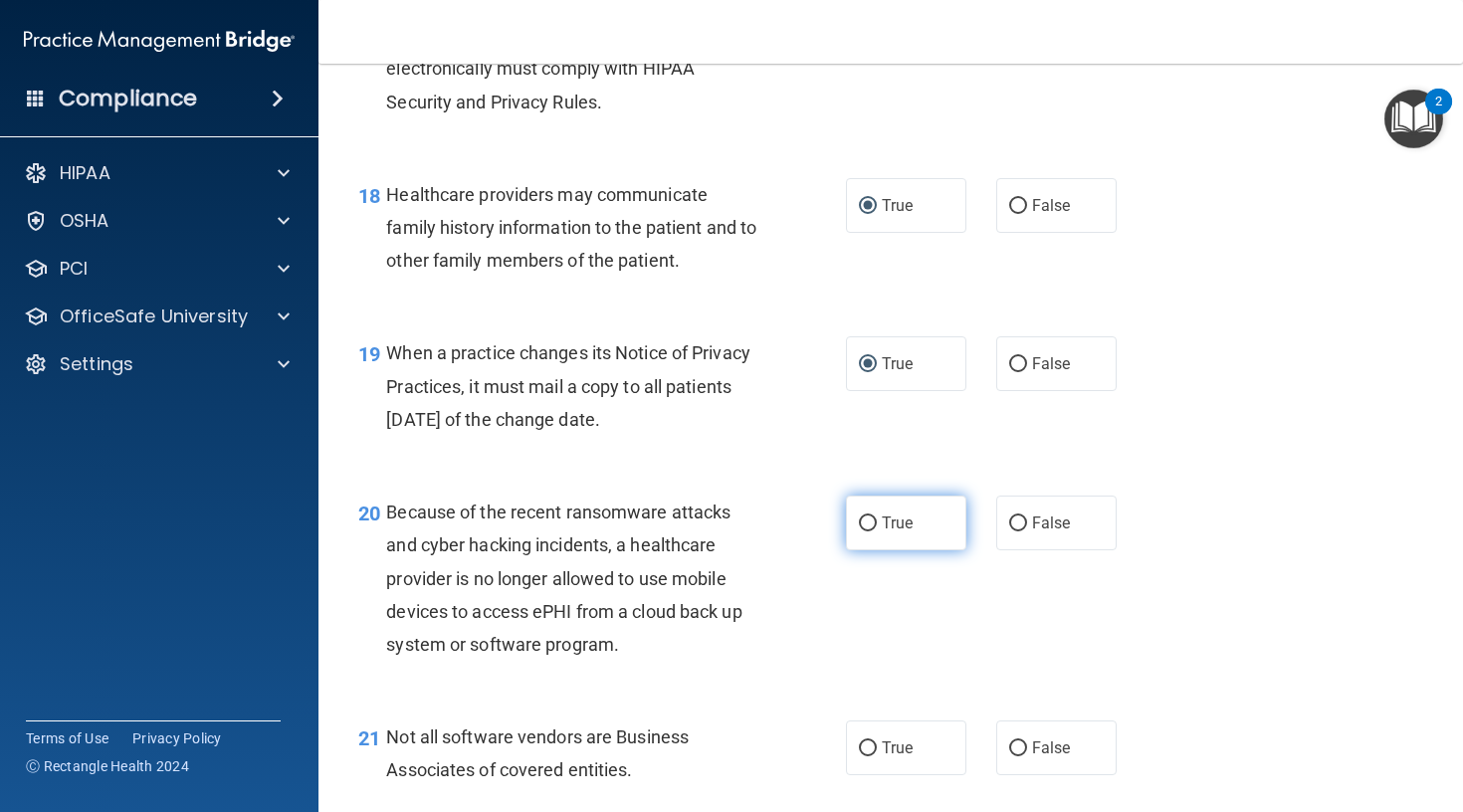 click on "True" at bounding box center (868, 523) 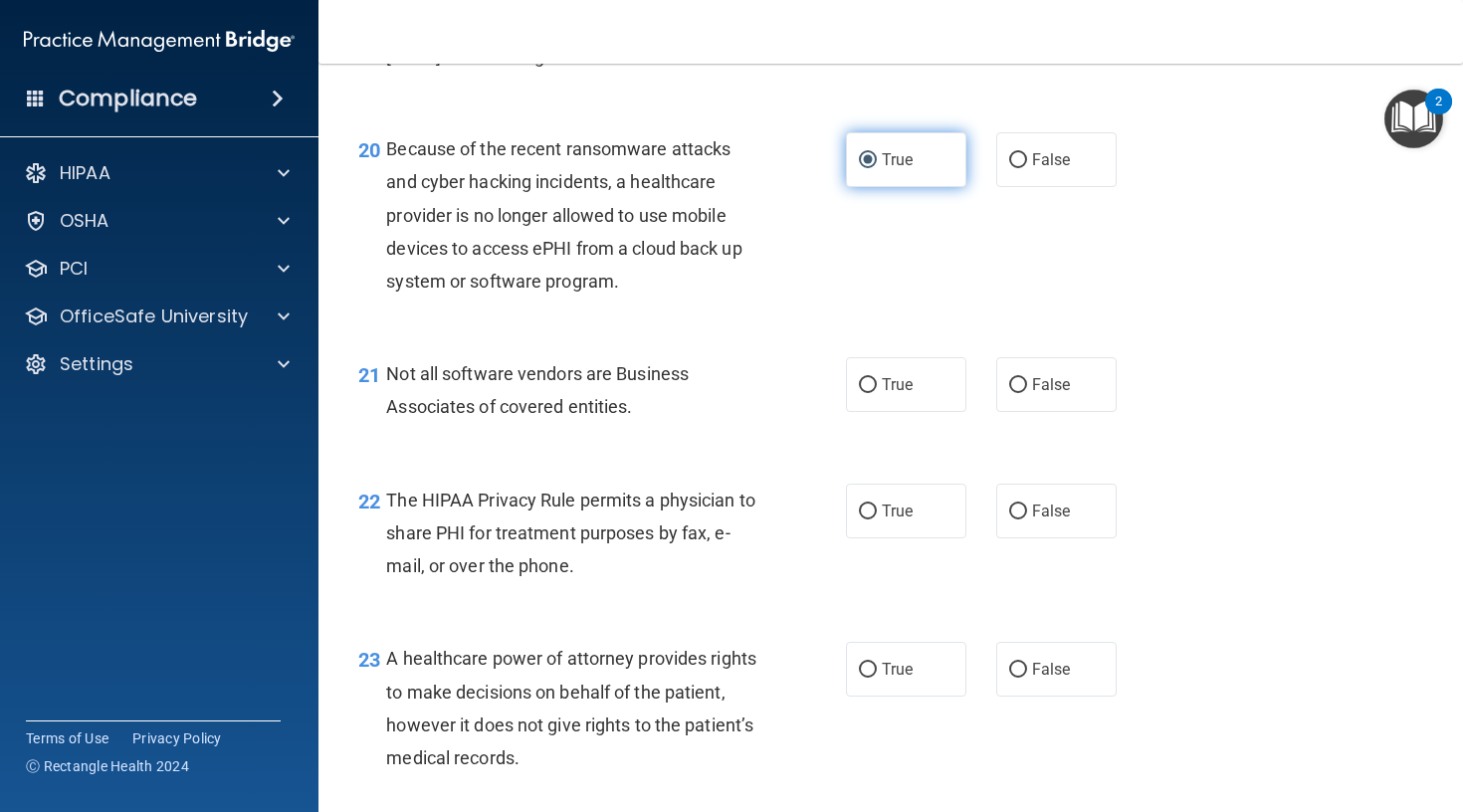 scroll, scrollTop: 3583, scrollLeft: 0, axis: vertical 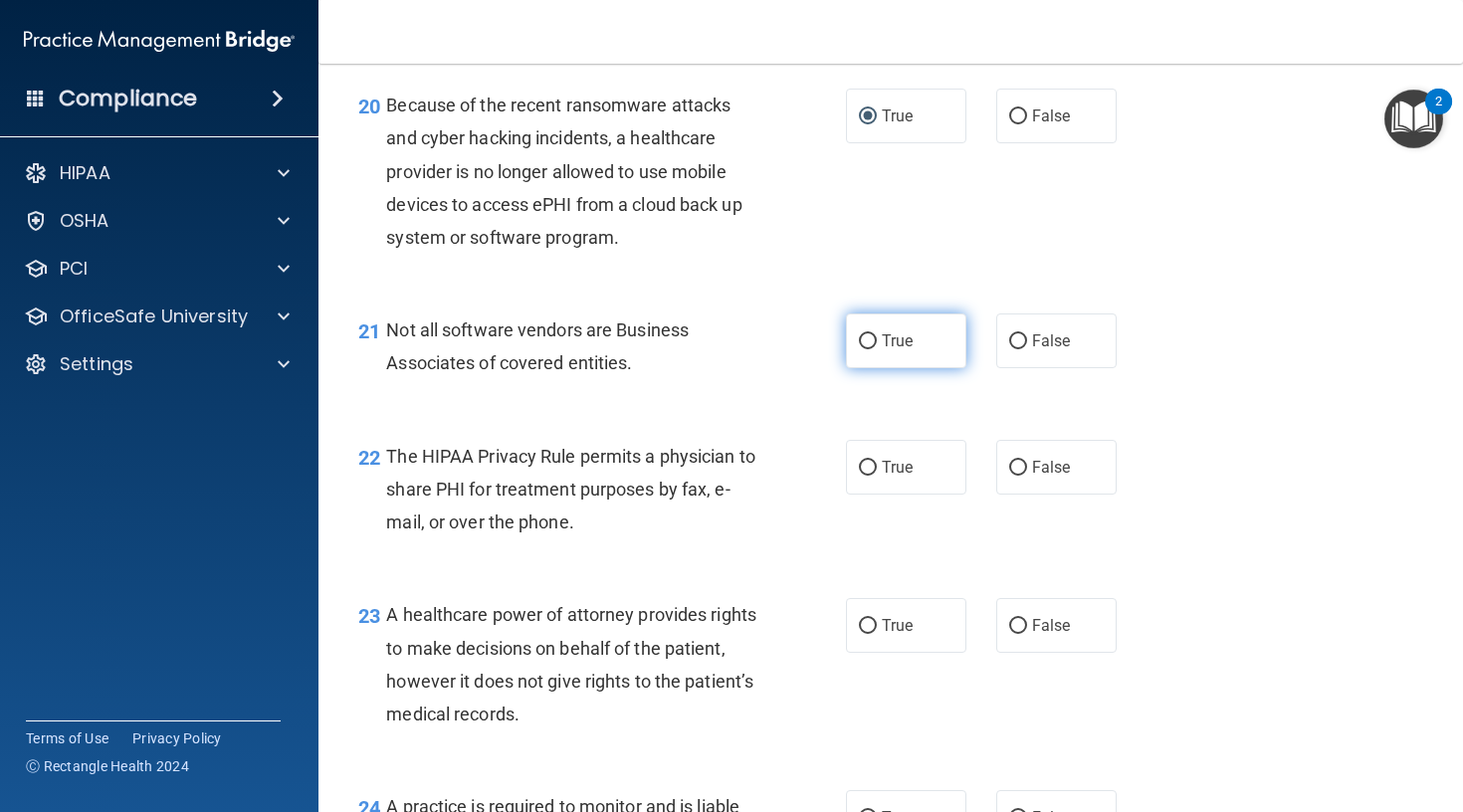 click on "True" at bounding box center [868, 341] 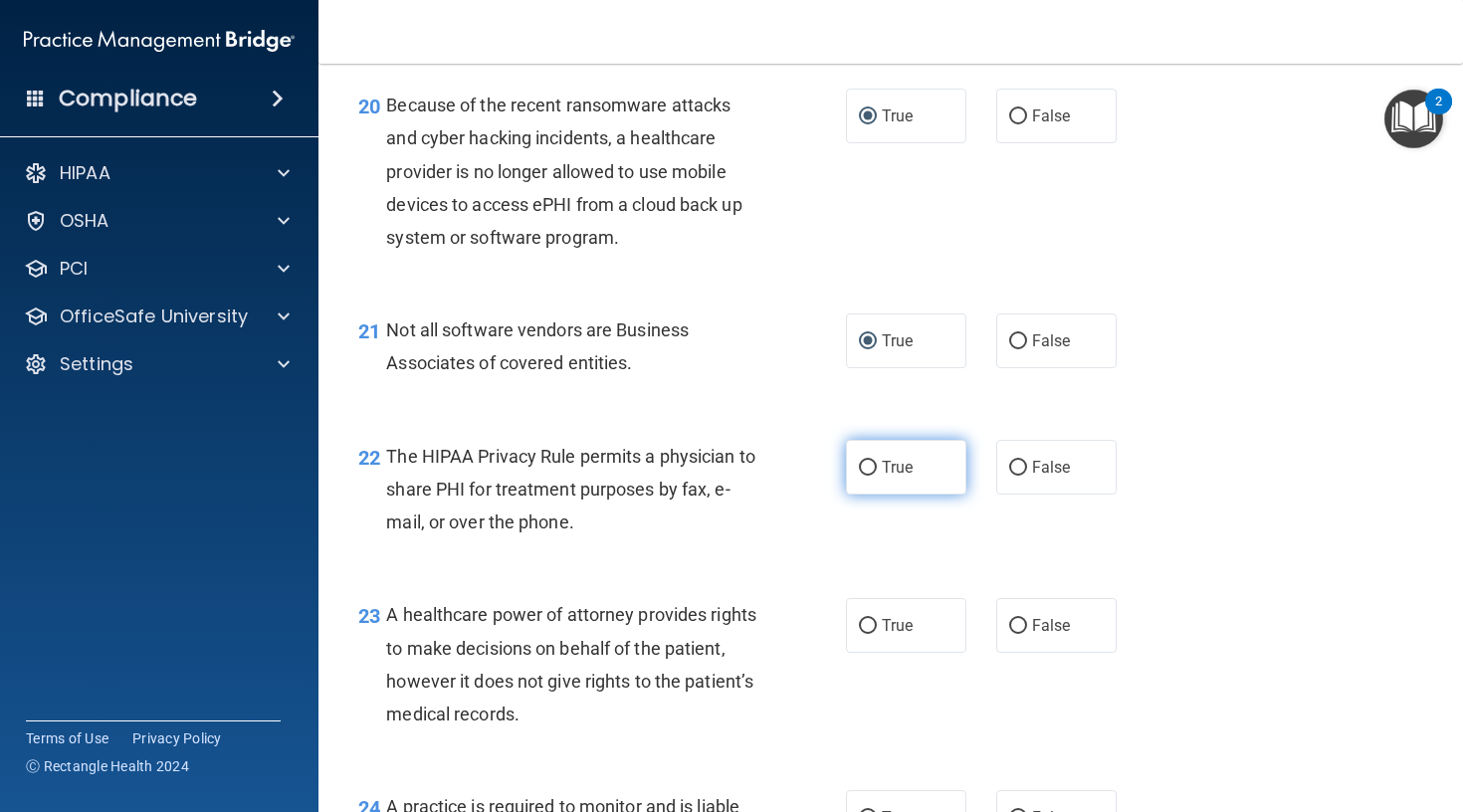 click on "True" at bounding box center (868, 468) 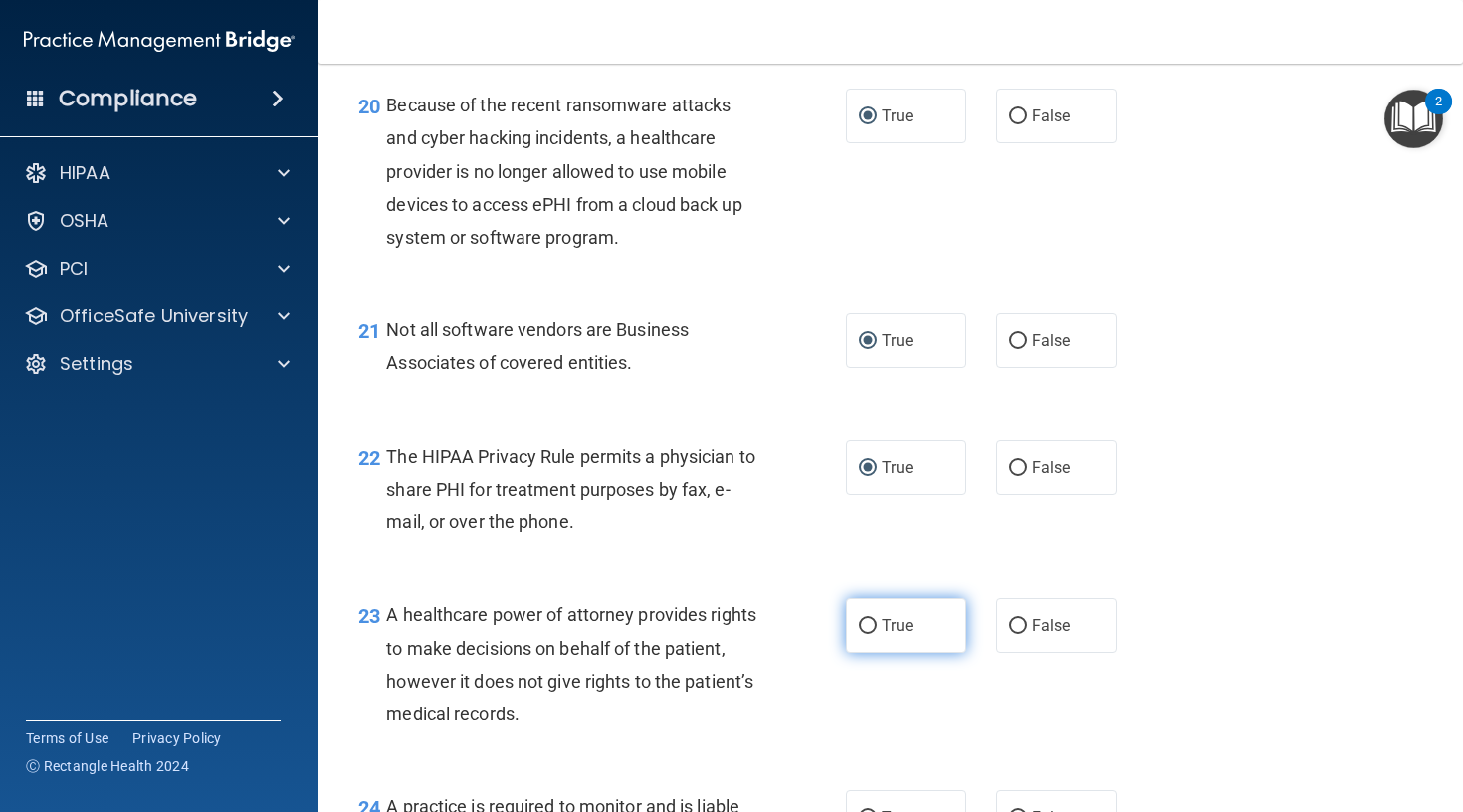 click on "True" at bounding box center (906, 625) 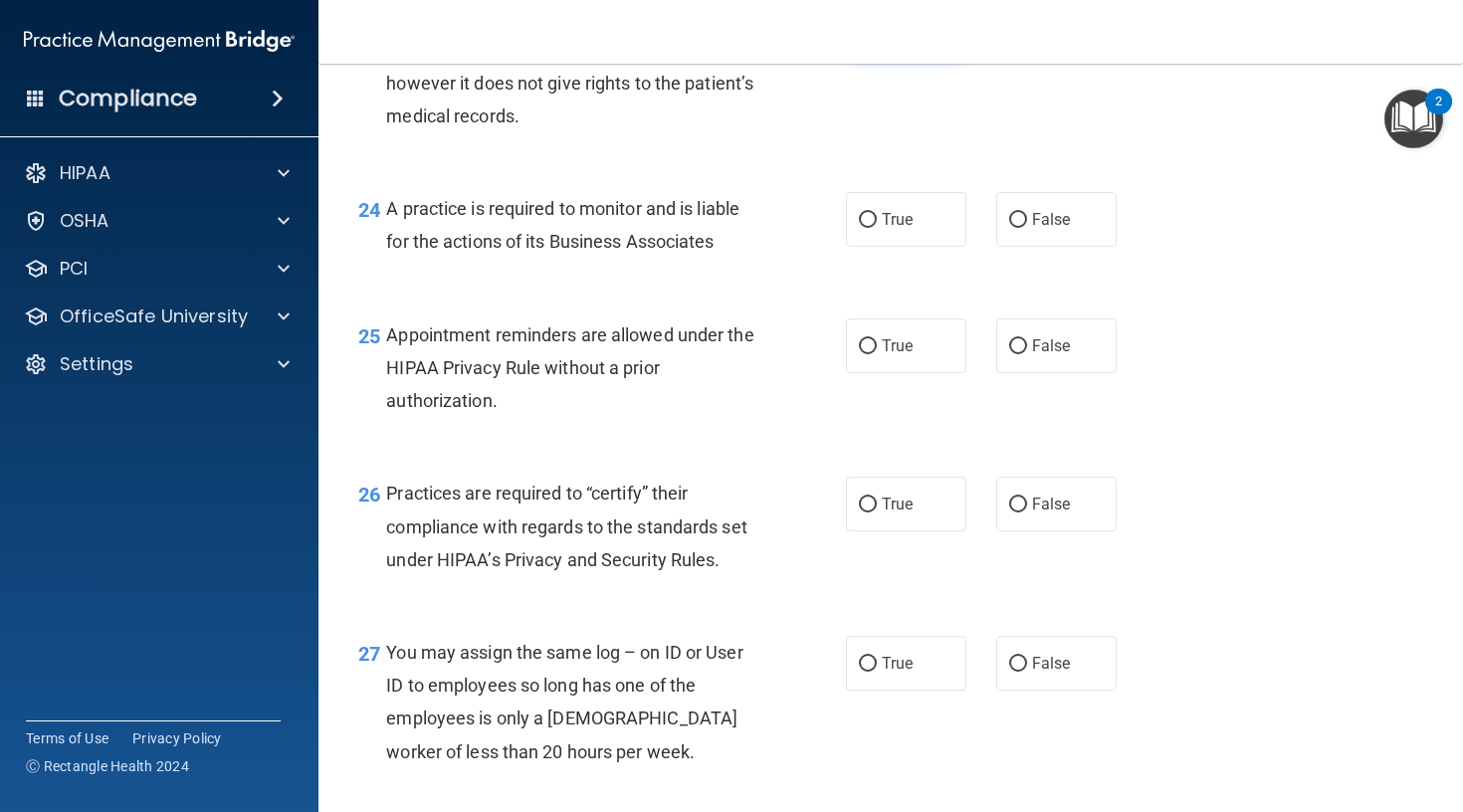 scroll, scrollTop: 4185, scrollLeft: 0, axis: vertical 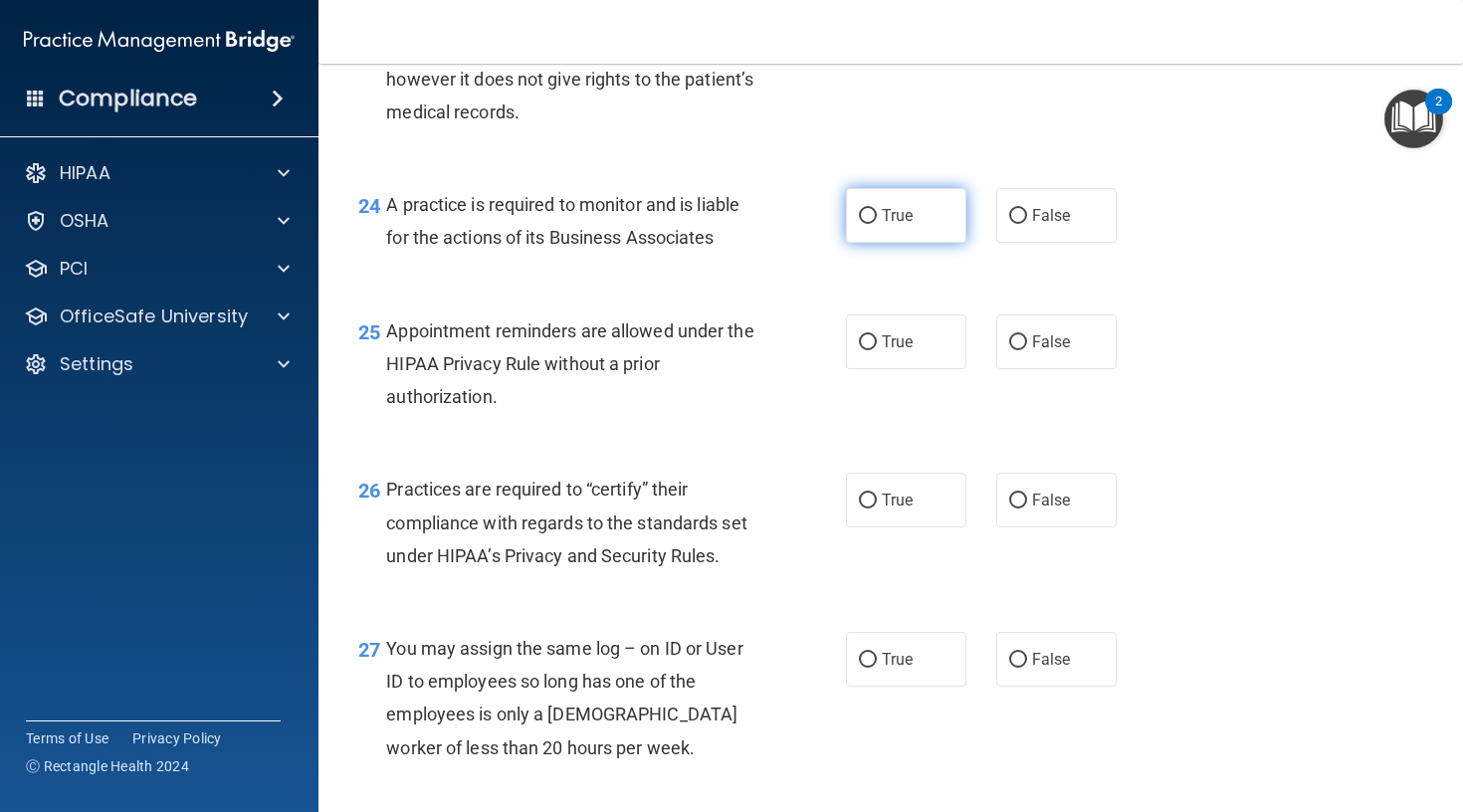 click on "True" at bounding box center (906, 215) 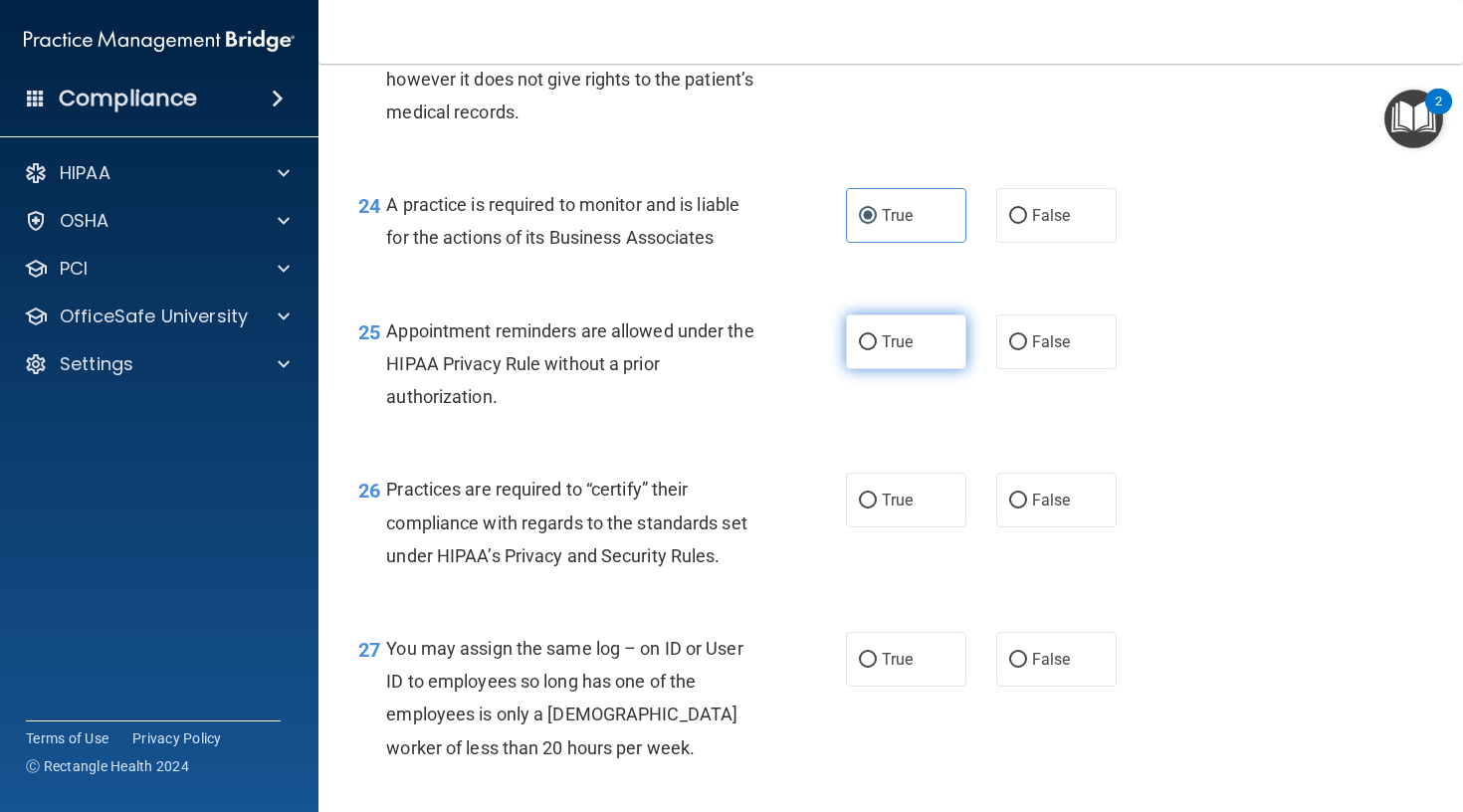 click on "True" at bounding box center (897, 341) 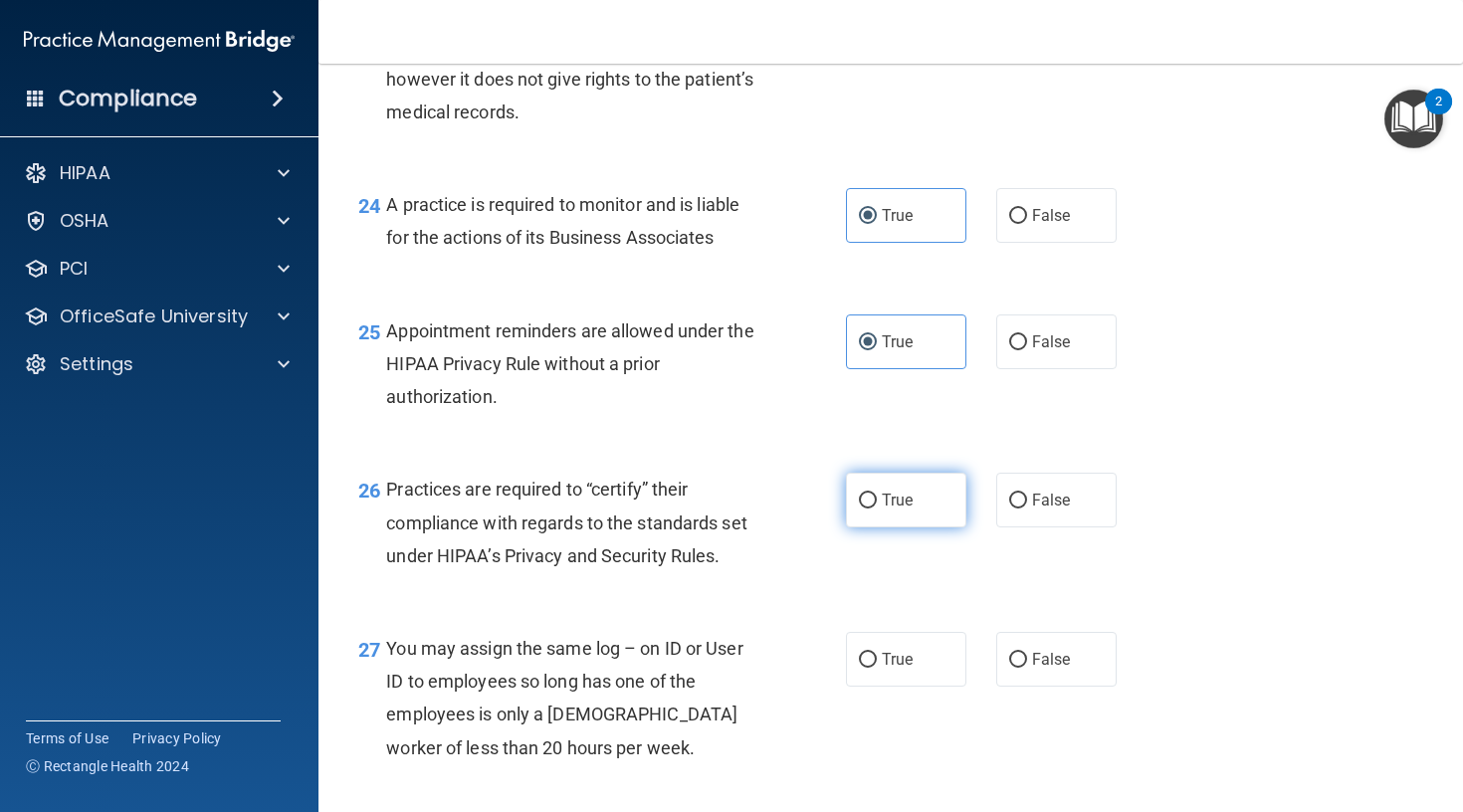 click on "True" at bounding box center (897, 500) 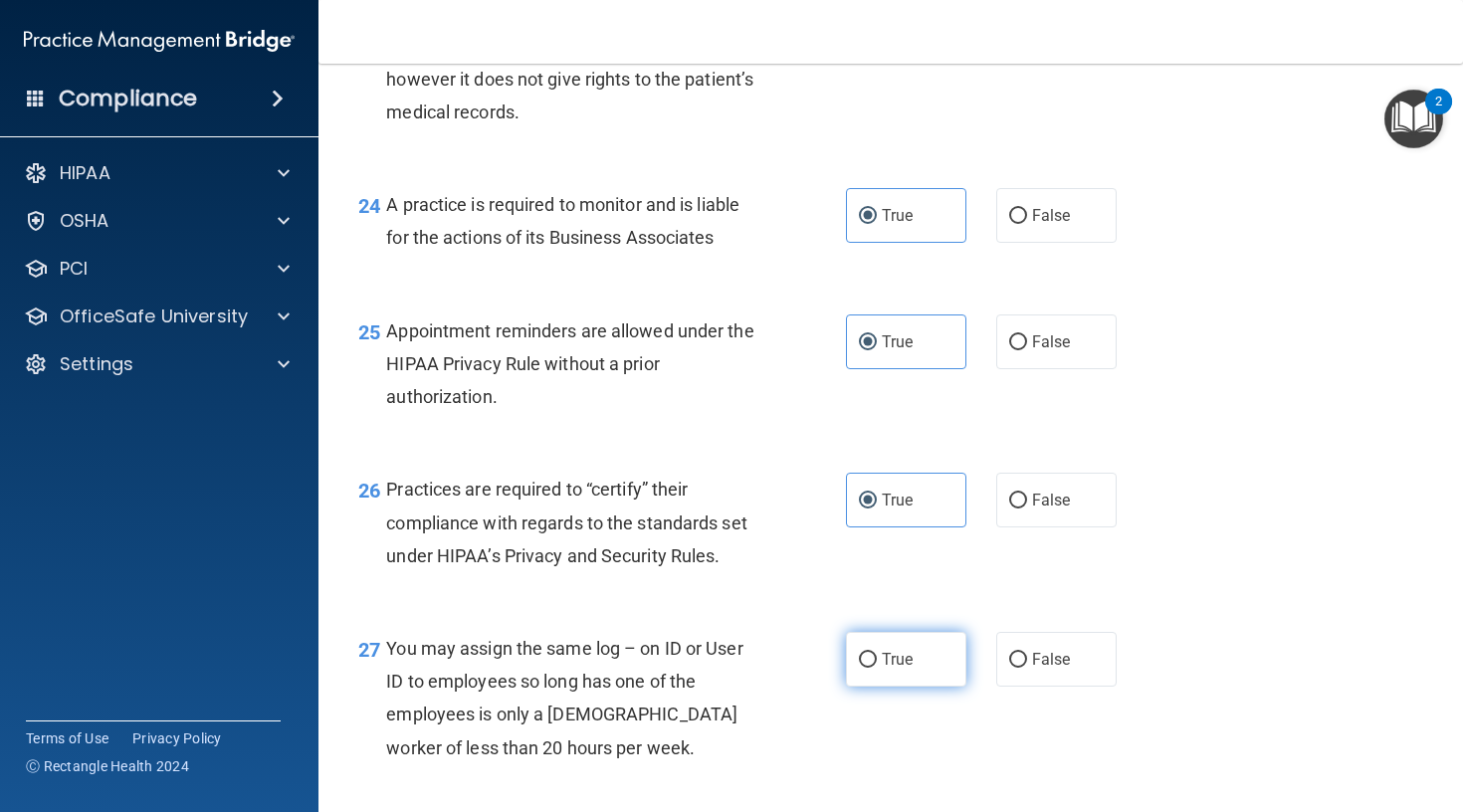 click on "True" at bounding box center (897, 659) 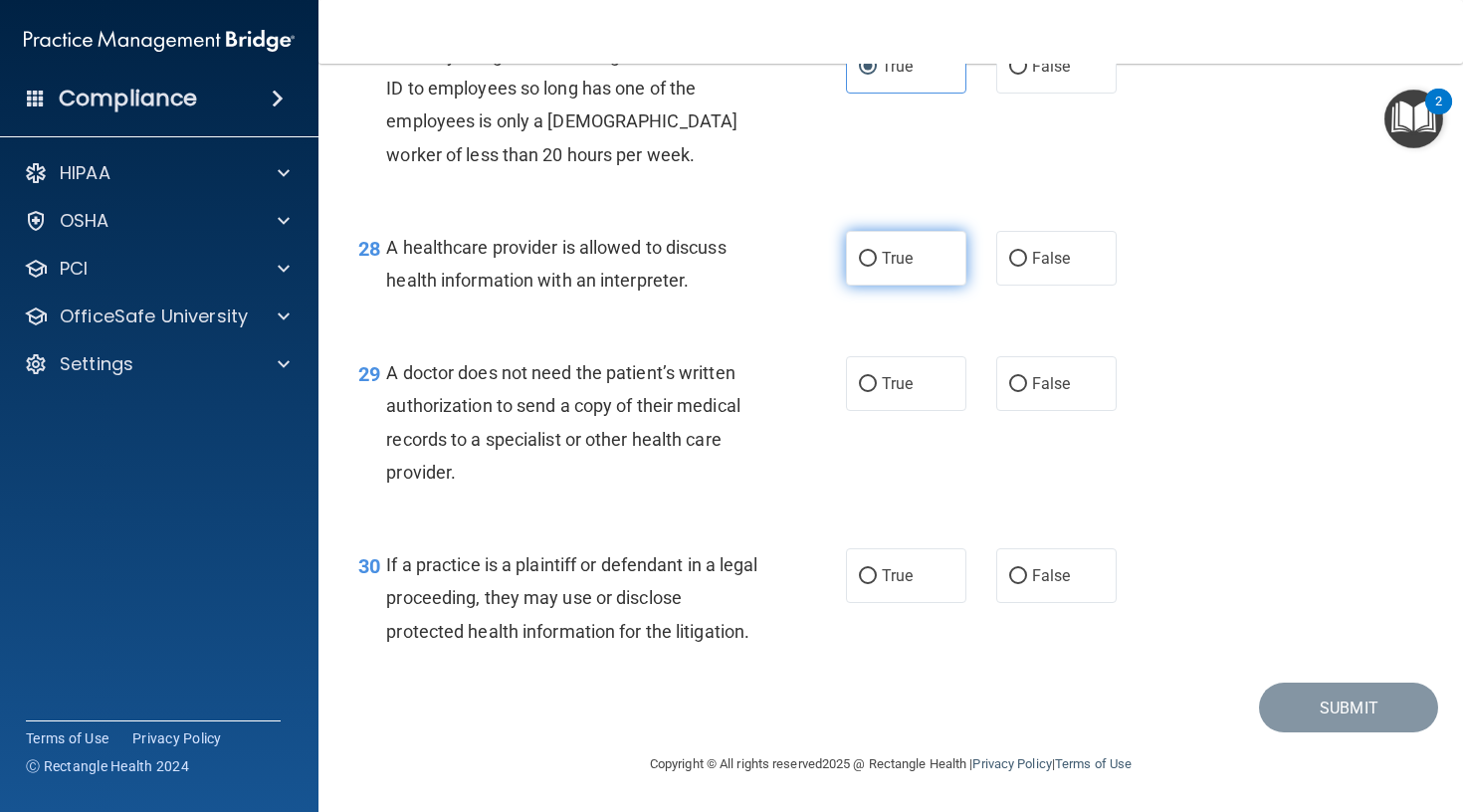 scroll, scrollTop: 4787, scrollLeft: 0, axis: vertical 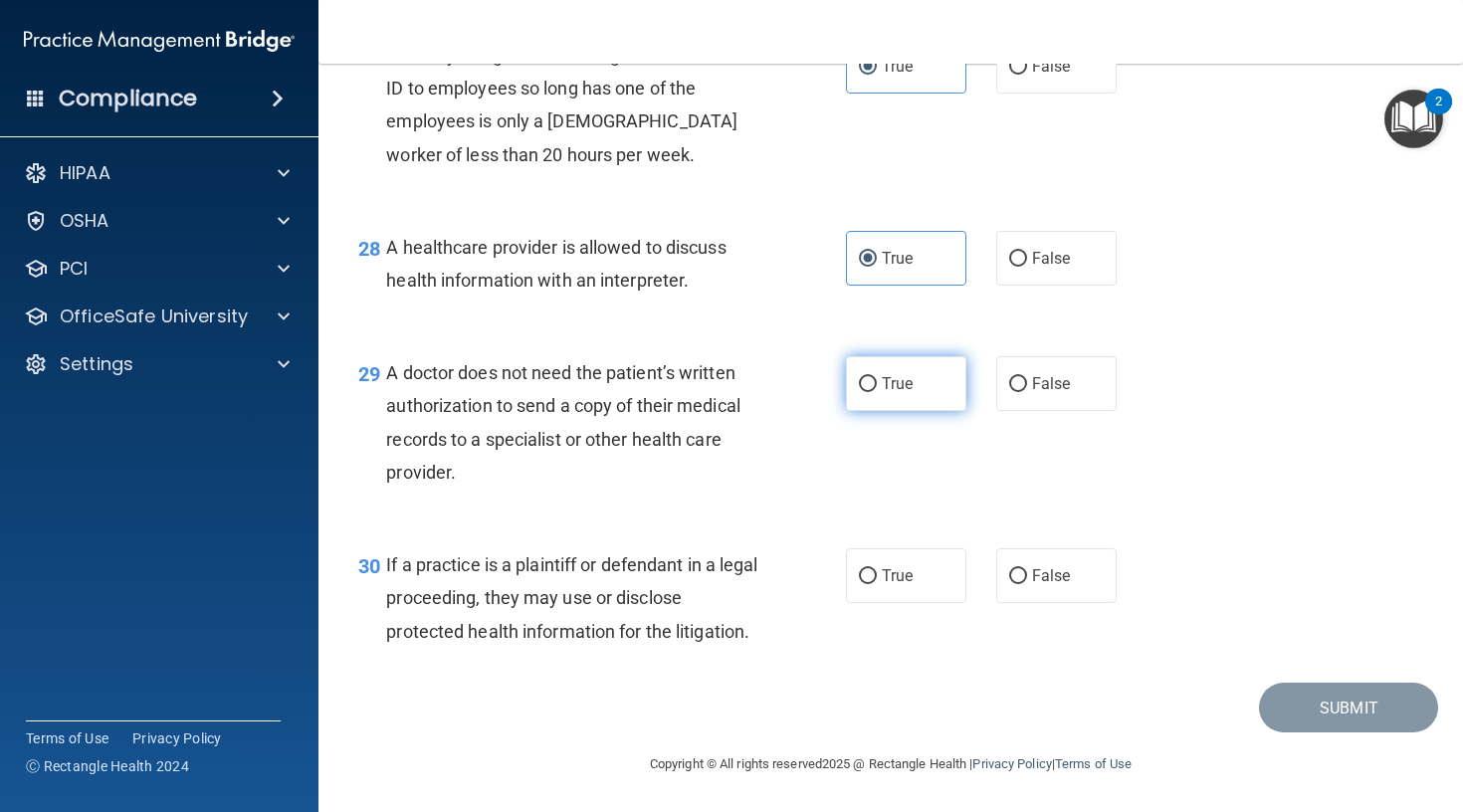 click on "True" at bounding box center [906, 383] 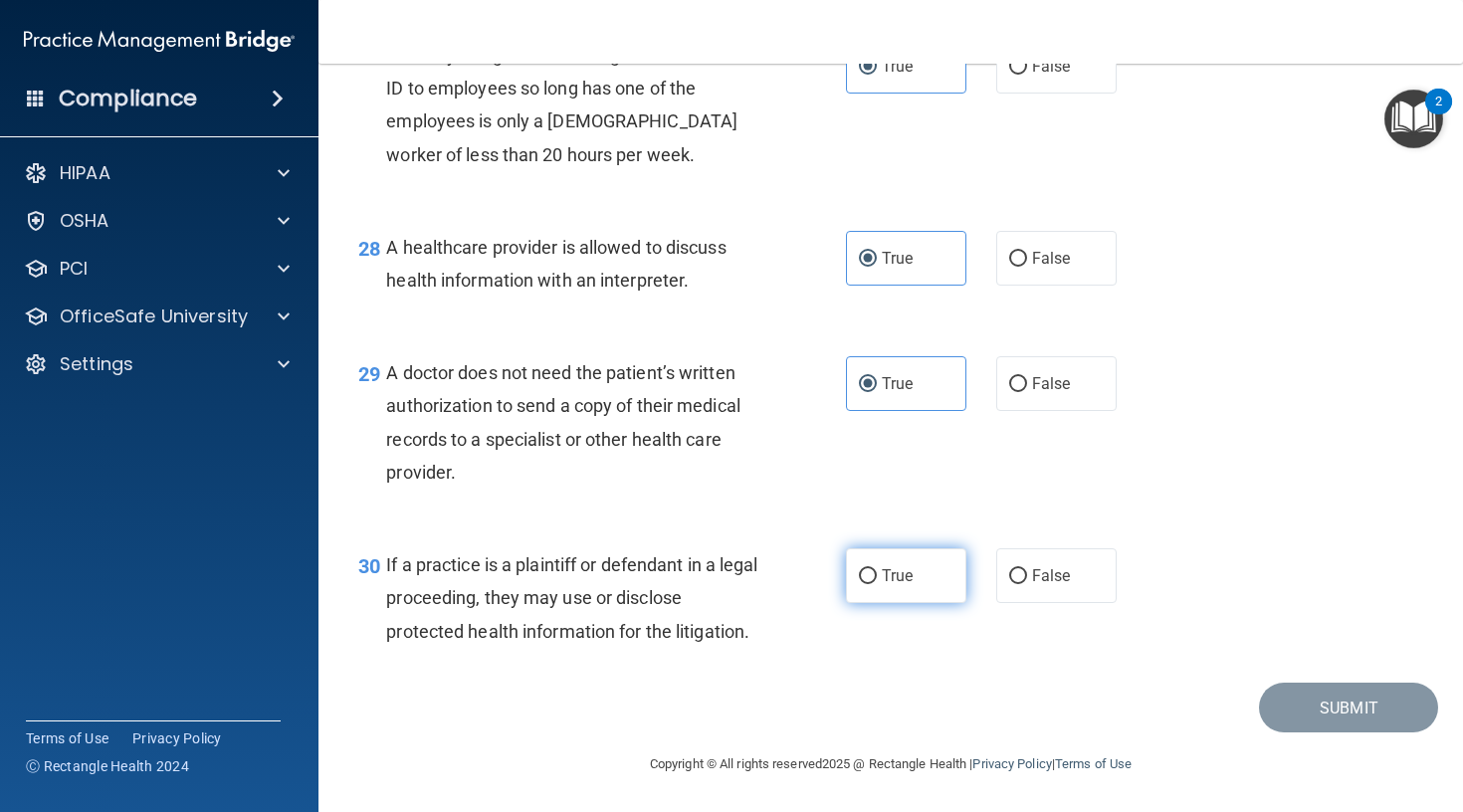 click on "True" at bounding box center (897, 575) 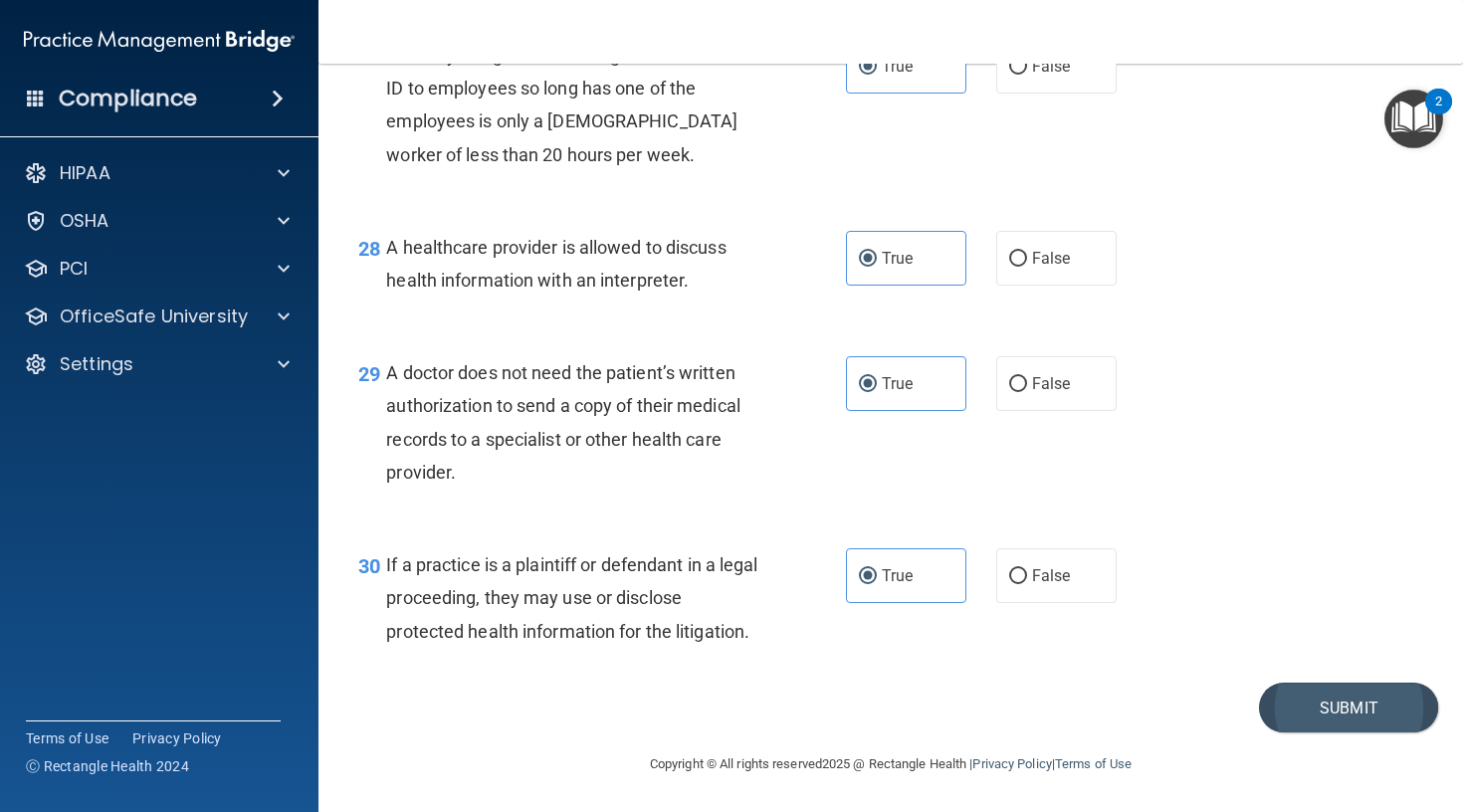 click on "Submit" at bounding box center [1349, 708] 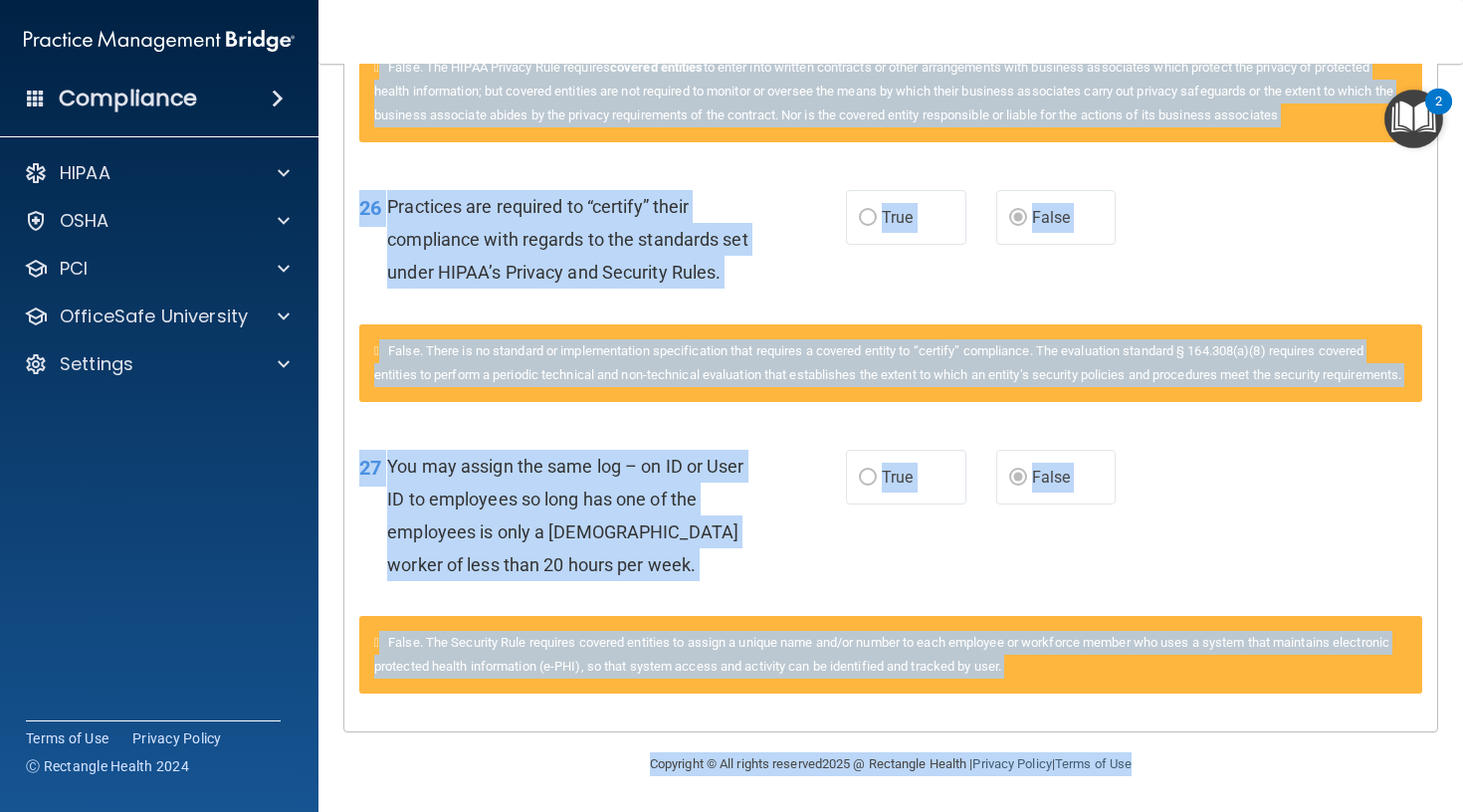 scroll, scrollTop: 4221, scrollLeft: 0, axis: vertical 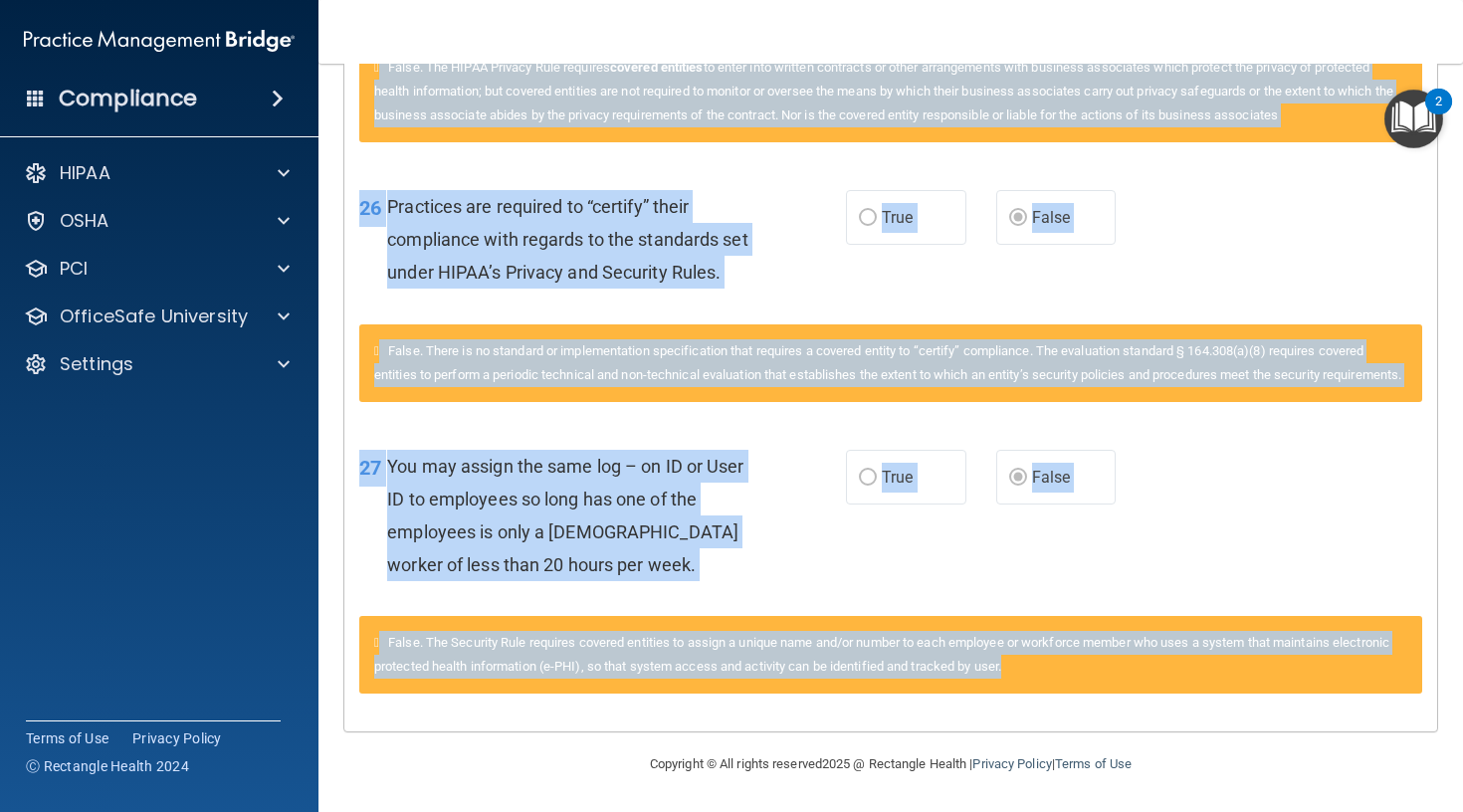 drag, startPoint x: 361, startPoint y: 294, endPoint x: 522, endPoint y: 714, distance: 449.80107 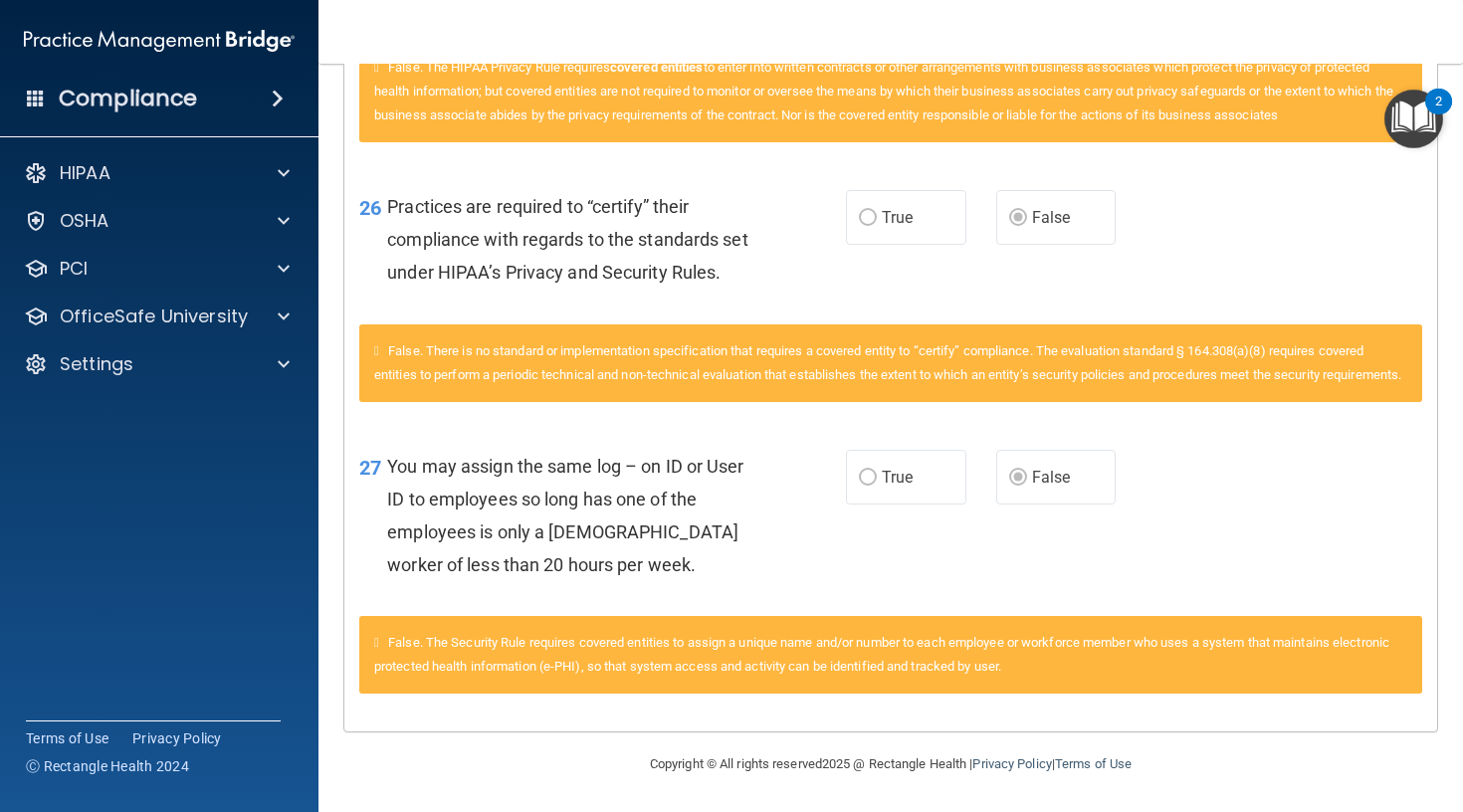 click on "27       You may assign the same log – on ID or User ID to employees so long has one of the employees is only a [DEMOGRAPHIC_DATA] worker of less than 20 hours per week." at bounding box center (602, 520) 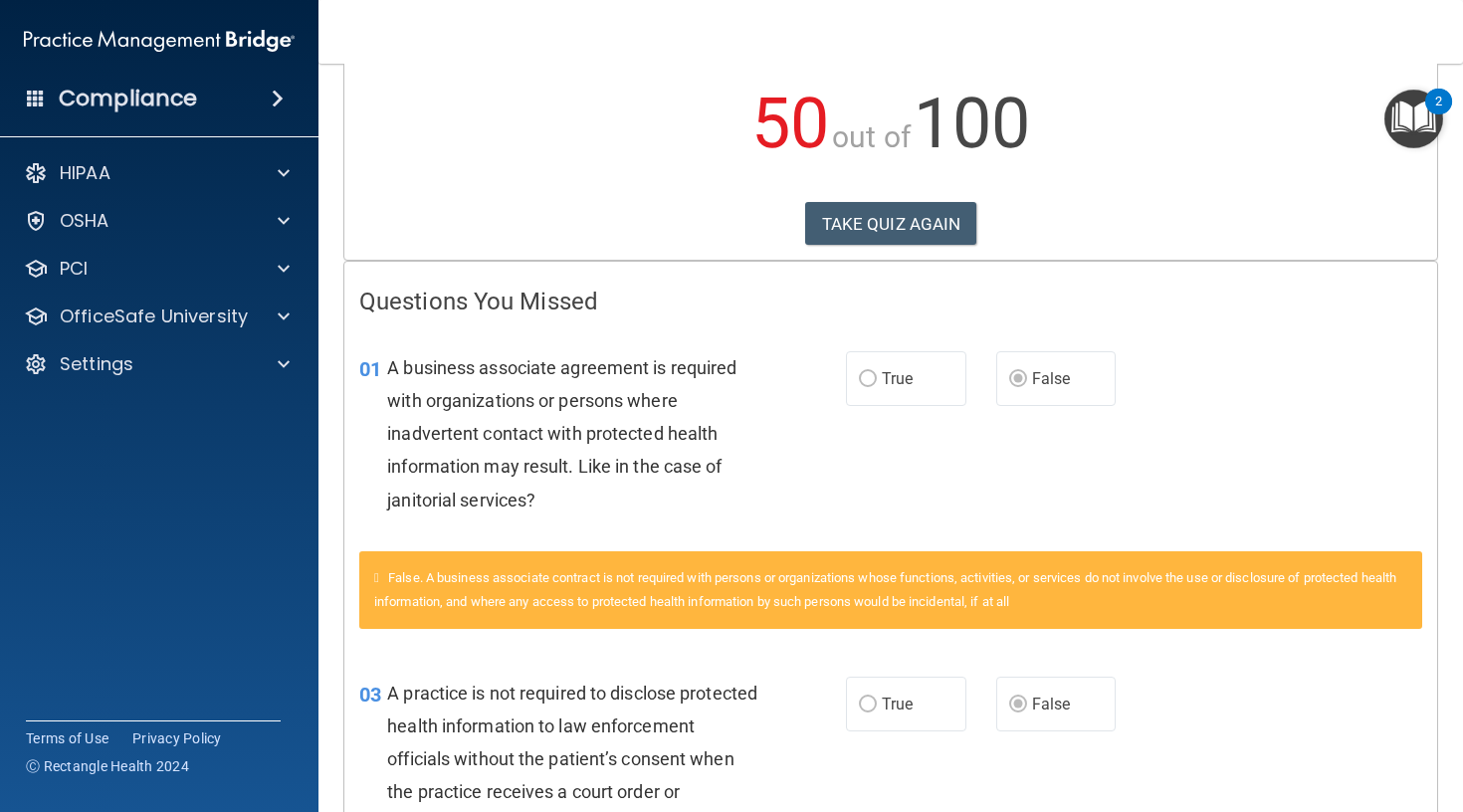 scroll, scrollTop: 0, scrollLeft: 0, axis: both 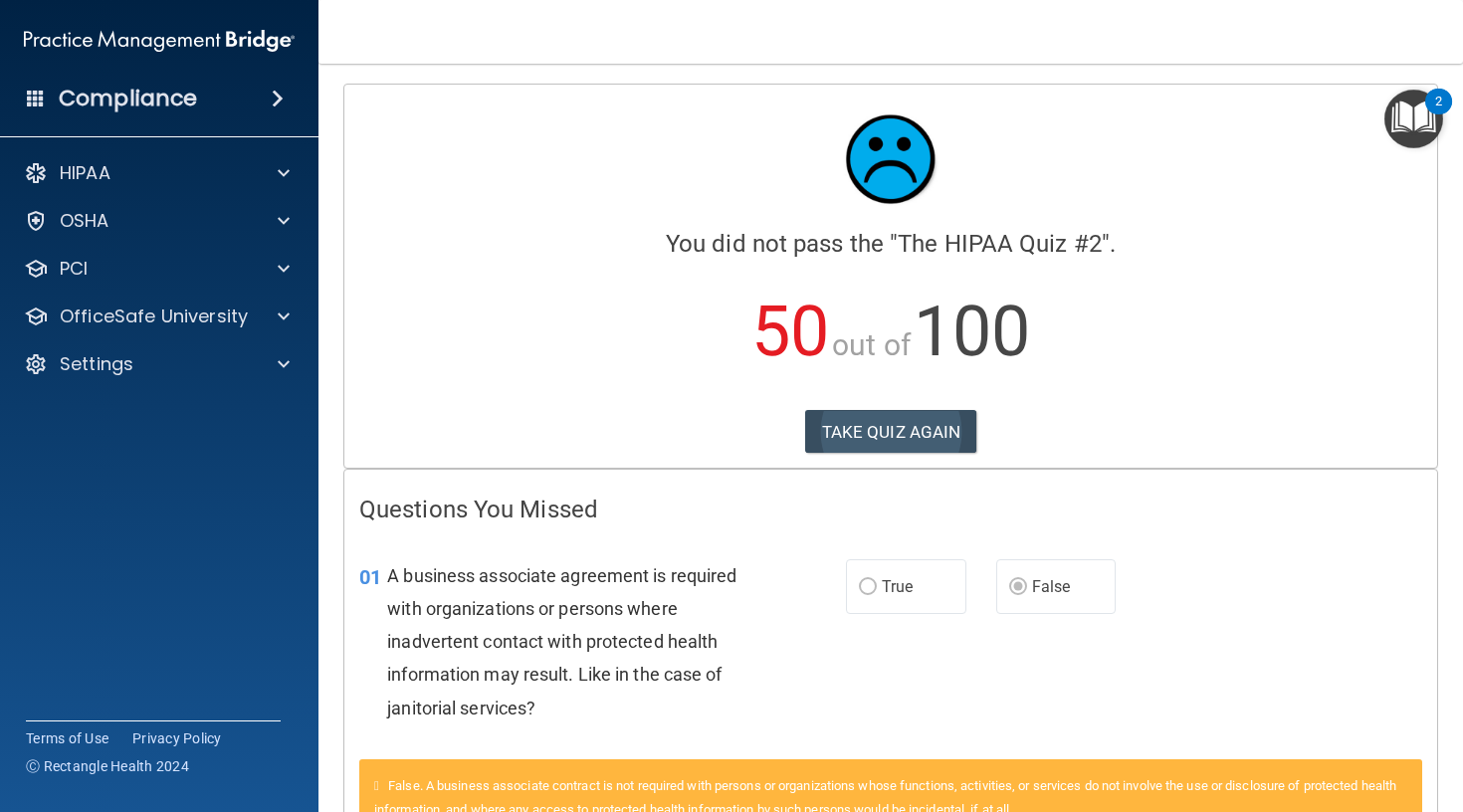 click on "TAKE QUIZ AGAIN" at bounding box center (891, 432) 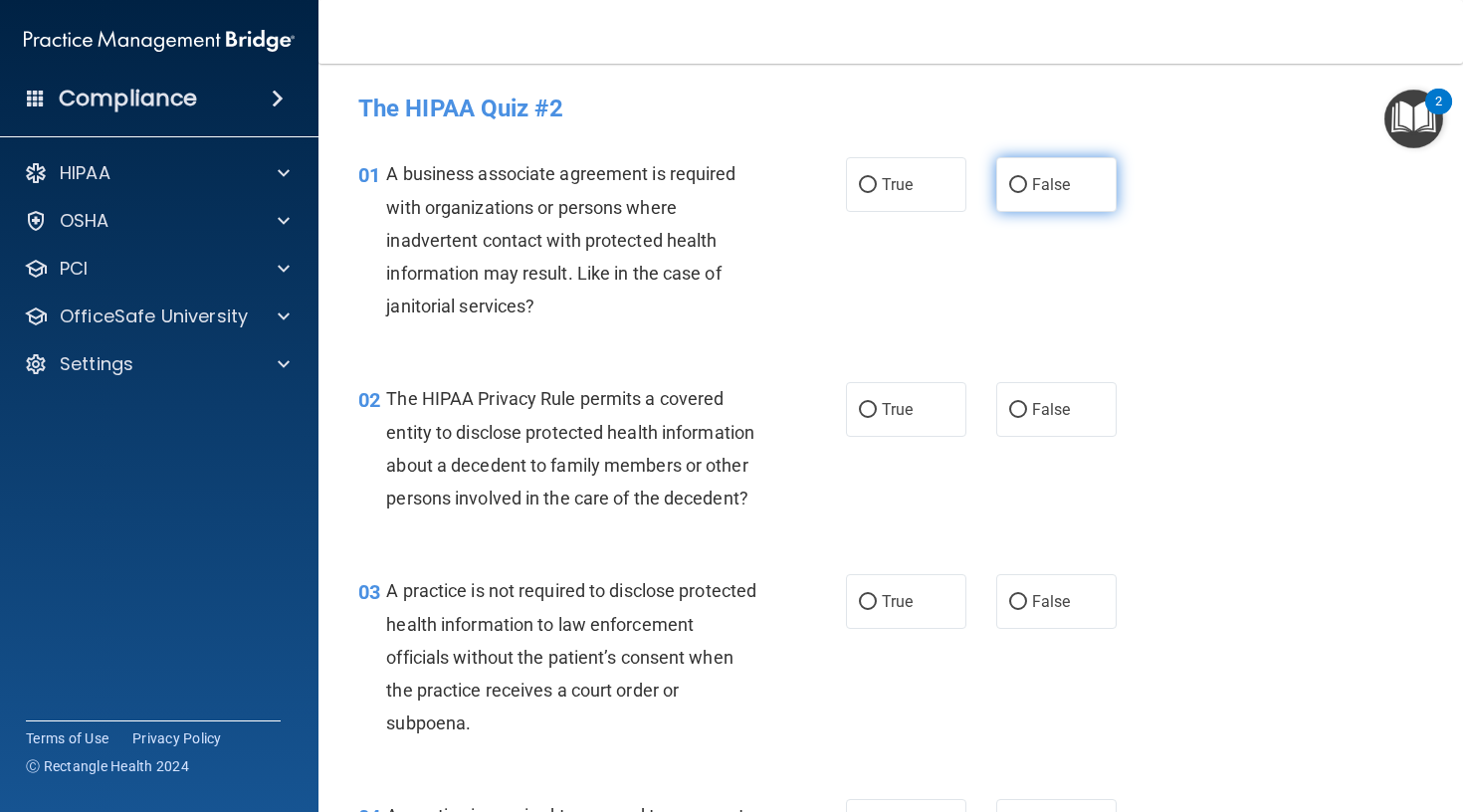 click on "False" at bounding box center [1018, 185] 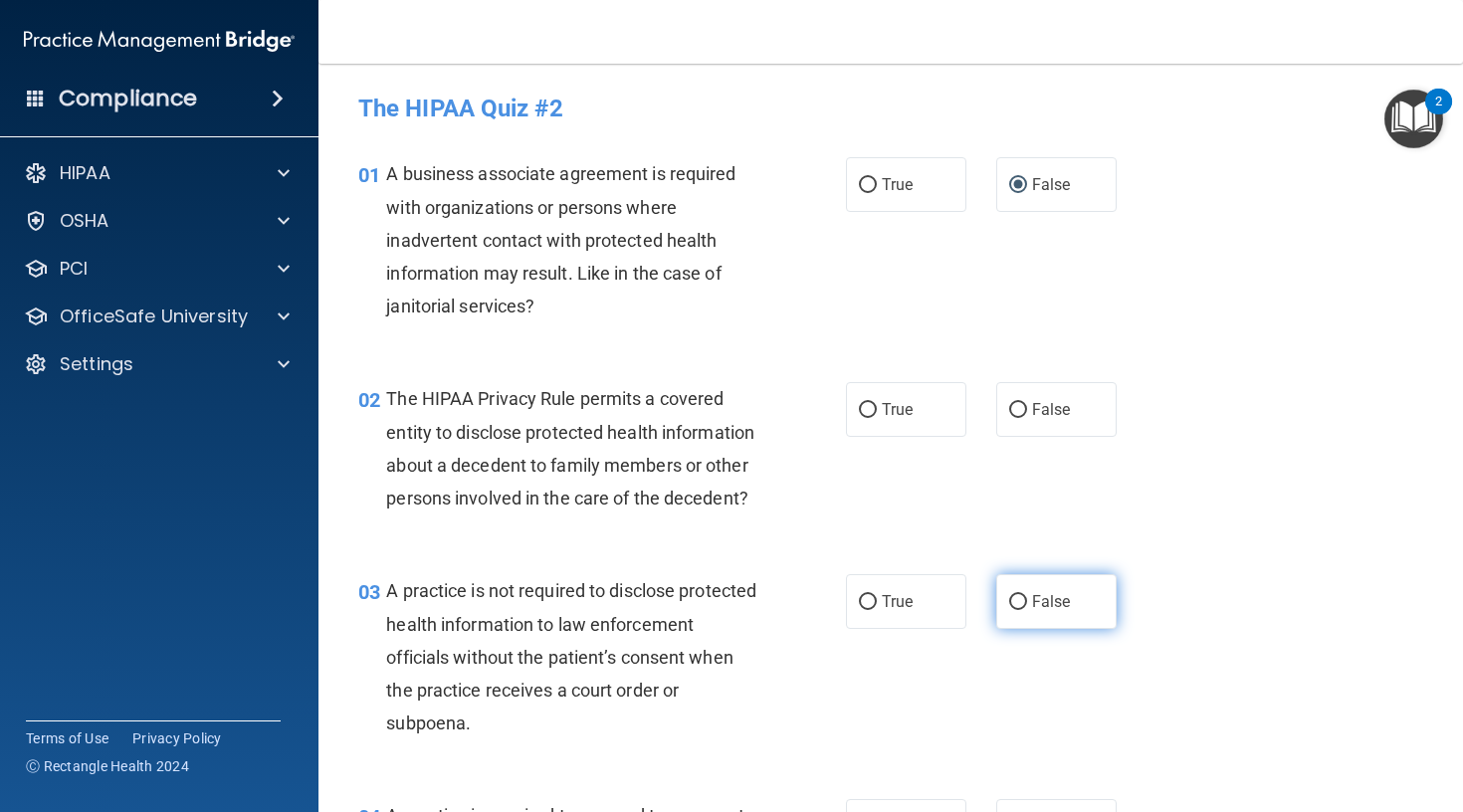 click on "False" at bounding box center [1056, 601] 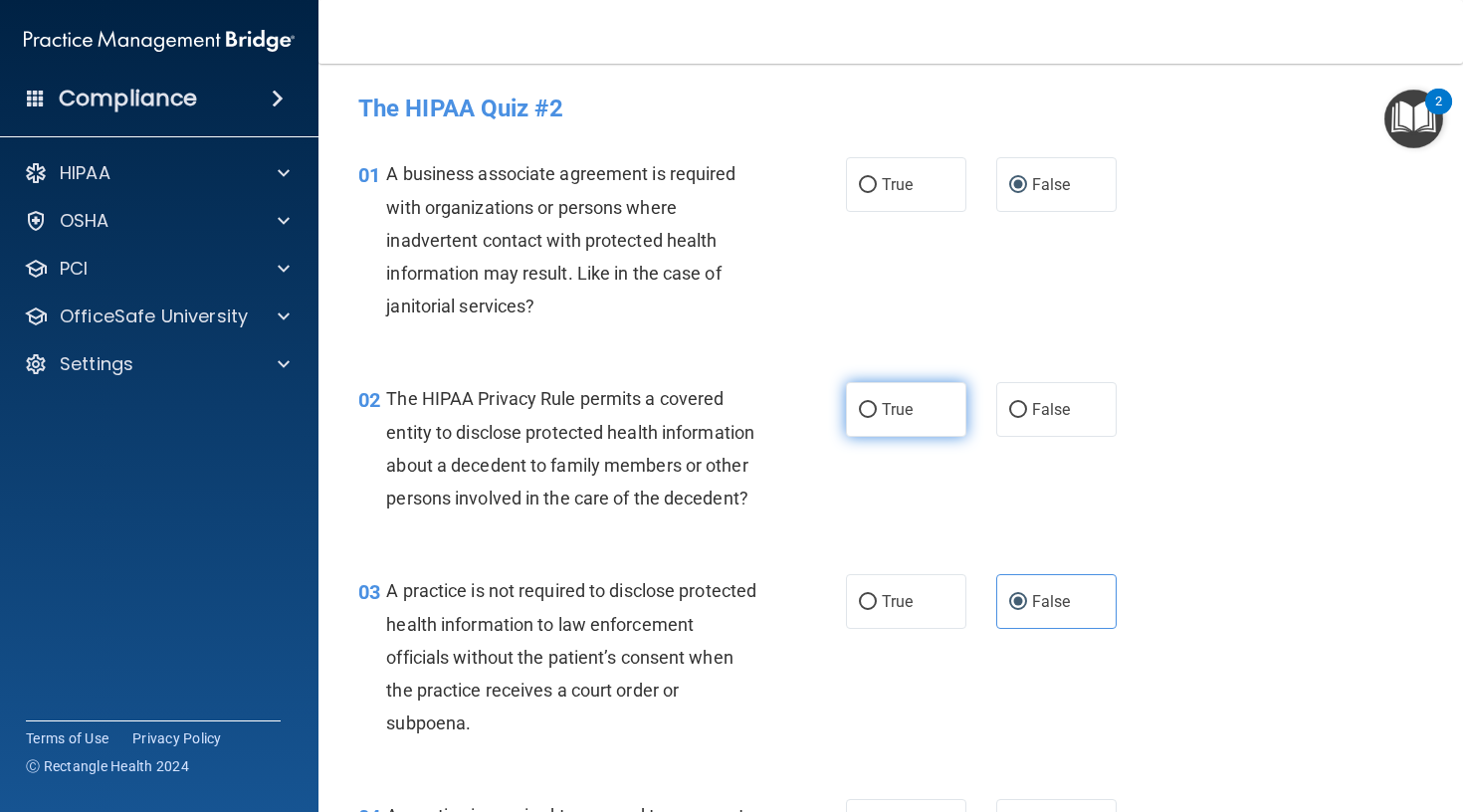 click on "True" at bounding box center (897, 409) 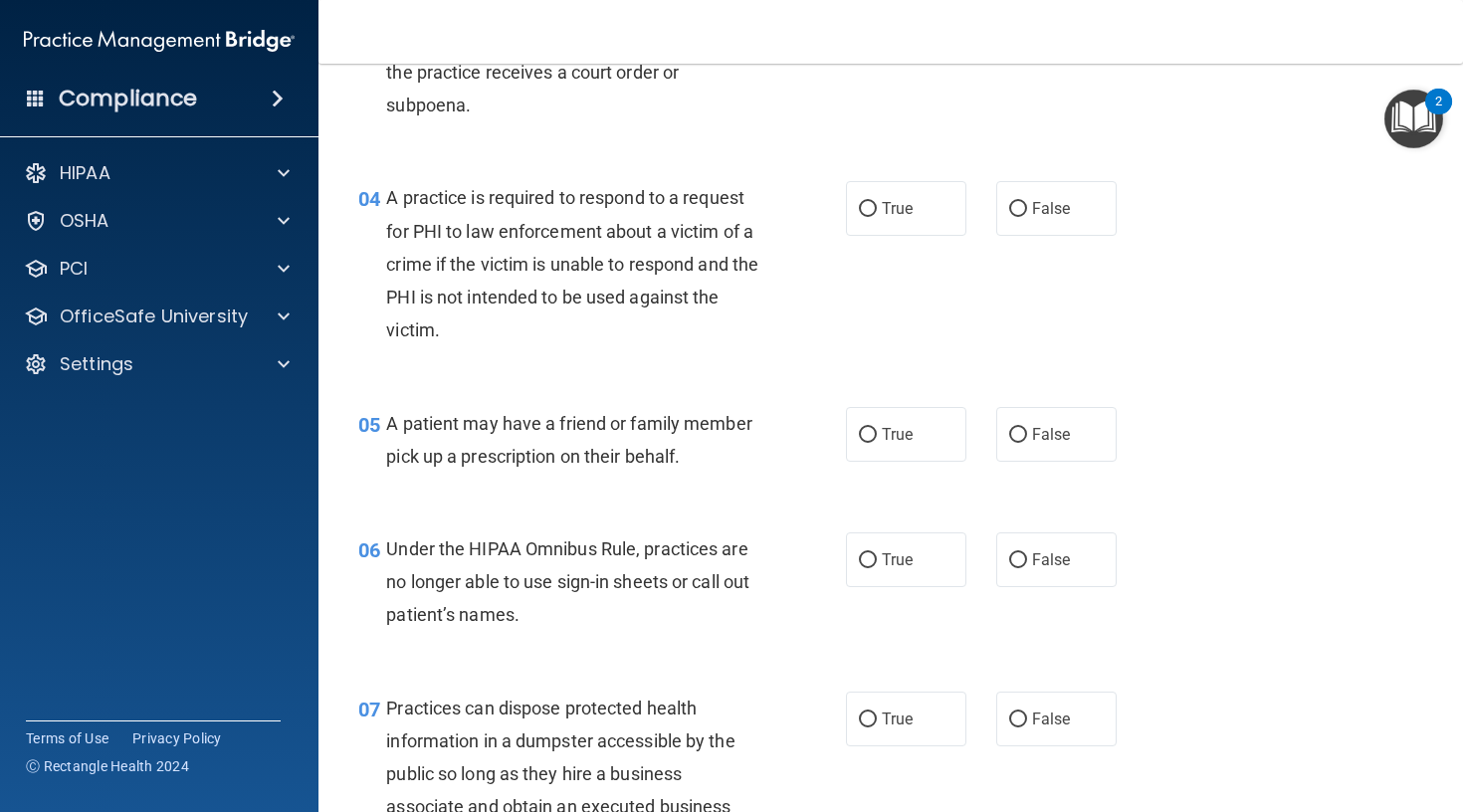 scroll, scrollTop: 615, scrollLeft: 0, axis: vertical 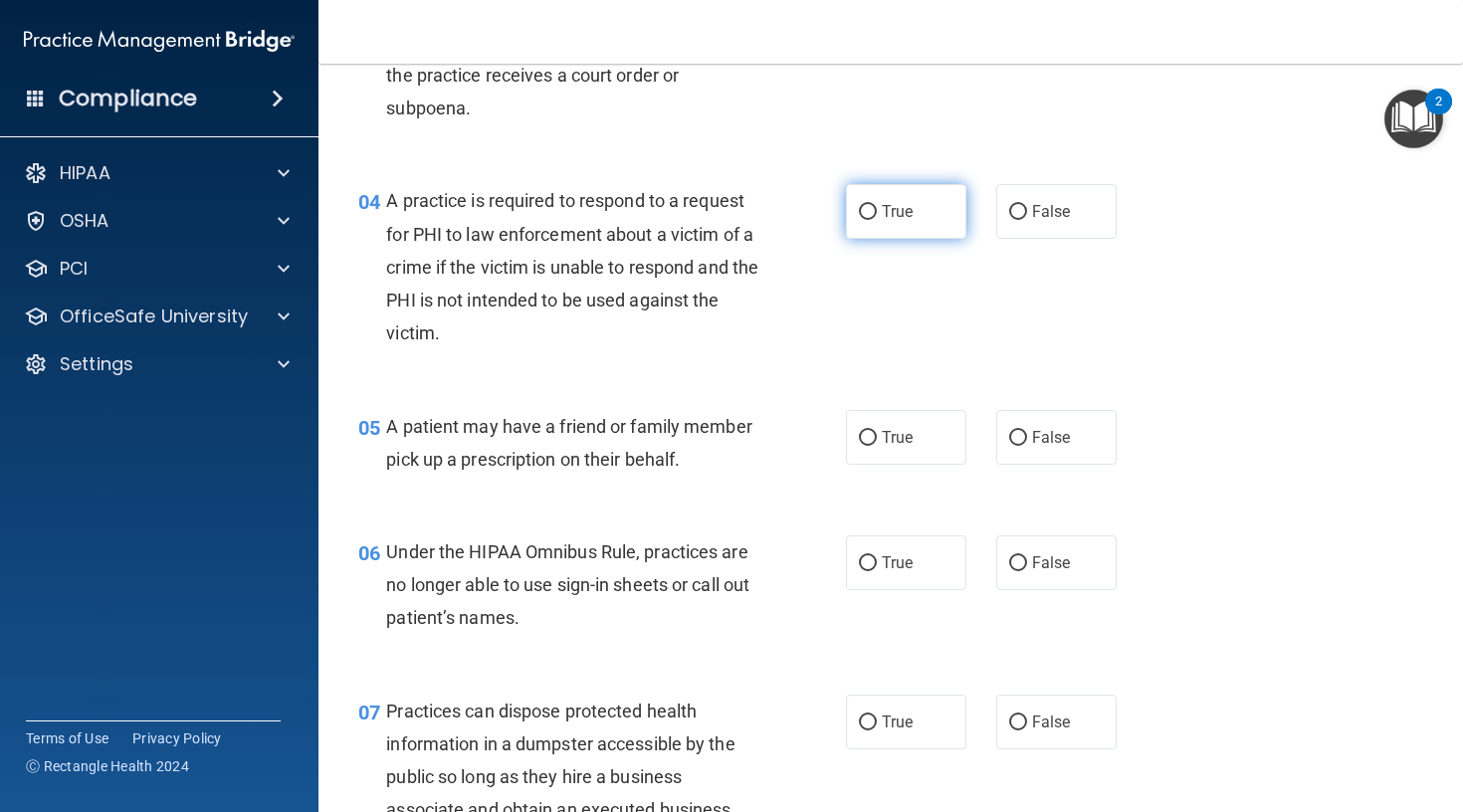 click on "True" at bounding box center [906, 211] 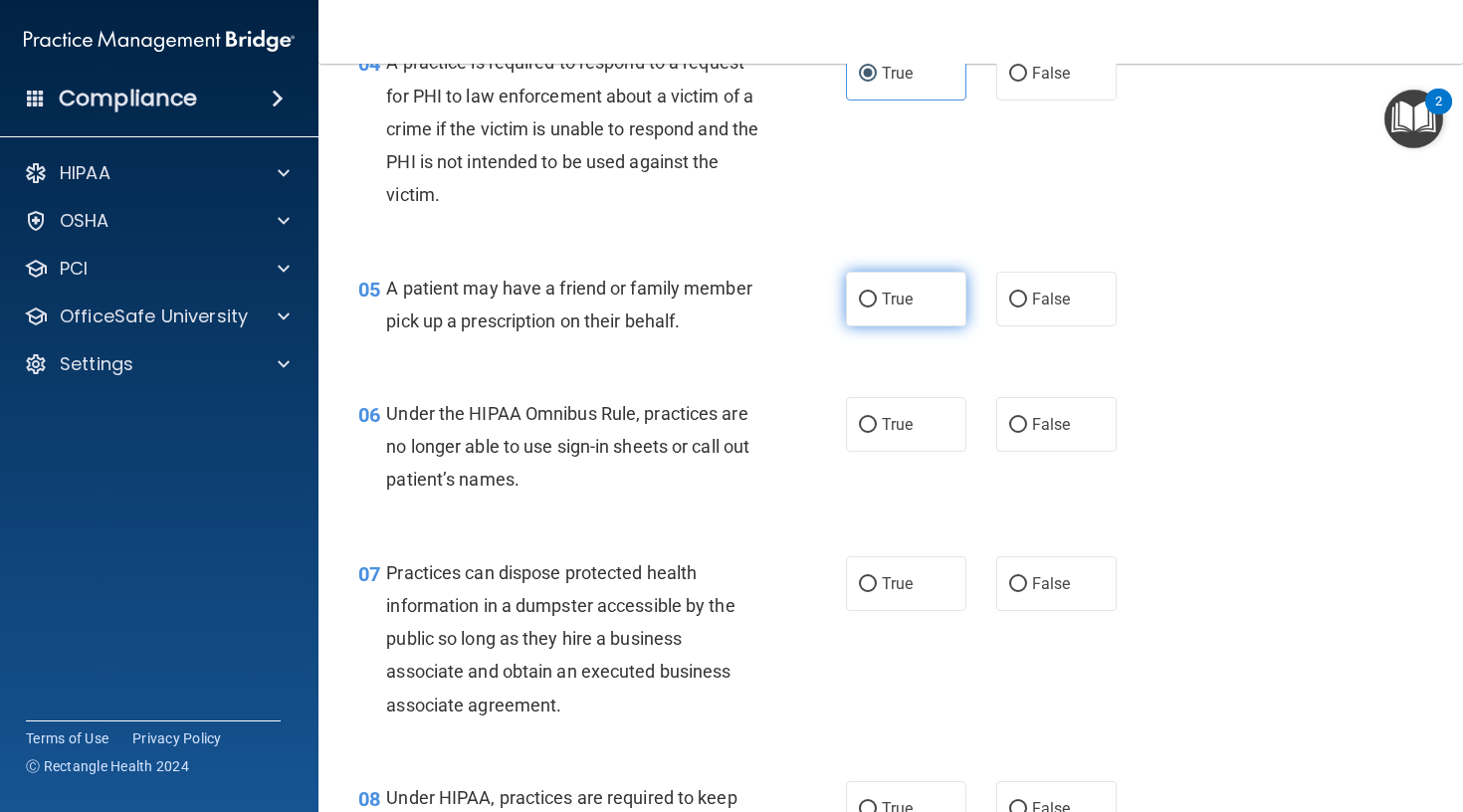 scroll, scrollTop: 770, scrollLeft: 0, axis: vertical 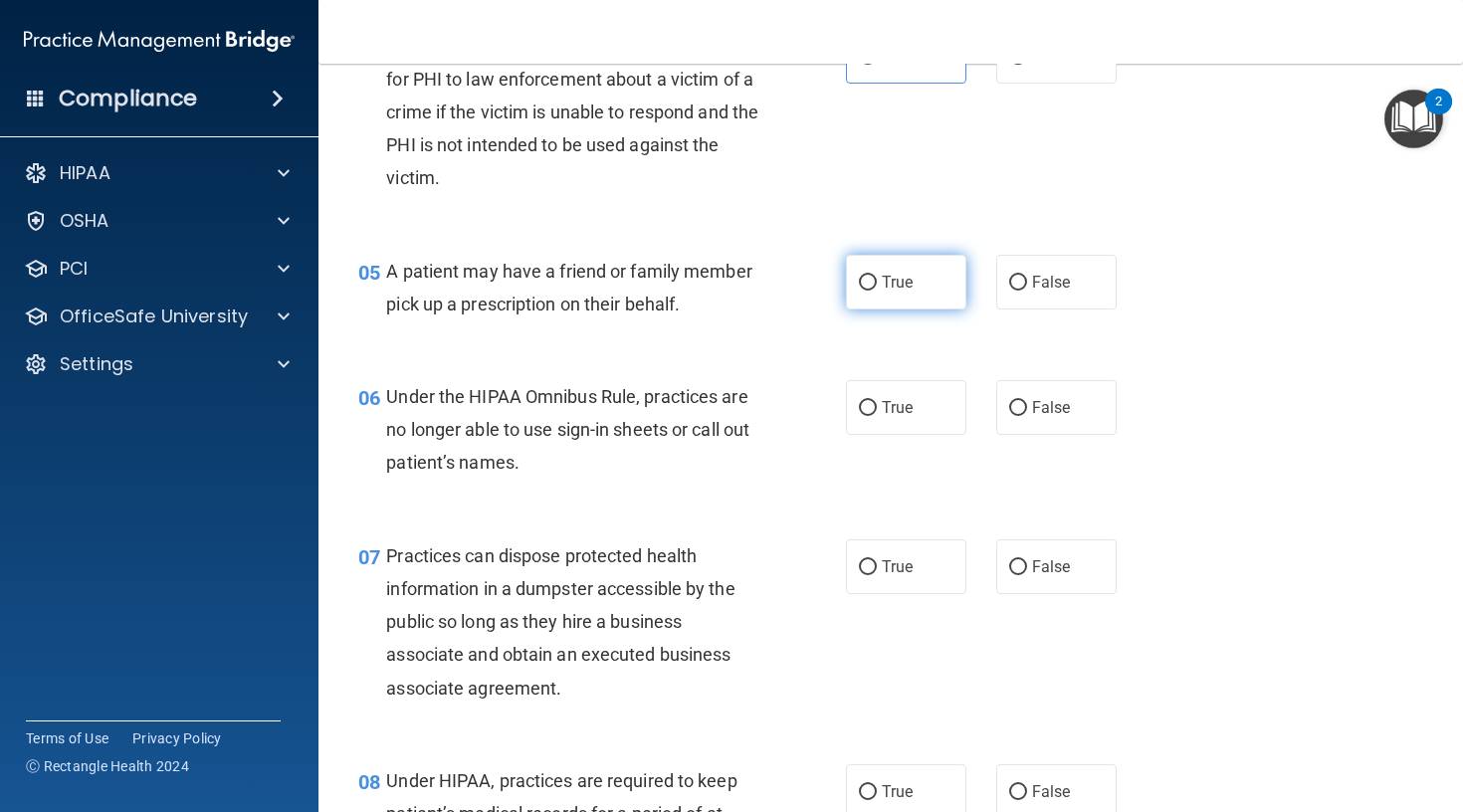 click on "True" at bounding box center (906, 282) 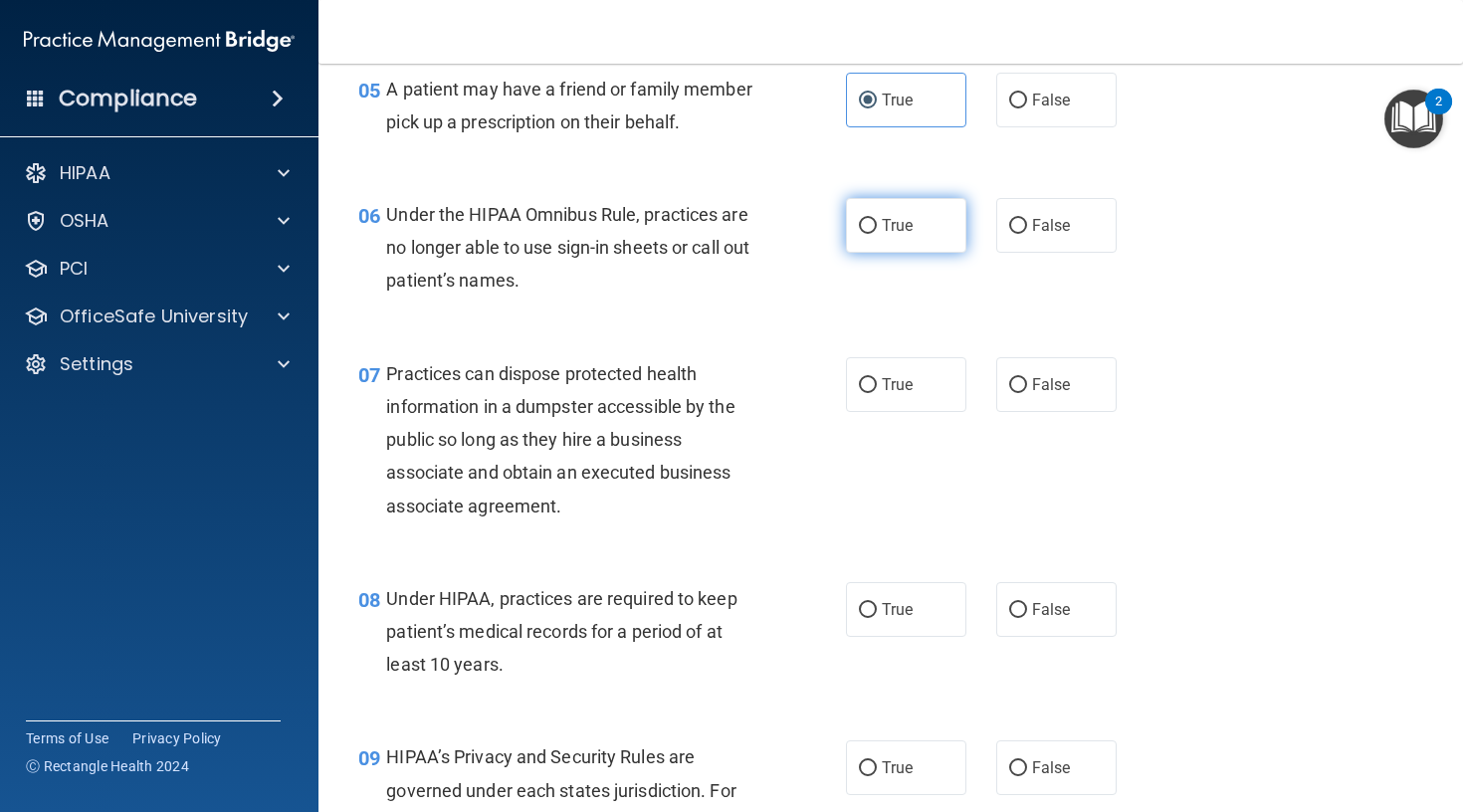 scroll, scrollTop: 956, scrollLeft: 0, axis: vertical 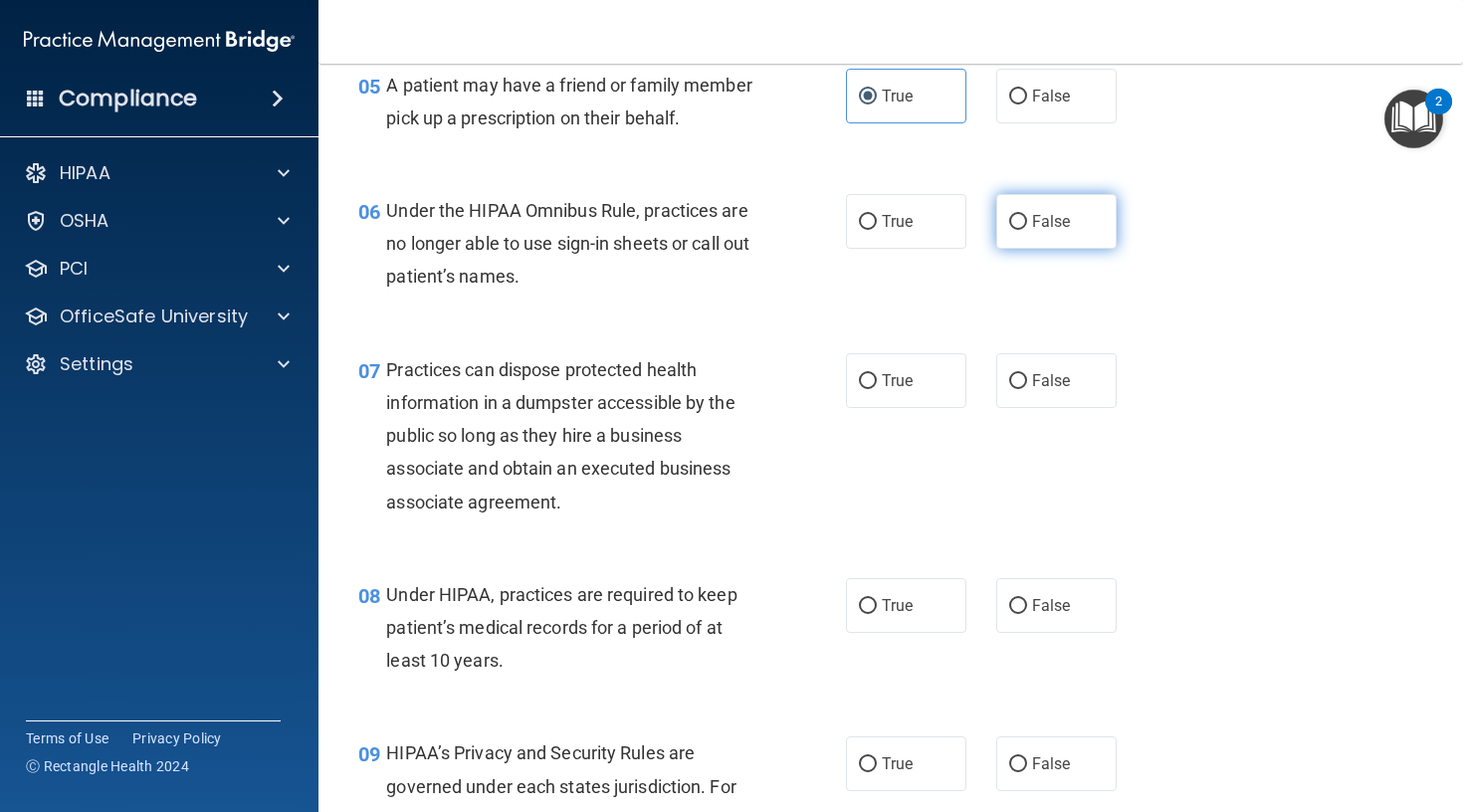 click on "False" at bounding box center [1051, 221] 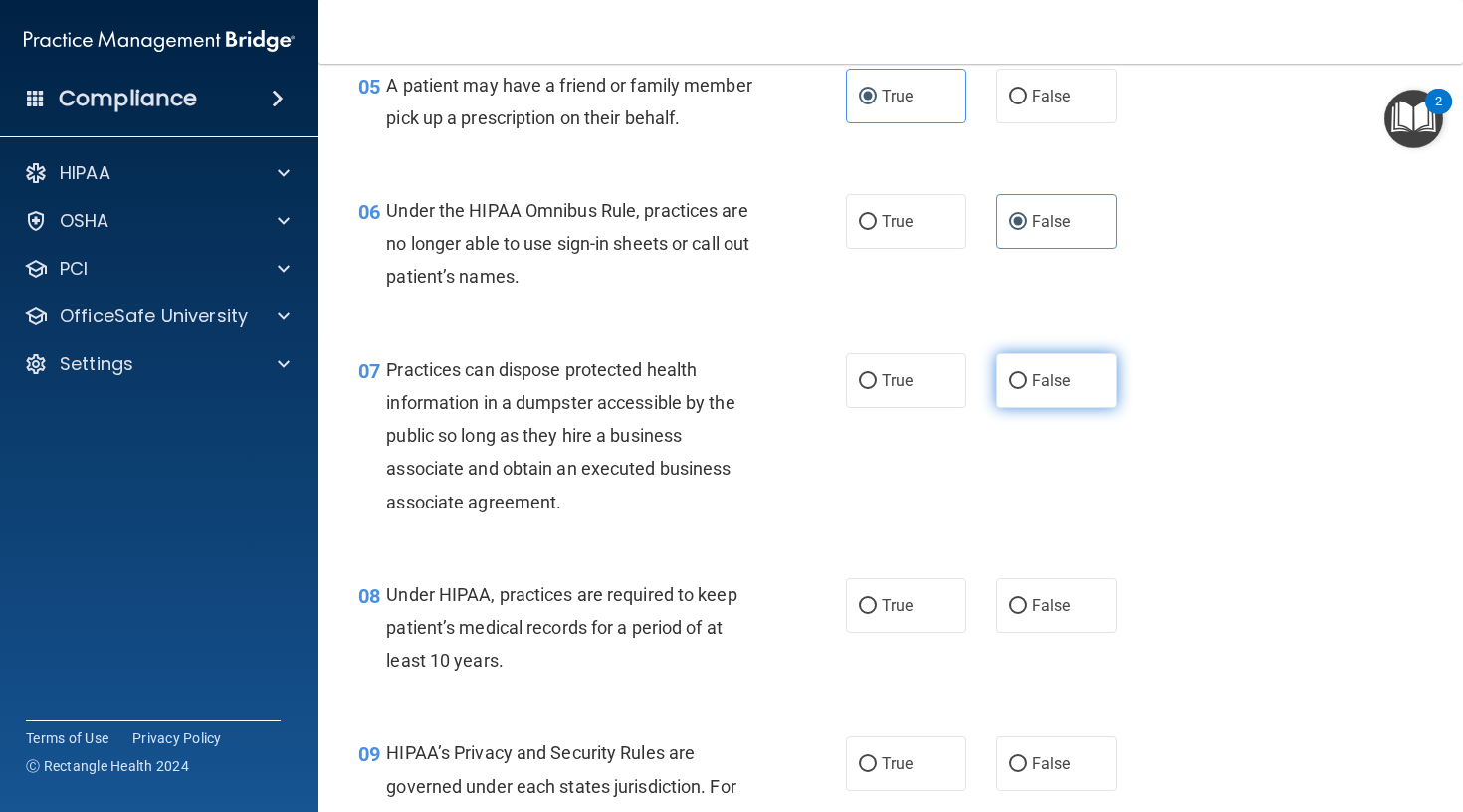 click on "False" at bounding box center [1051, 380] 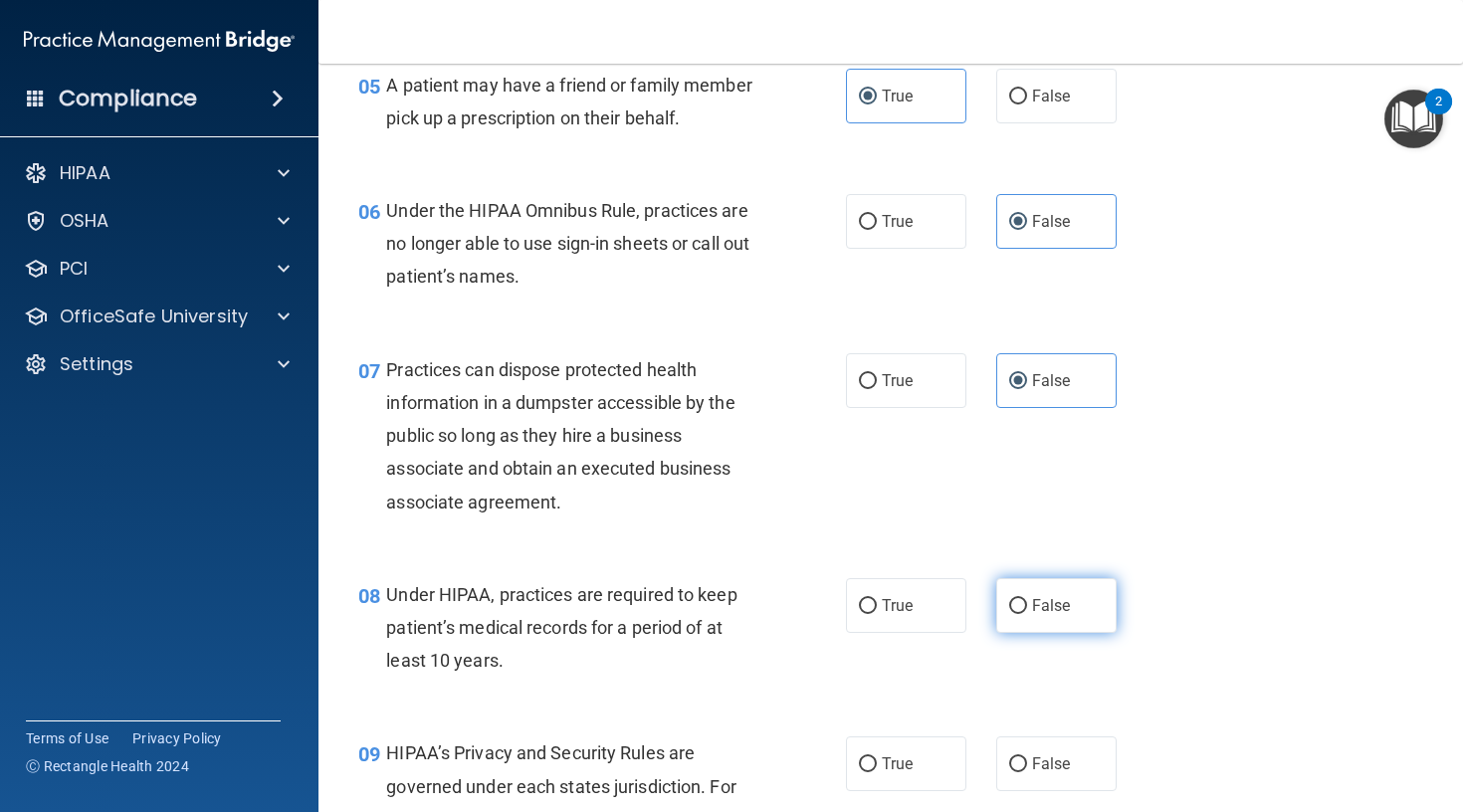 click on "False" at bounding box center (1051, 605) 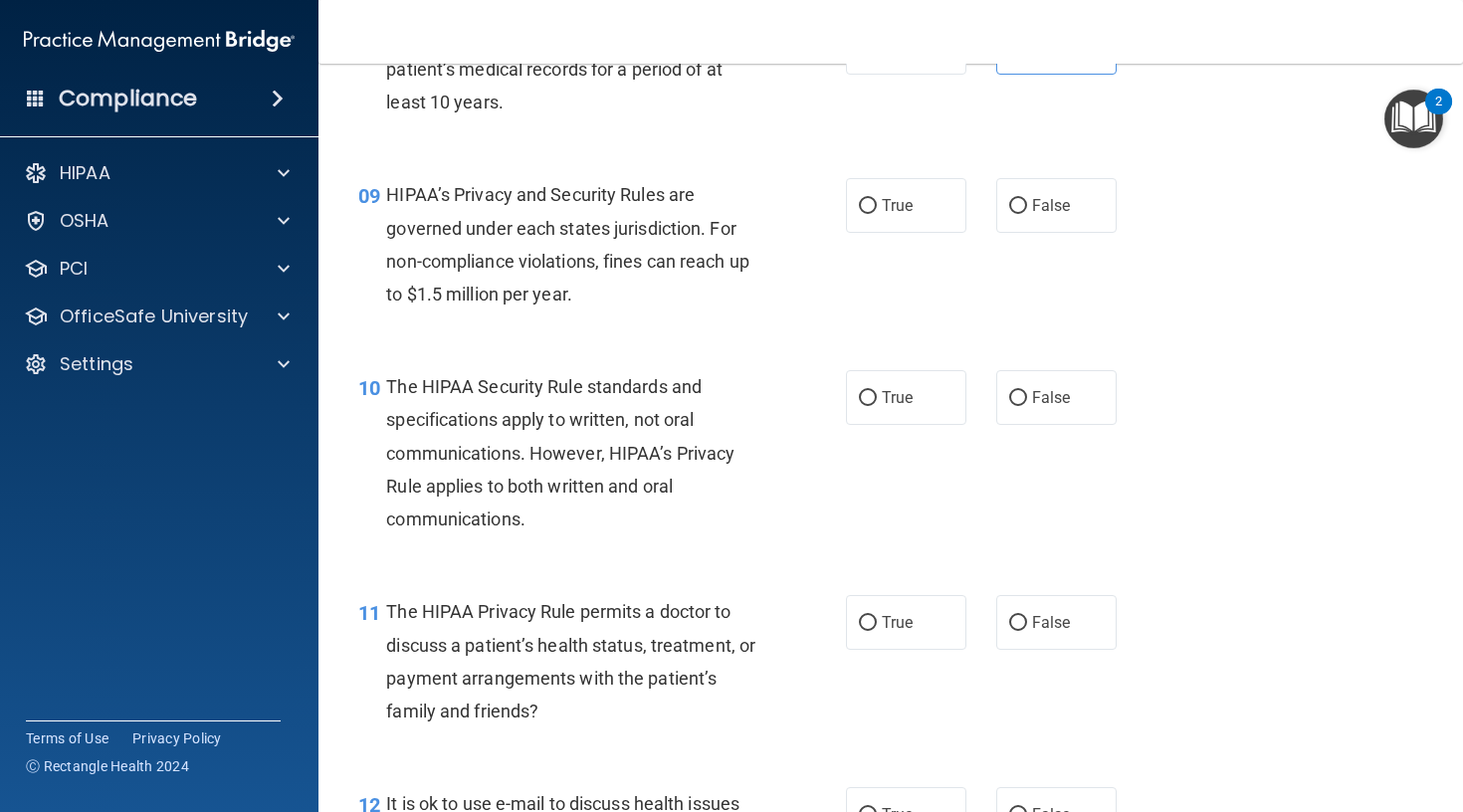 scroll, scrollTop: 1510, scrollLeft: 0, axis: vertical 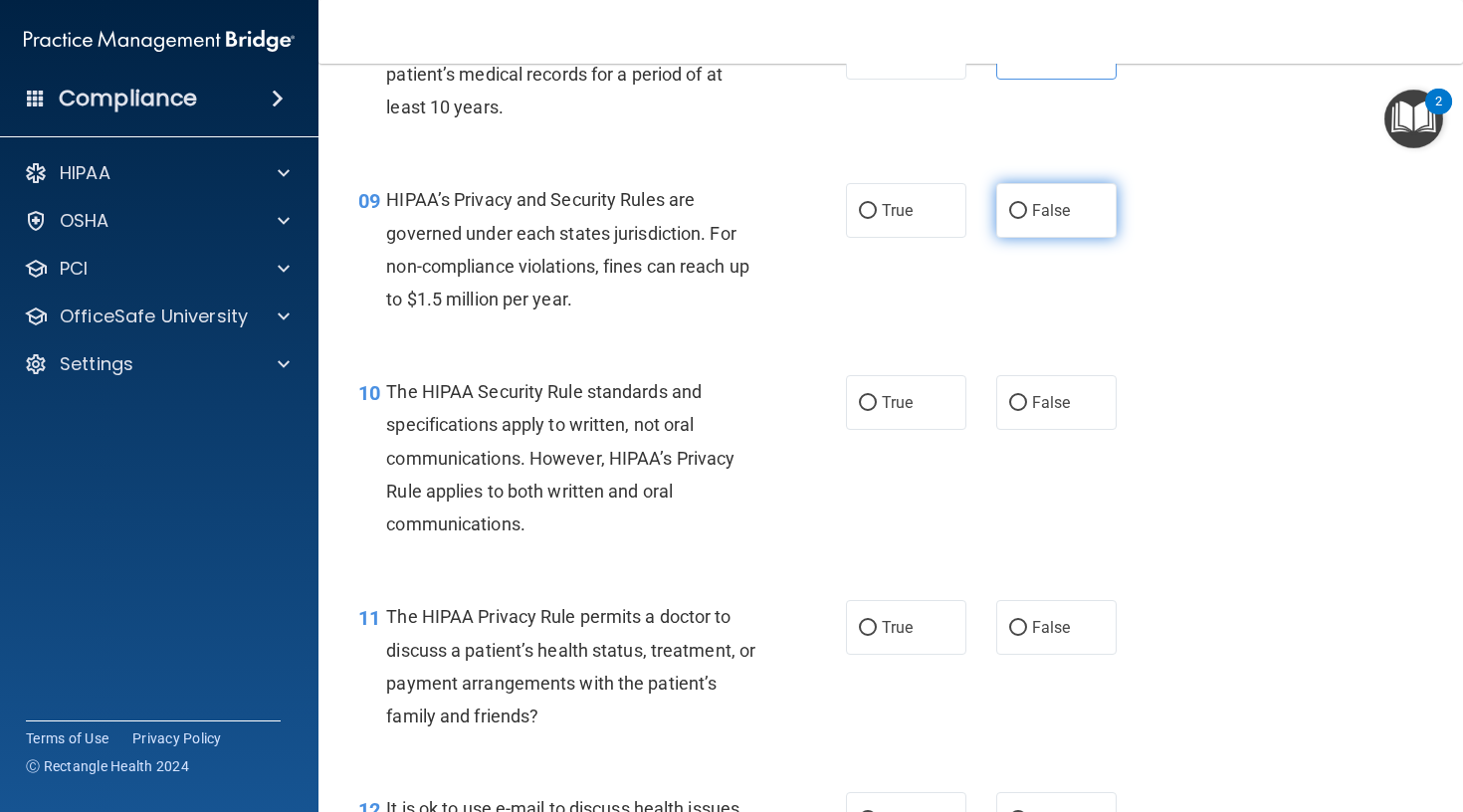 click on "False" at bounding box center (1051, 210) 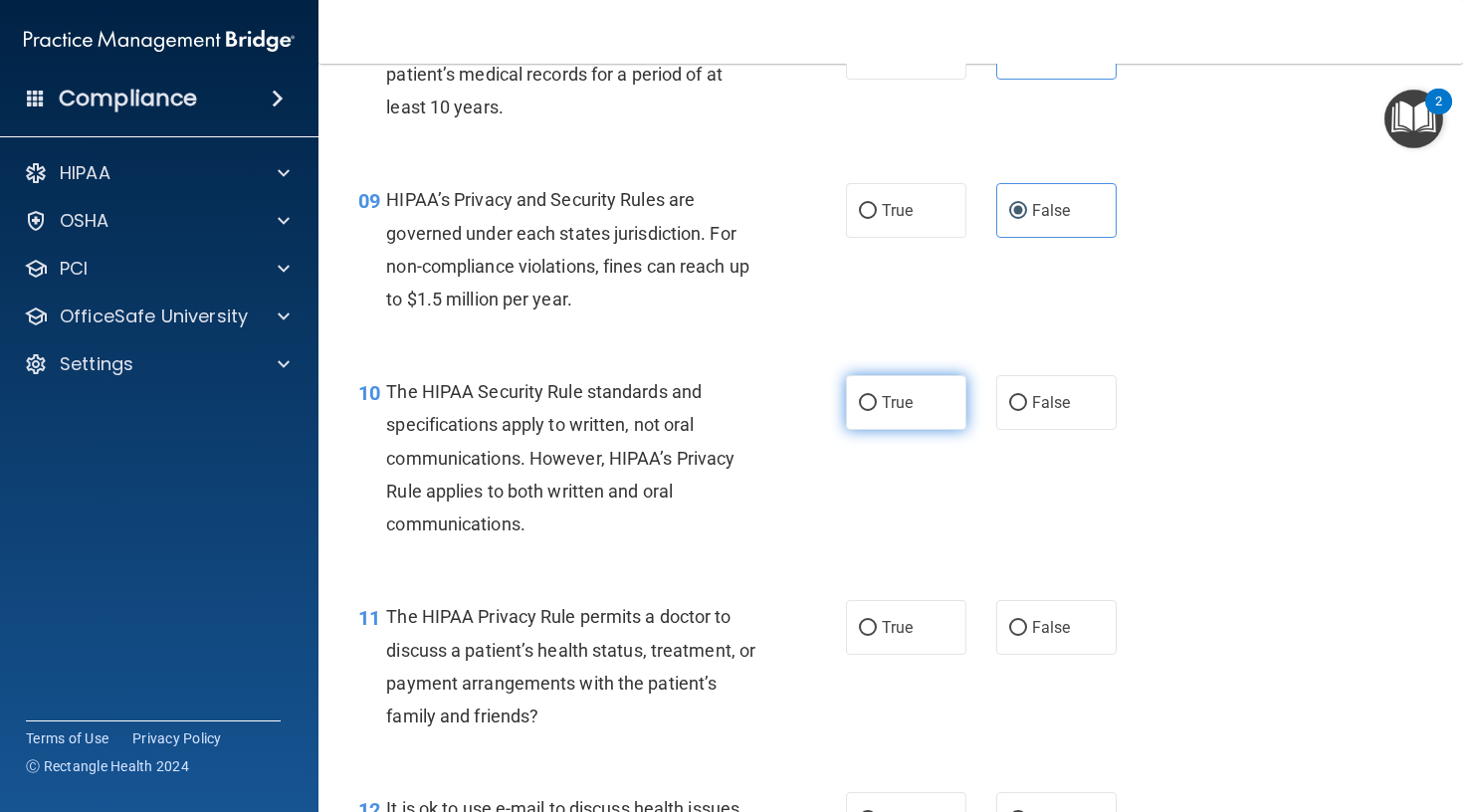 click on "True" at bounding box center (897, 402) 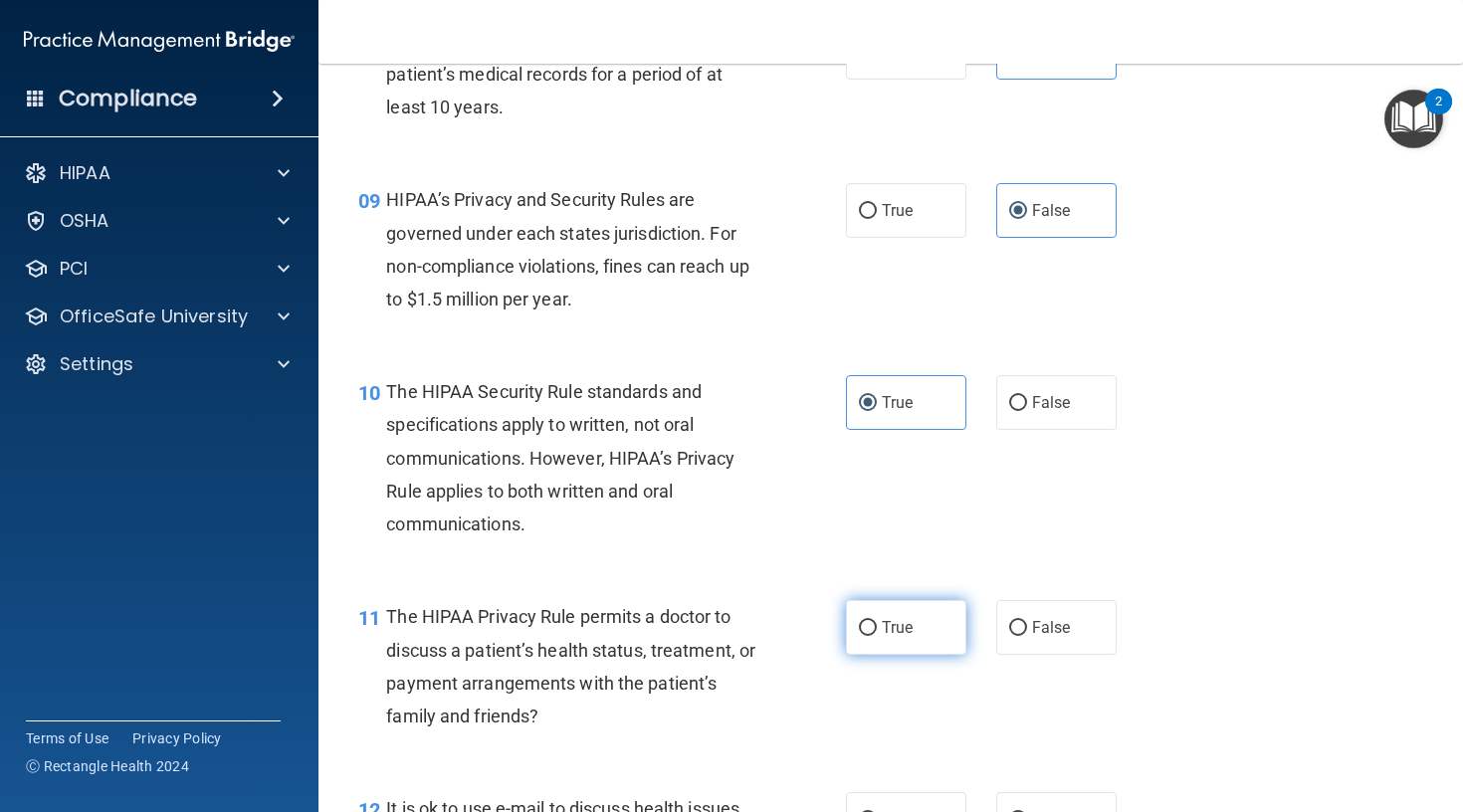 click on "True" at bounding box center [897, 627] 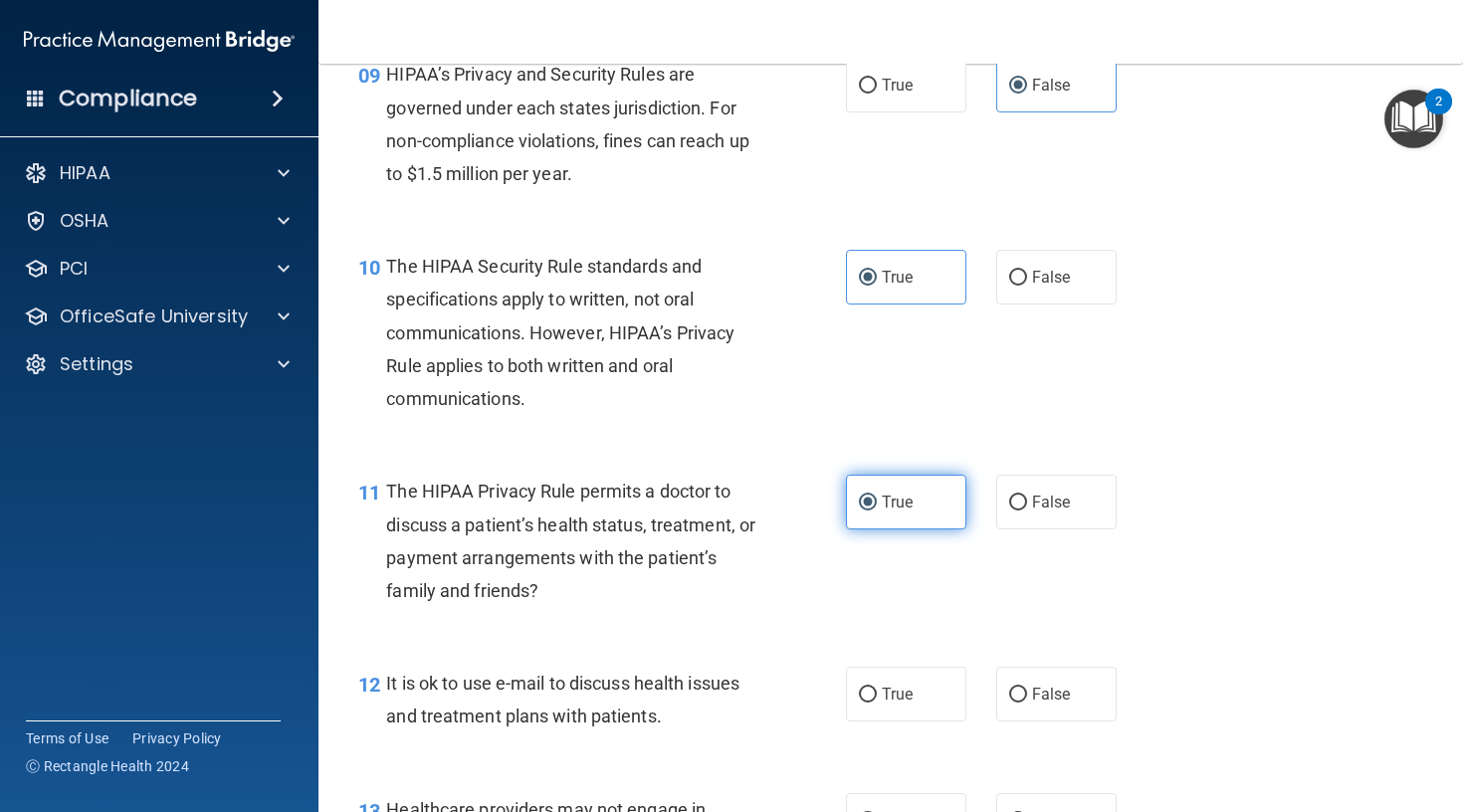 scroll, scrollTop: 1645, scrollLeft: 0, axis: vertical 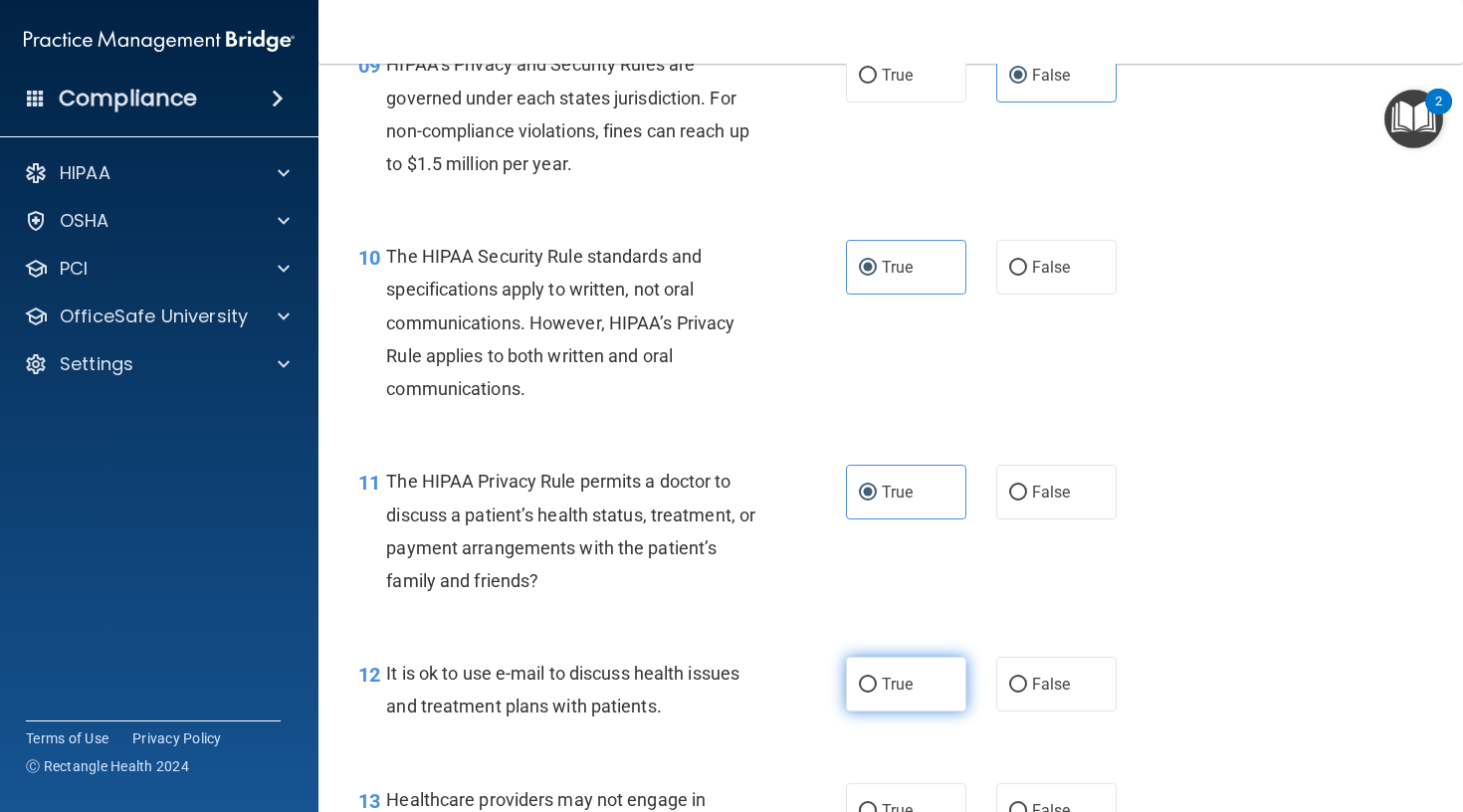 click on "True" at bounding box center (897, 684) 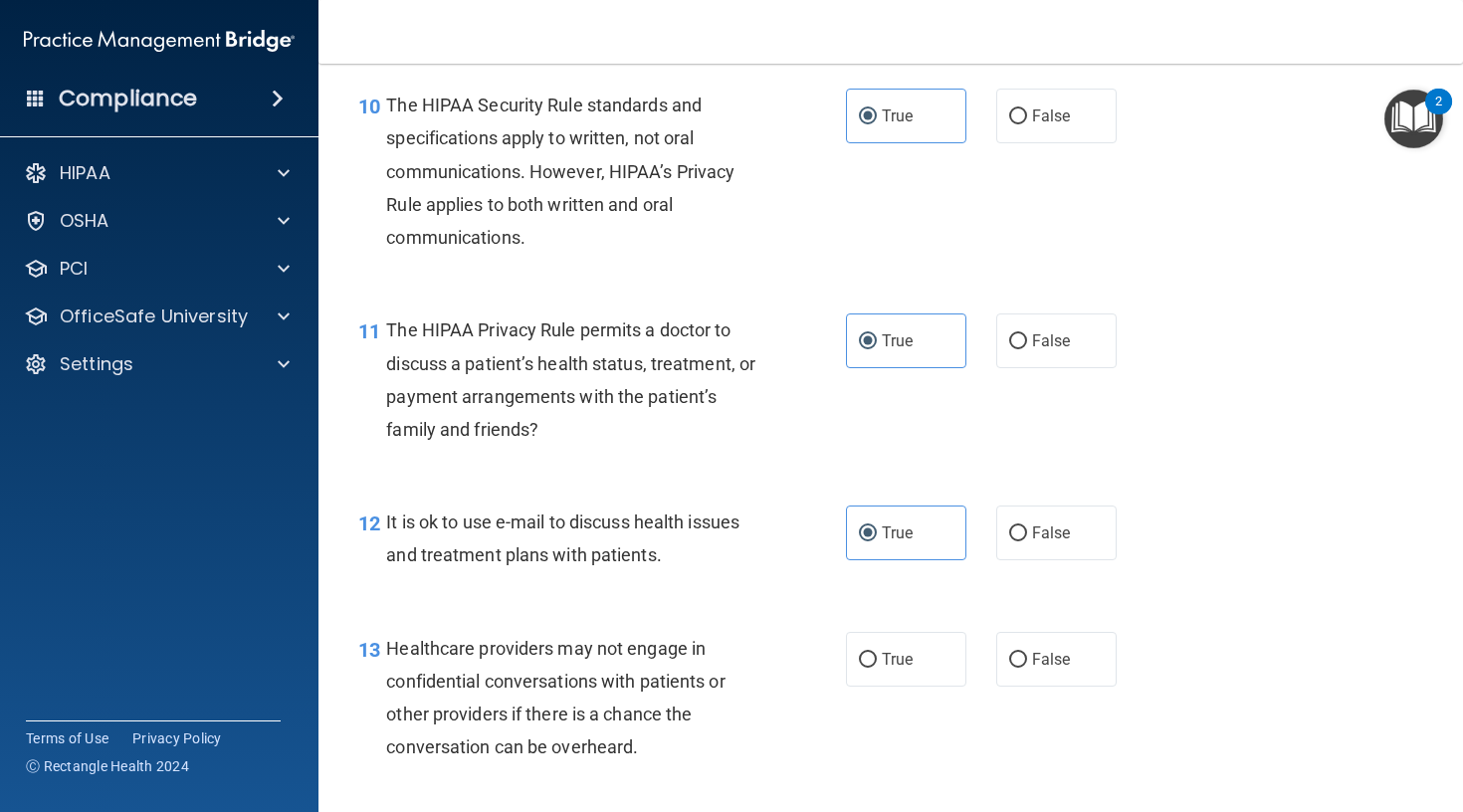 scroll, scrollTop: 1797, scrollLeft: 0, axis: vertical 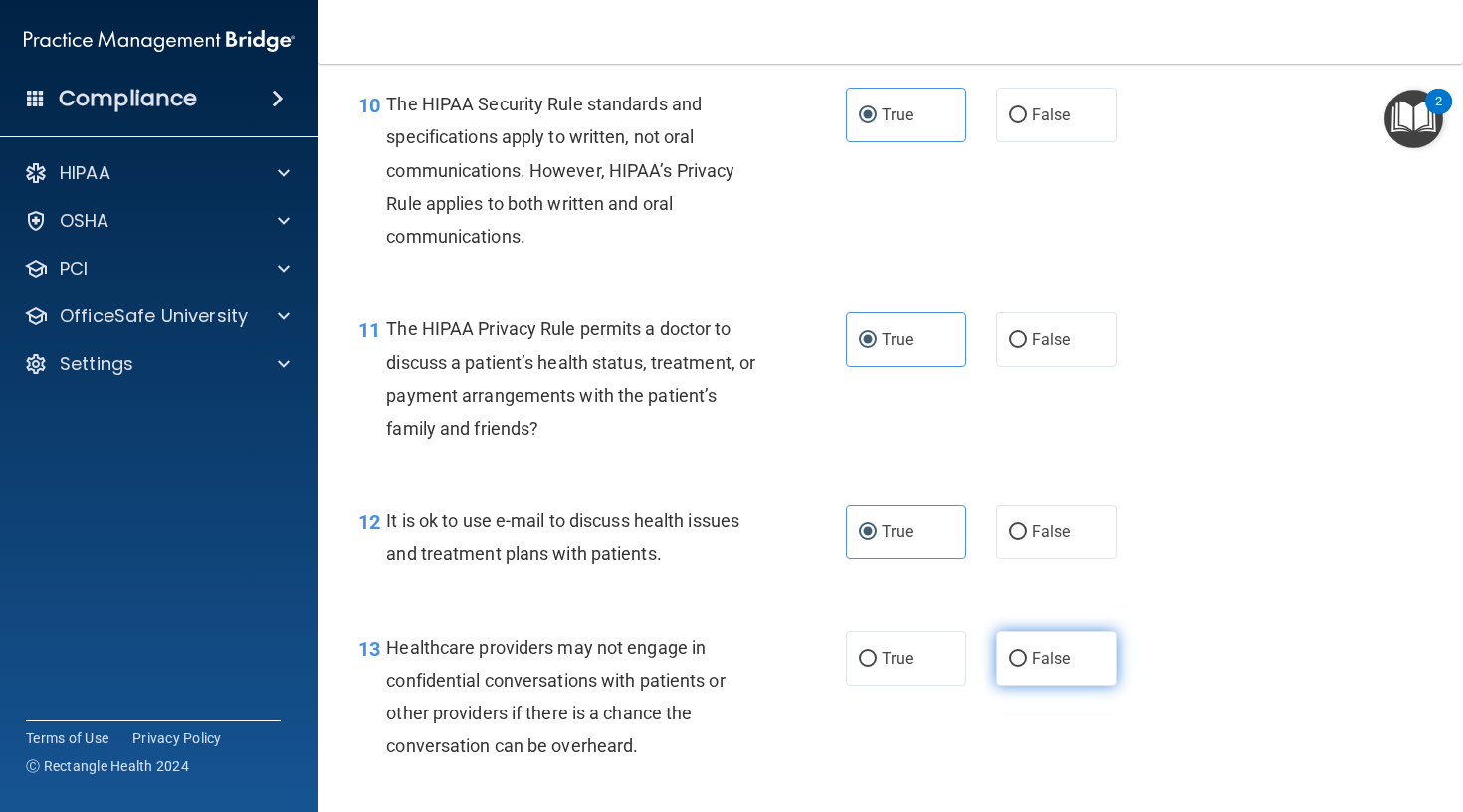 click on "False" at bounding box center [1056, 658] 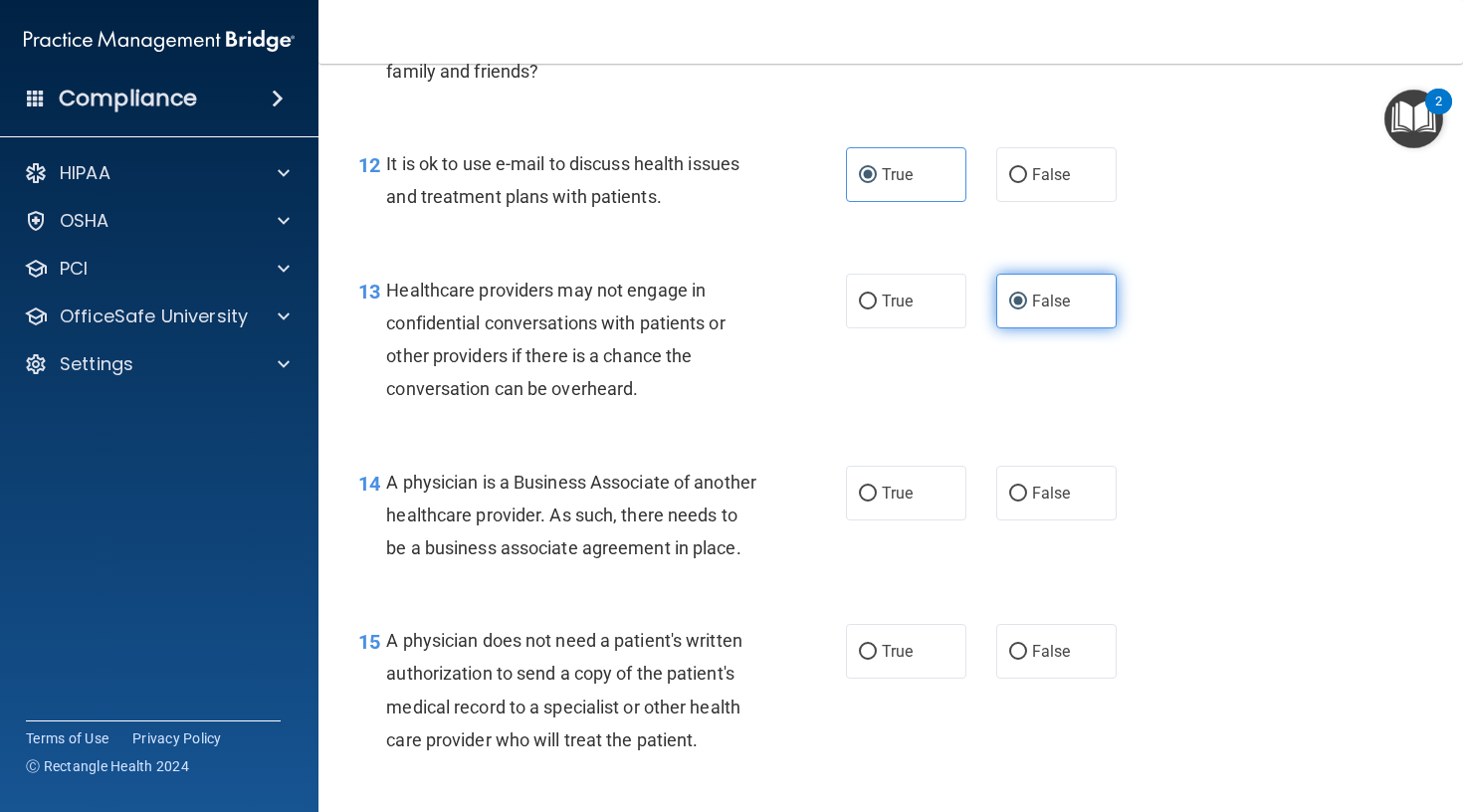 scroll, scrollTop: 2173, scrollLeft: 0, axis: vertical 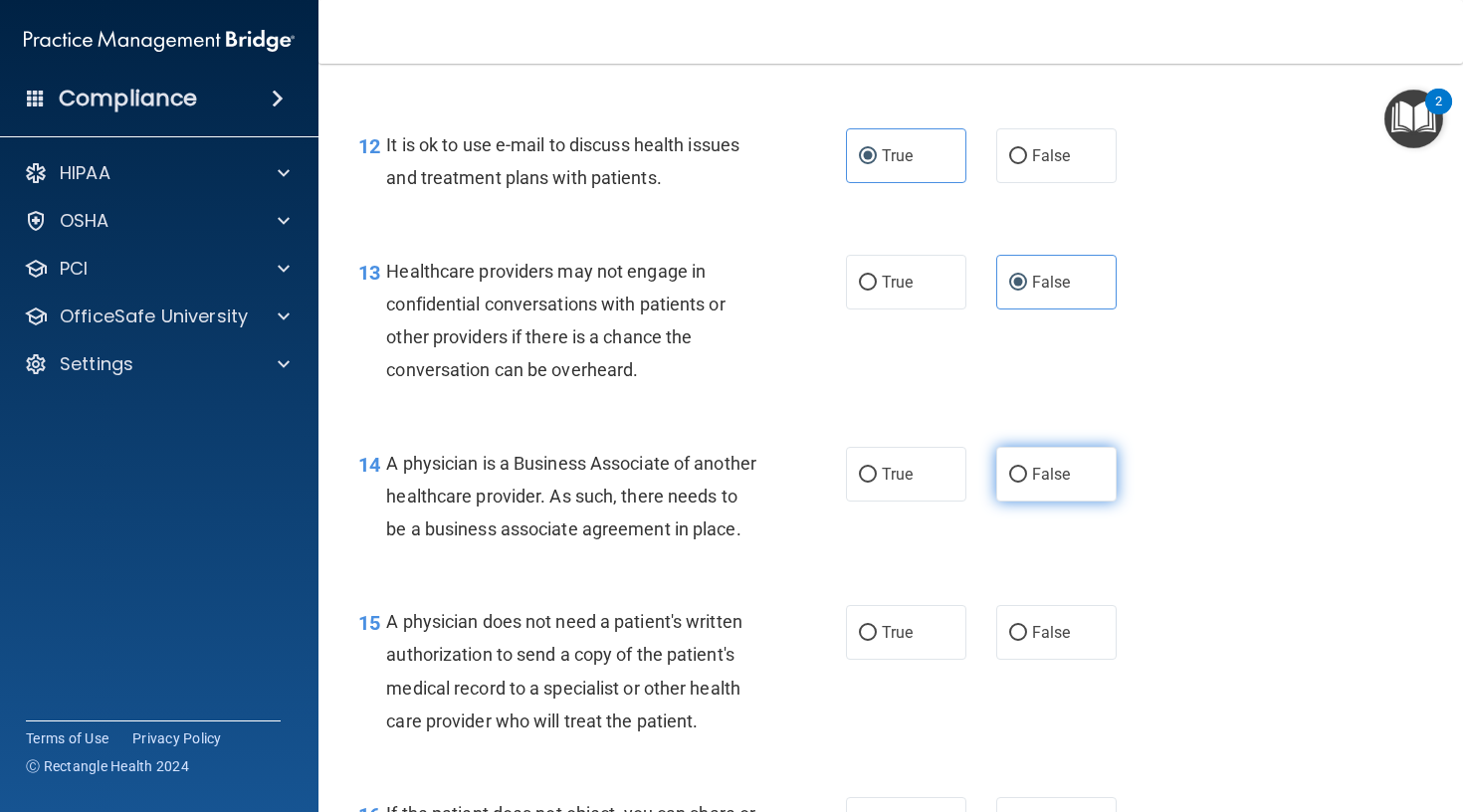 click on "False" at bounding box center (1056, 474) 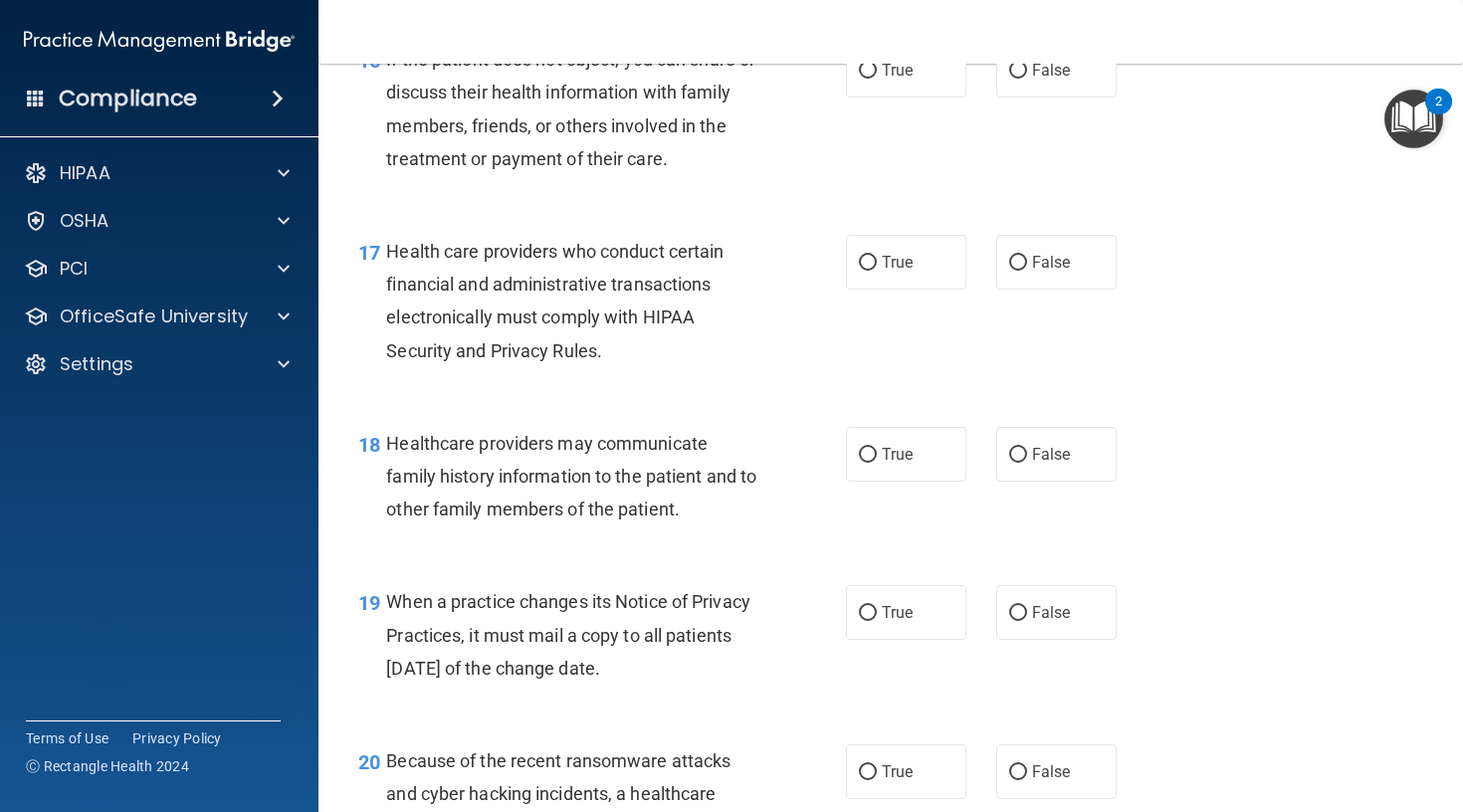 scroll, scrollTop: 2930, scrollLeft: 0, axis: vertical 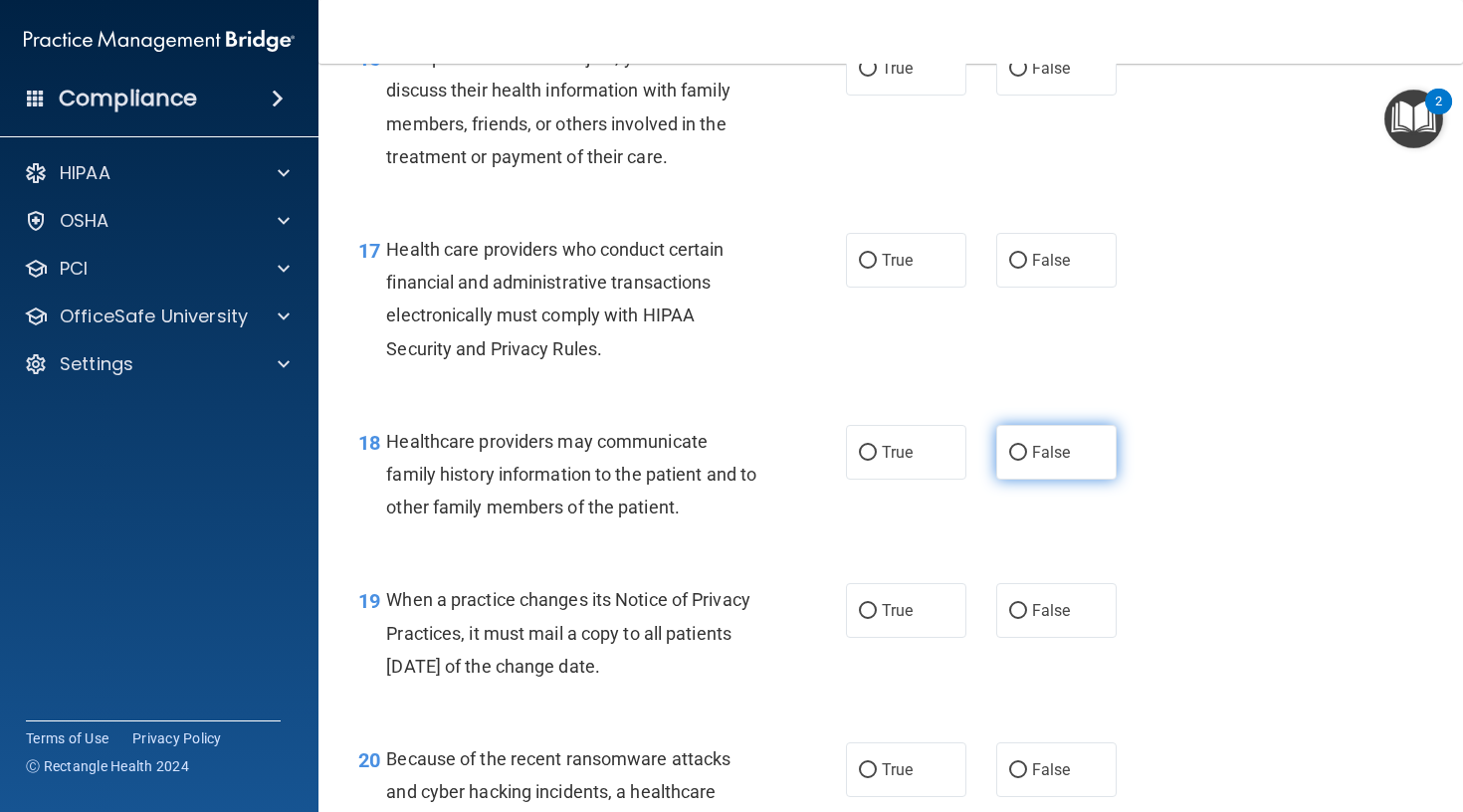 click on "False" at bounding box center [1056, 452] 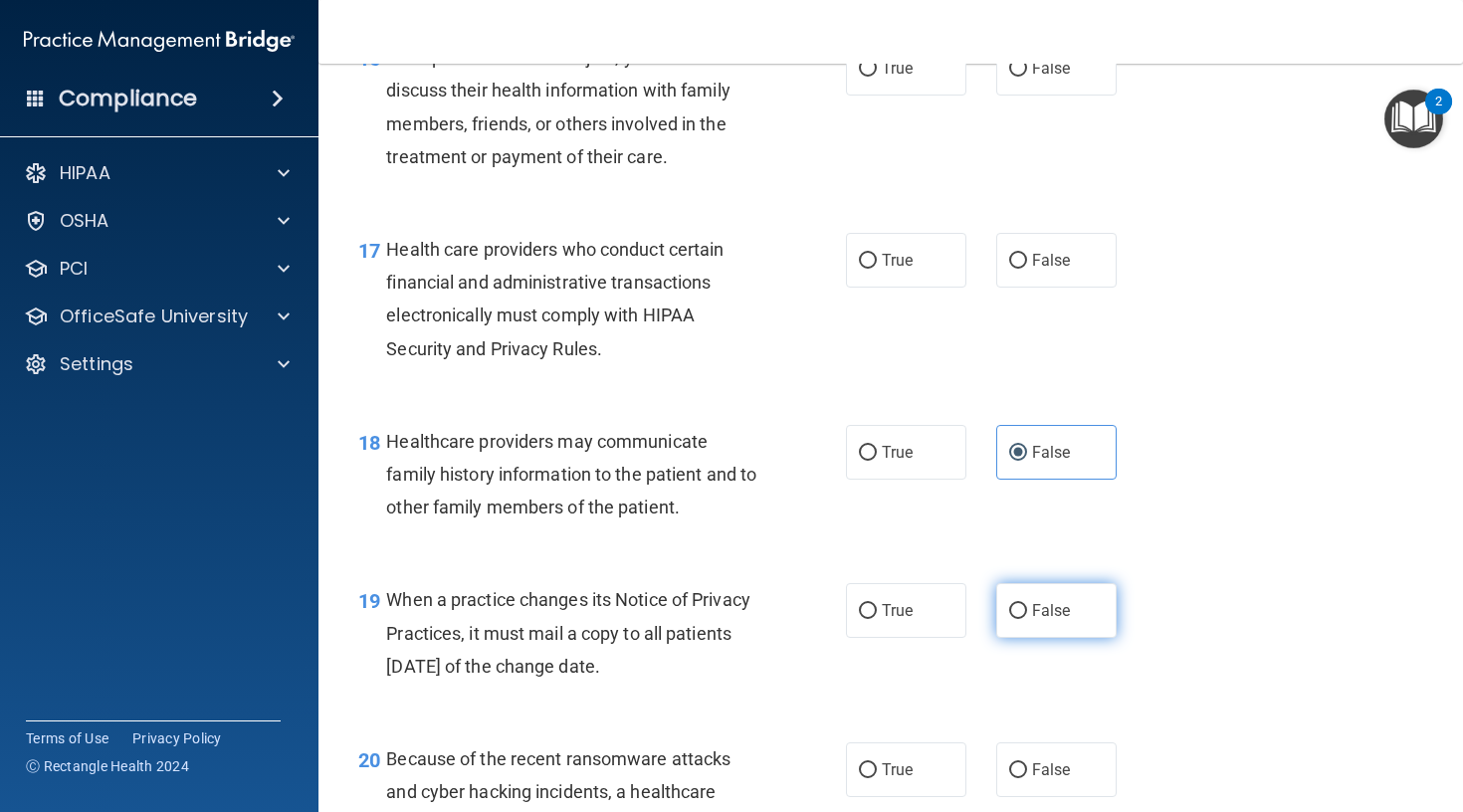 click on "False" at bounding box center [1056, 610] 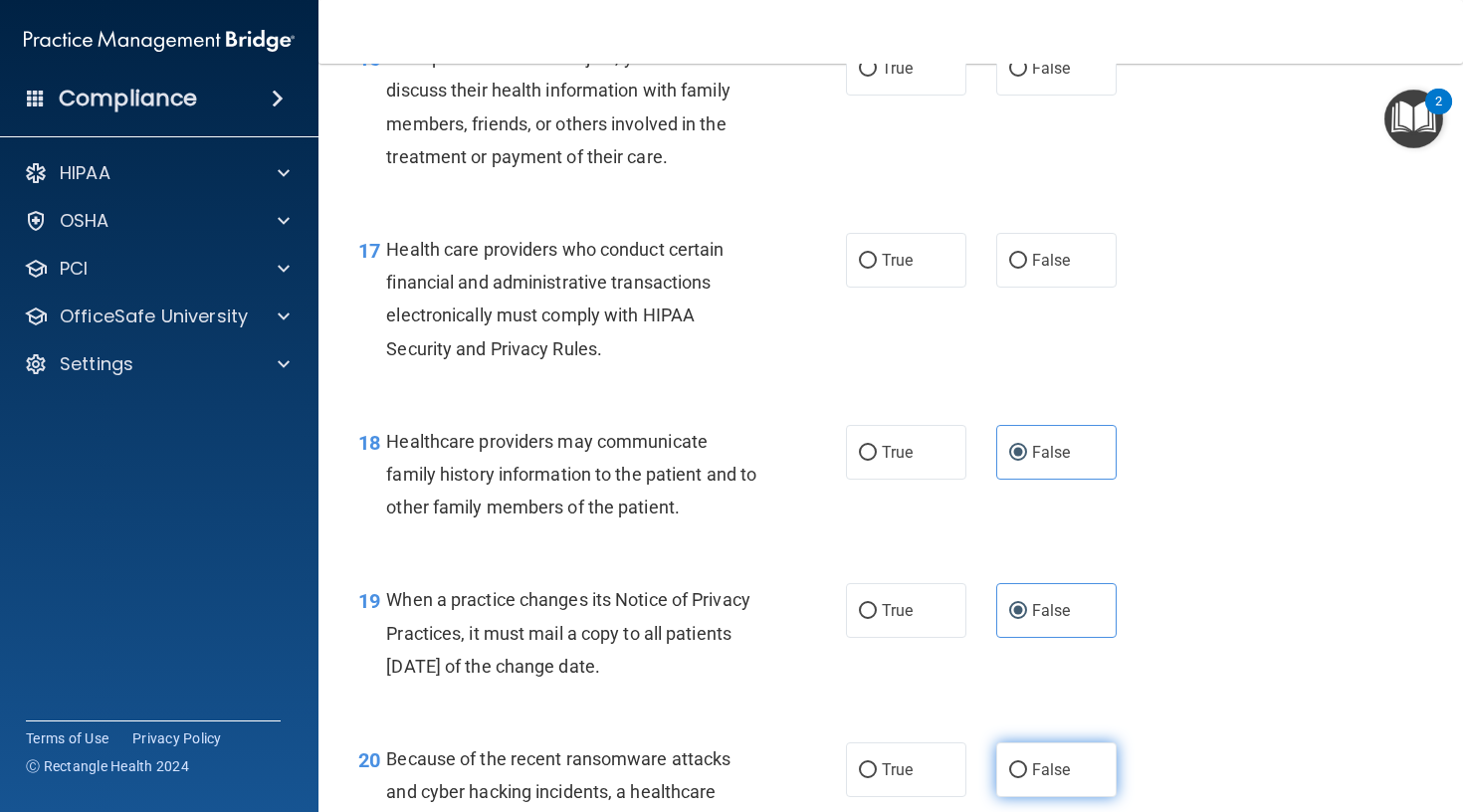click on "False" at bounding box center (1056, 769) 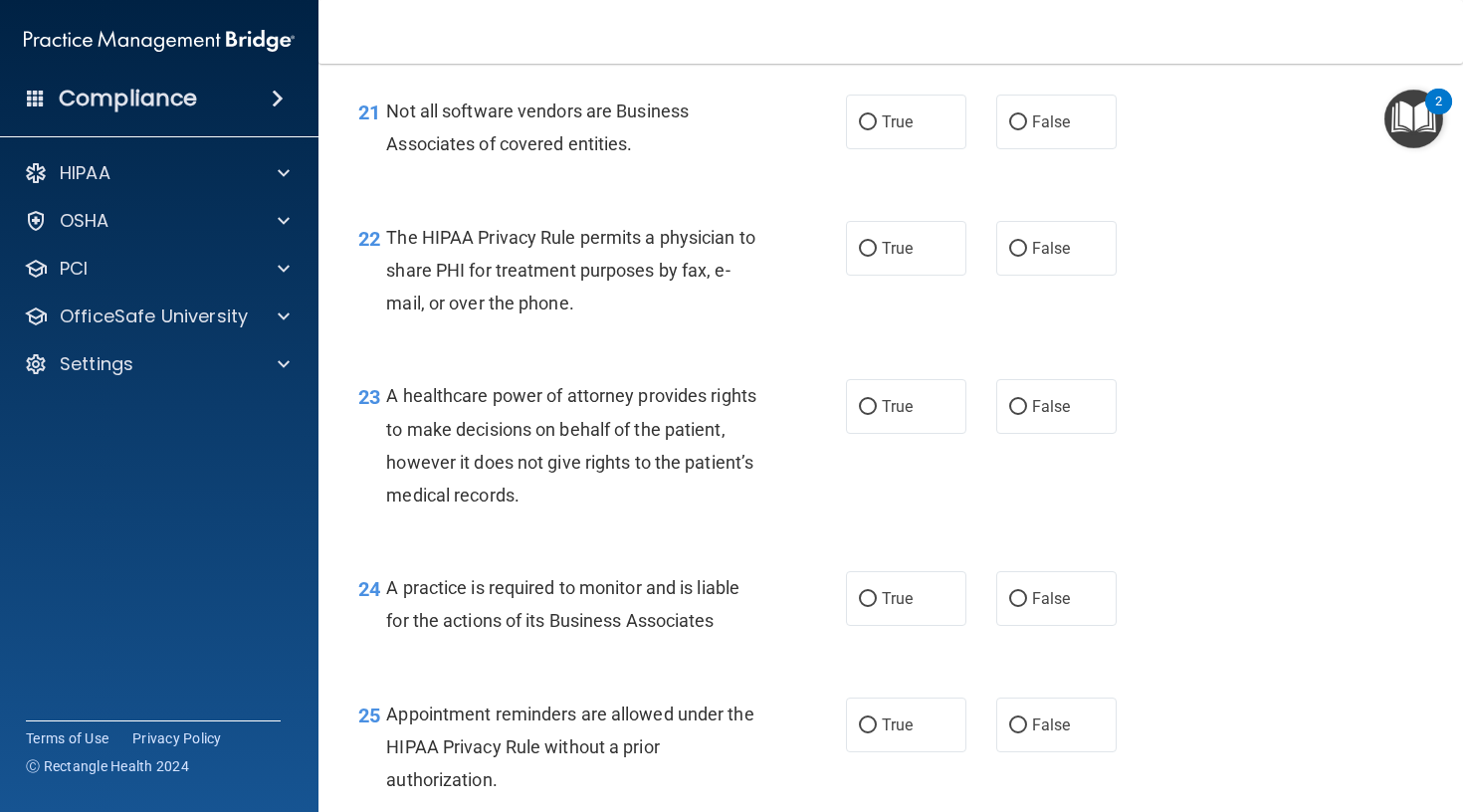 scroll, scrollTop: 3803, scrollLeft: 0, axis: vertical 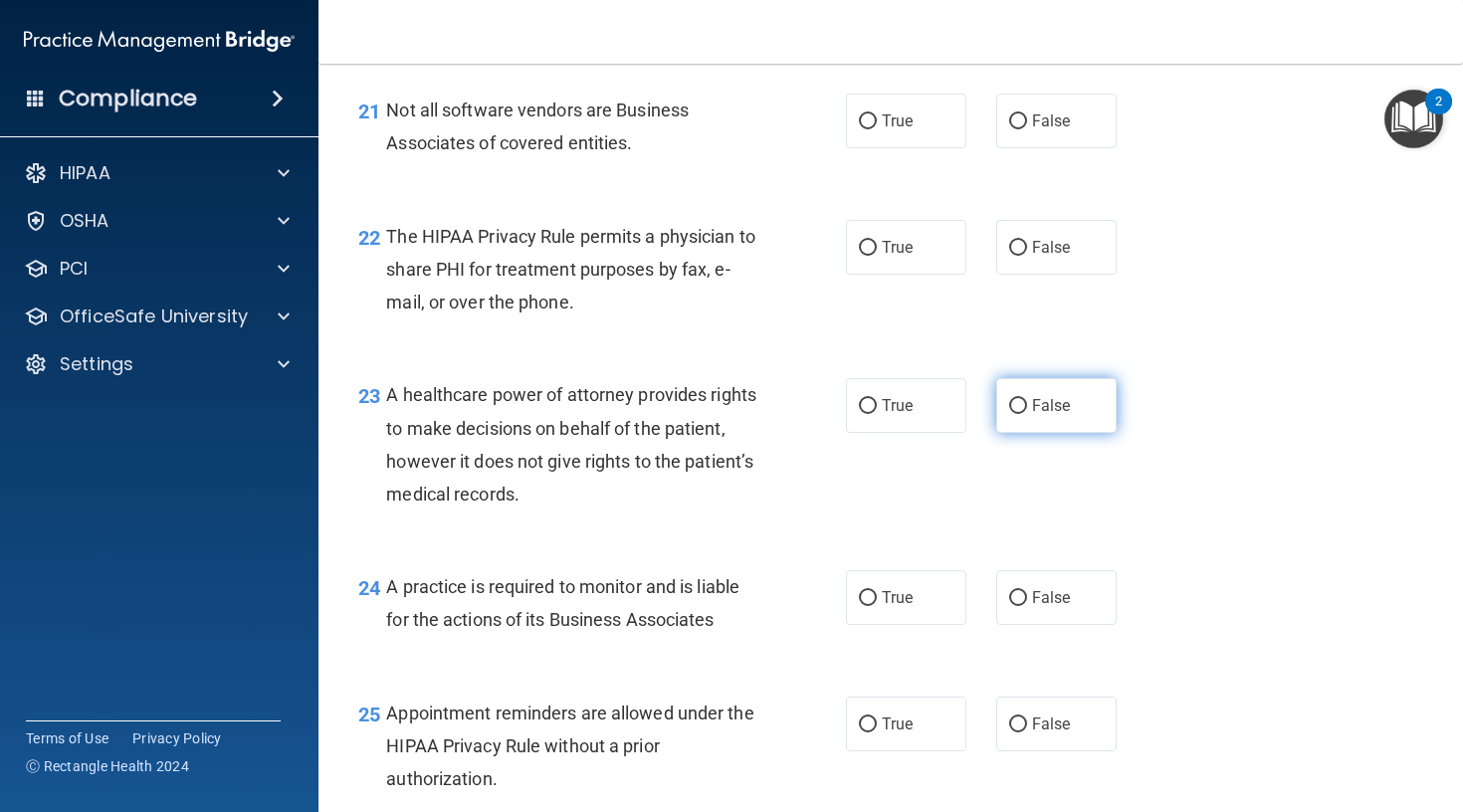 click on "False" at bounding box center [1051, 405] 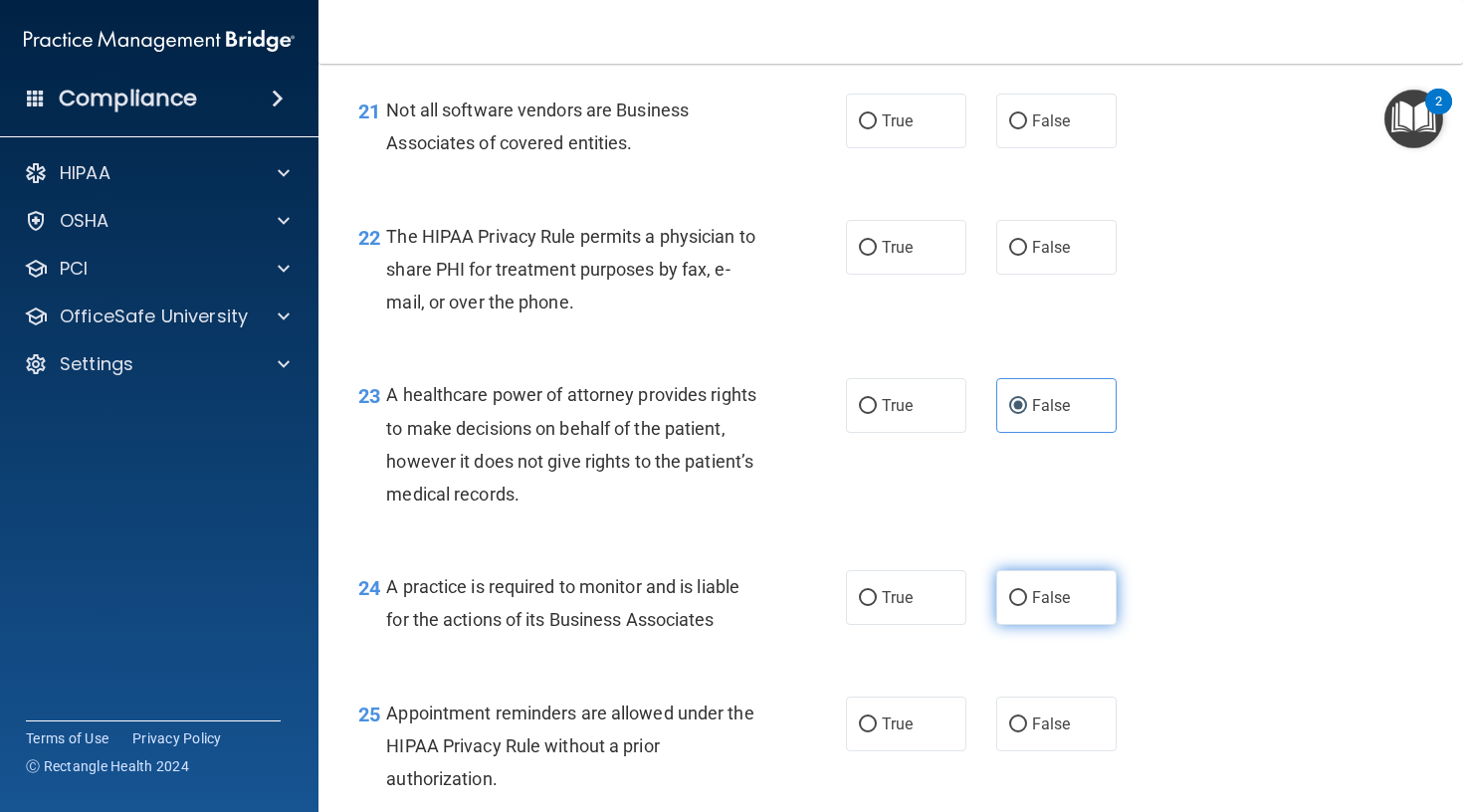 click on "False" at bounding box center (1051, 597) 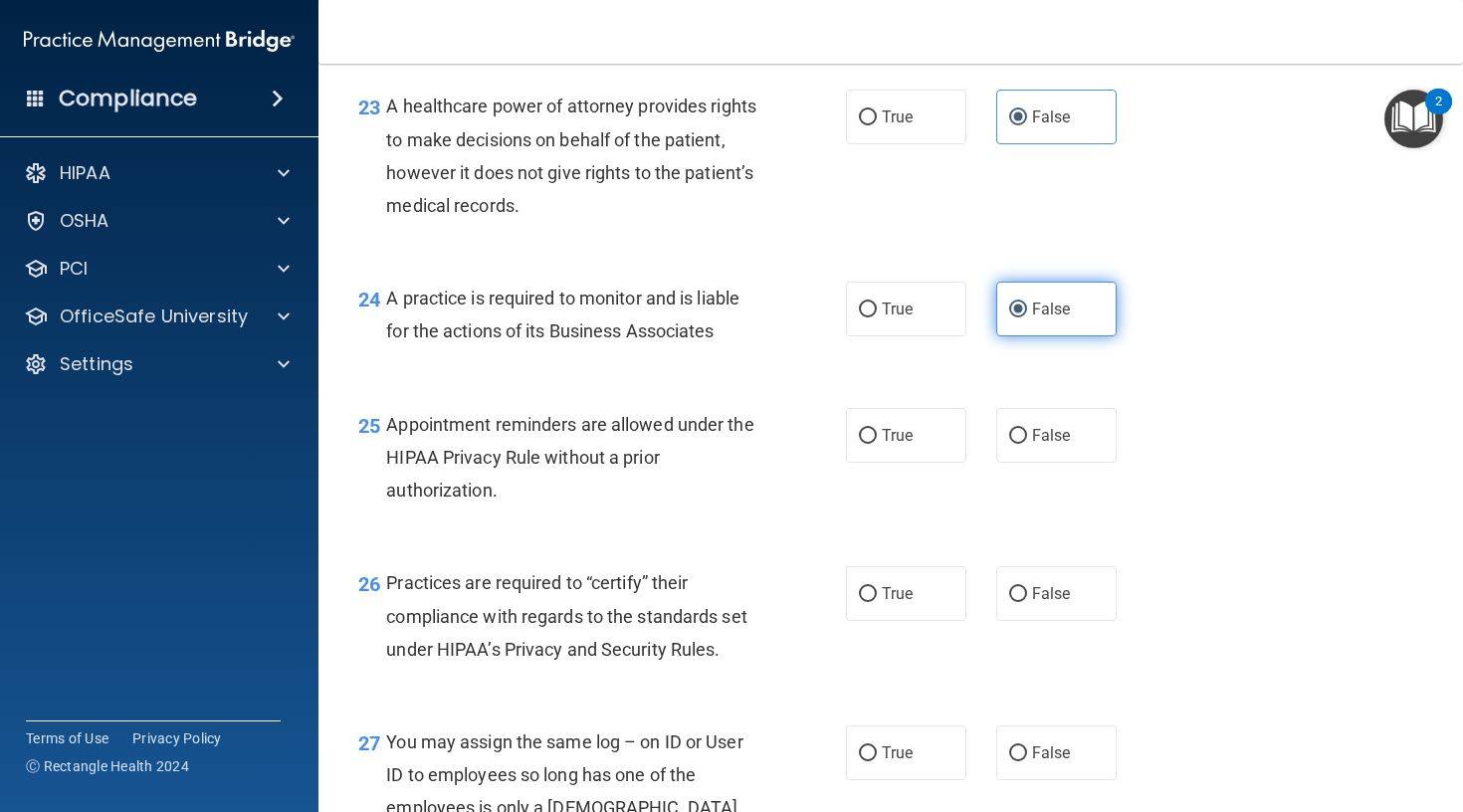 scroll, scrollTop: 4102, scrollLeft: 0, axis: vertical 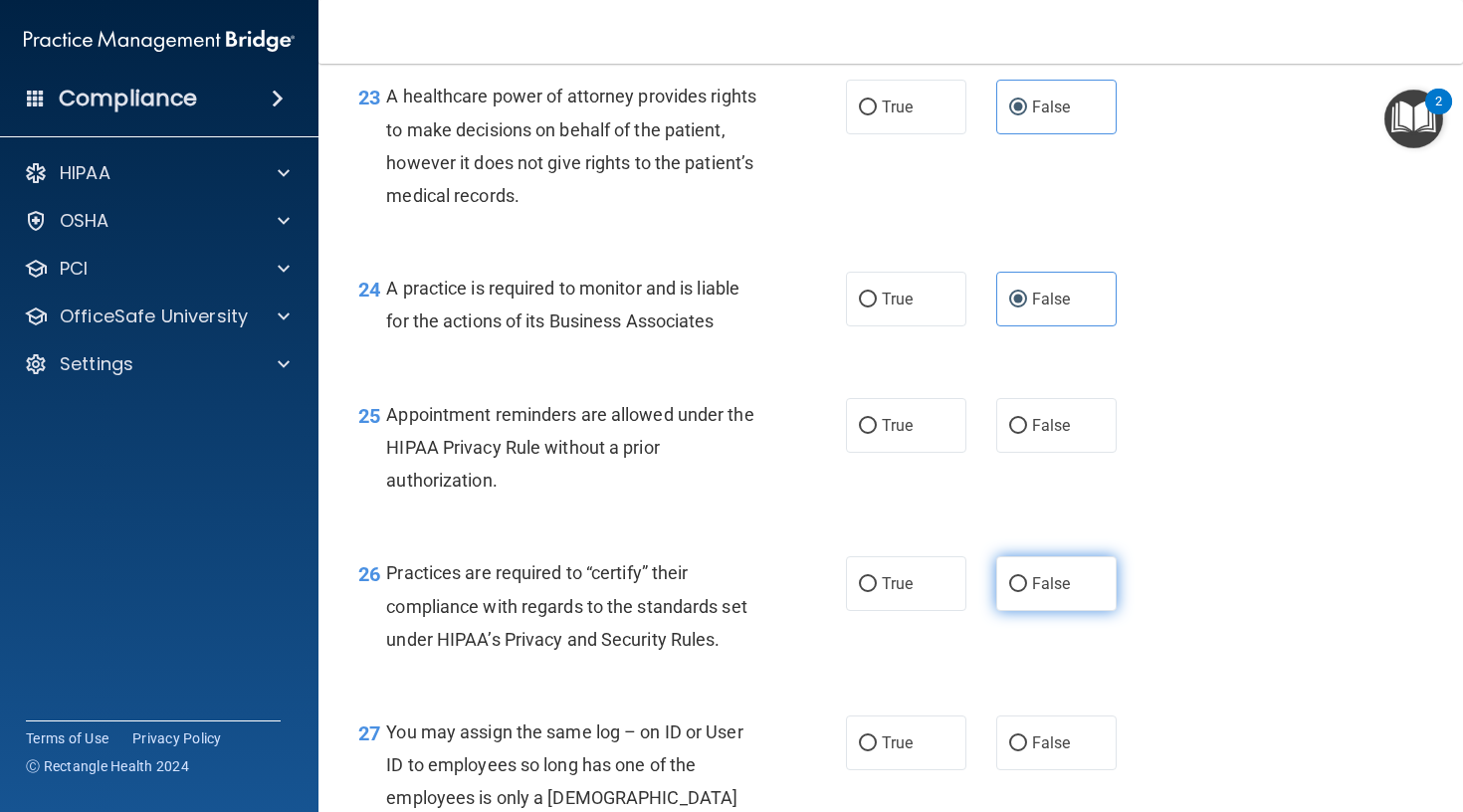 click on "False" at bounding box center (1051, 583) 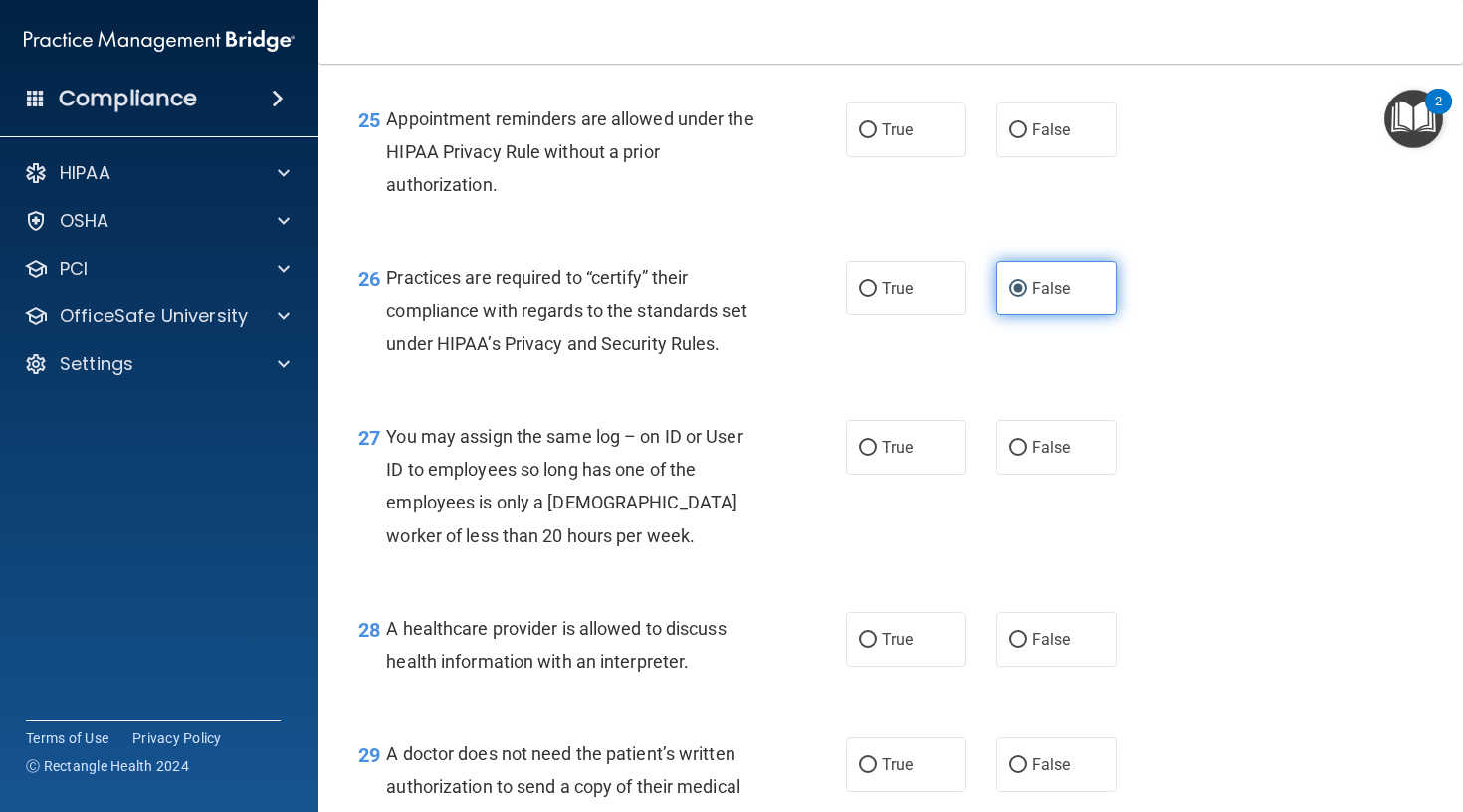 scroll, scrollTop: 4415, scrollLeft: 0, axis: vertical 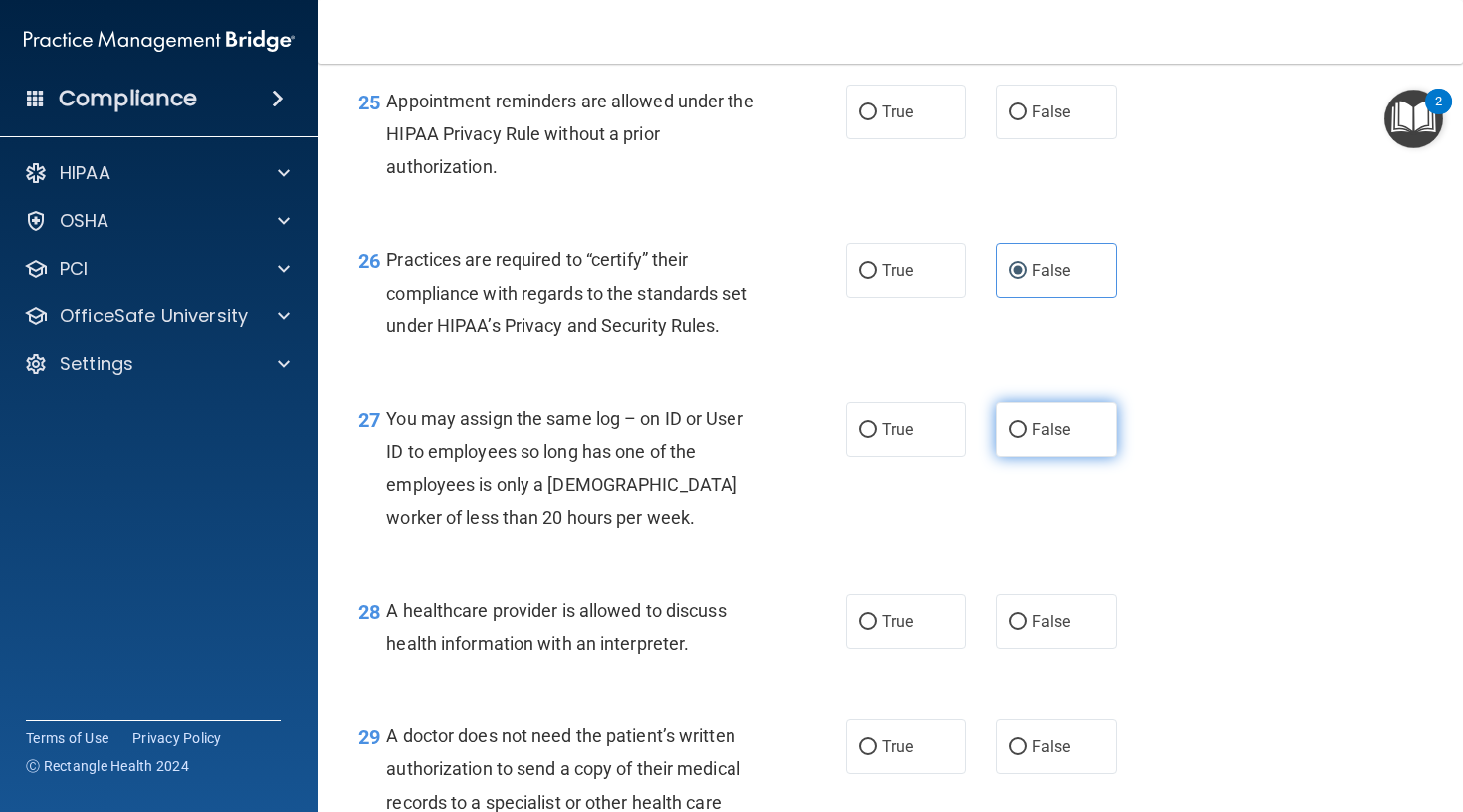 click on "False" at bounding box center [1051, 429] 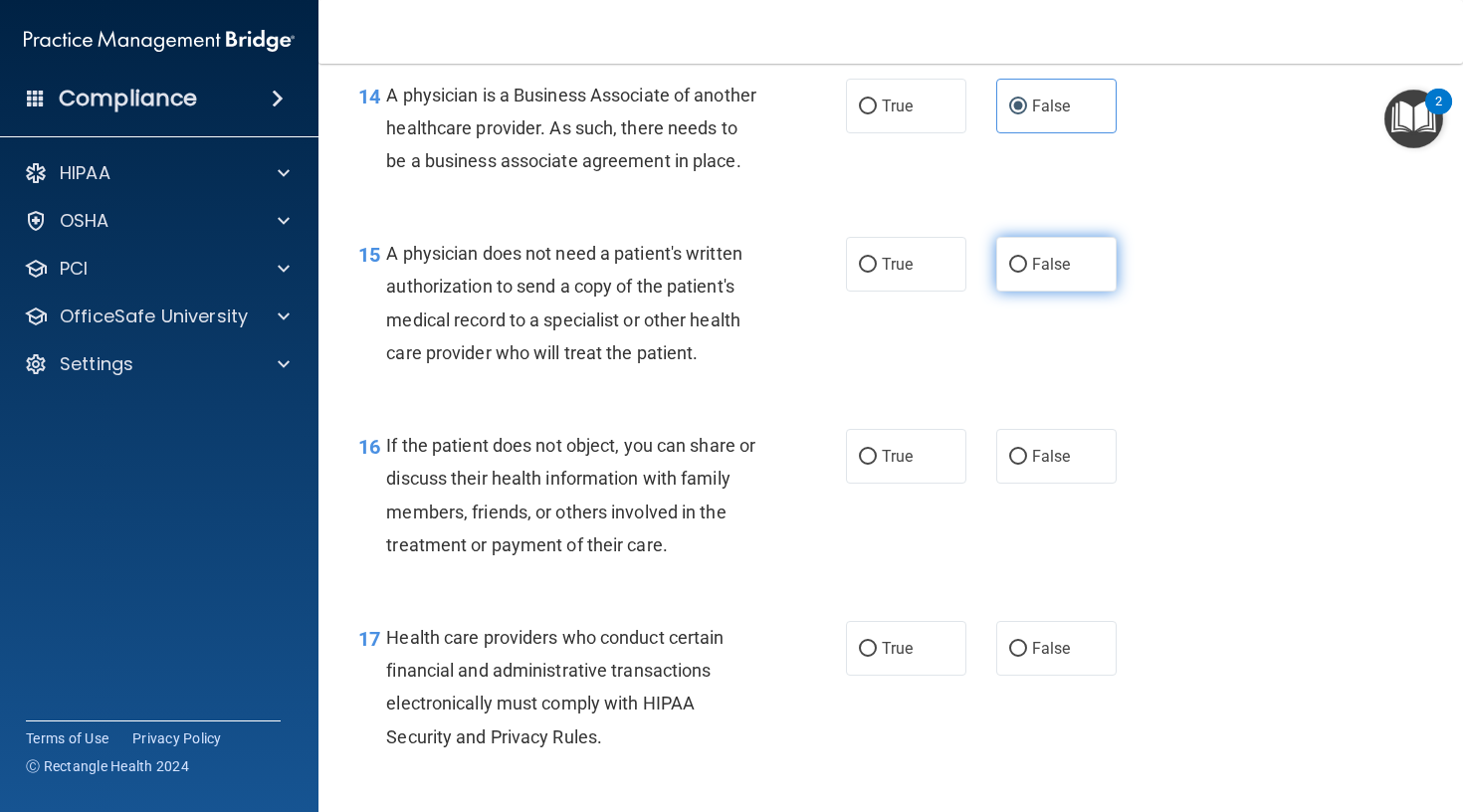 scroll, scrollTop: 2545, scrollLeft: 0, axis: vertical 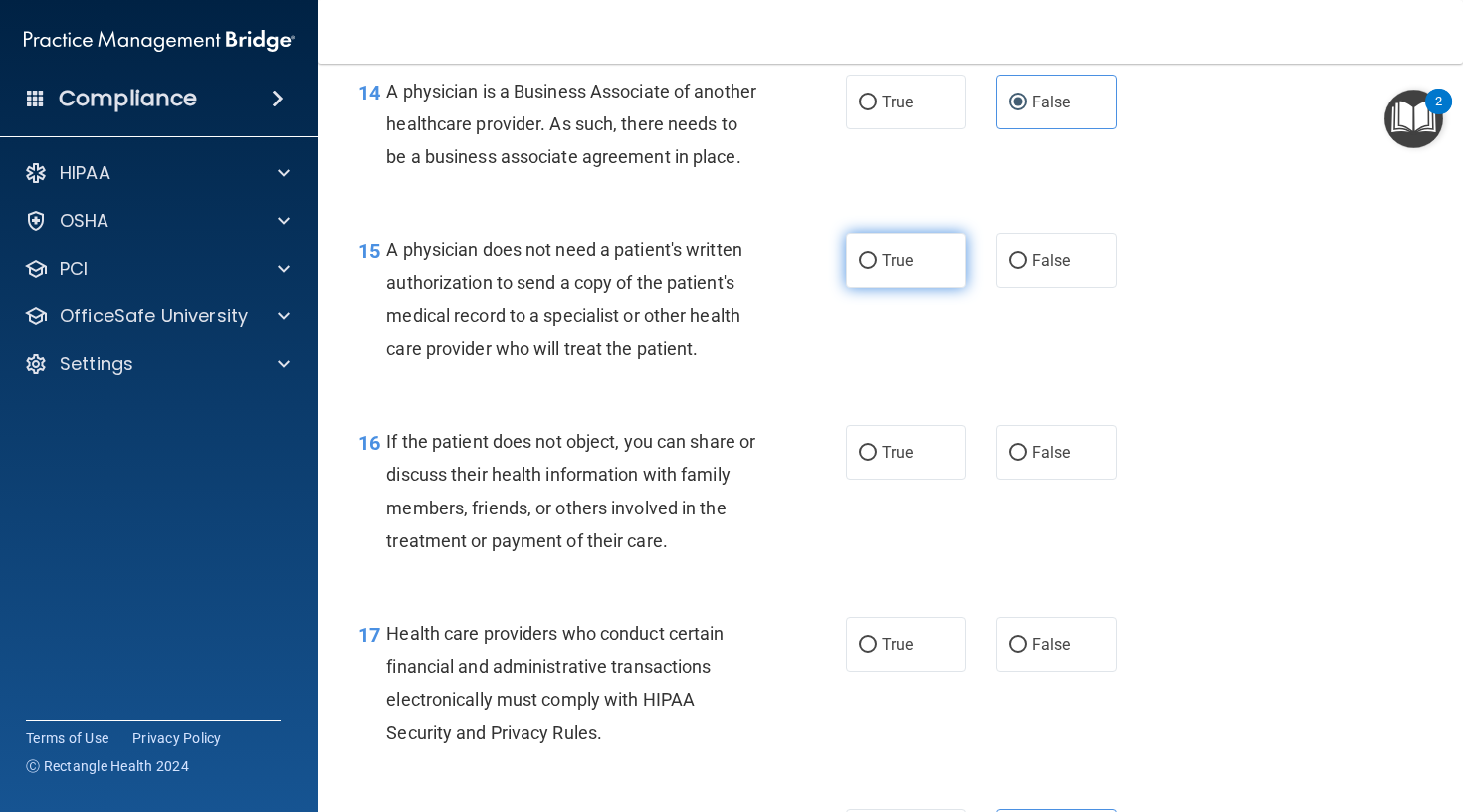 click on "True" at bounding box center (906, 260) 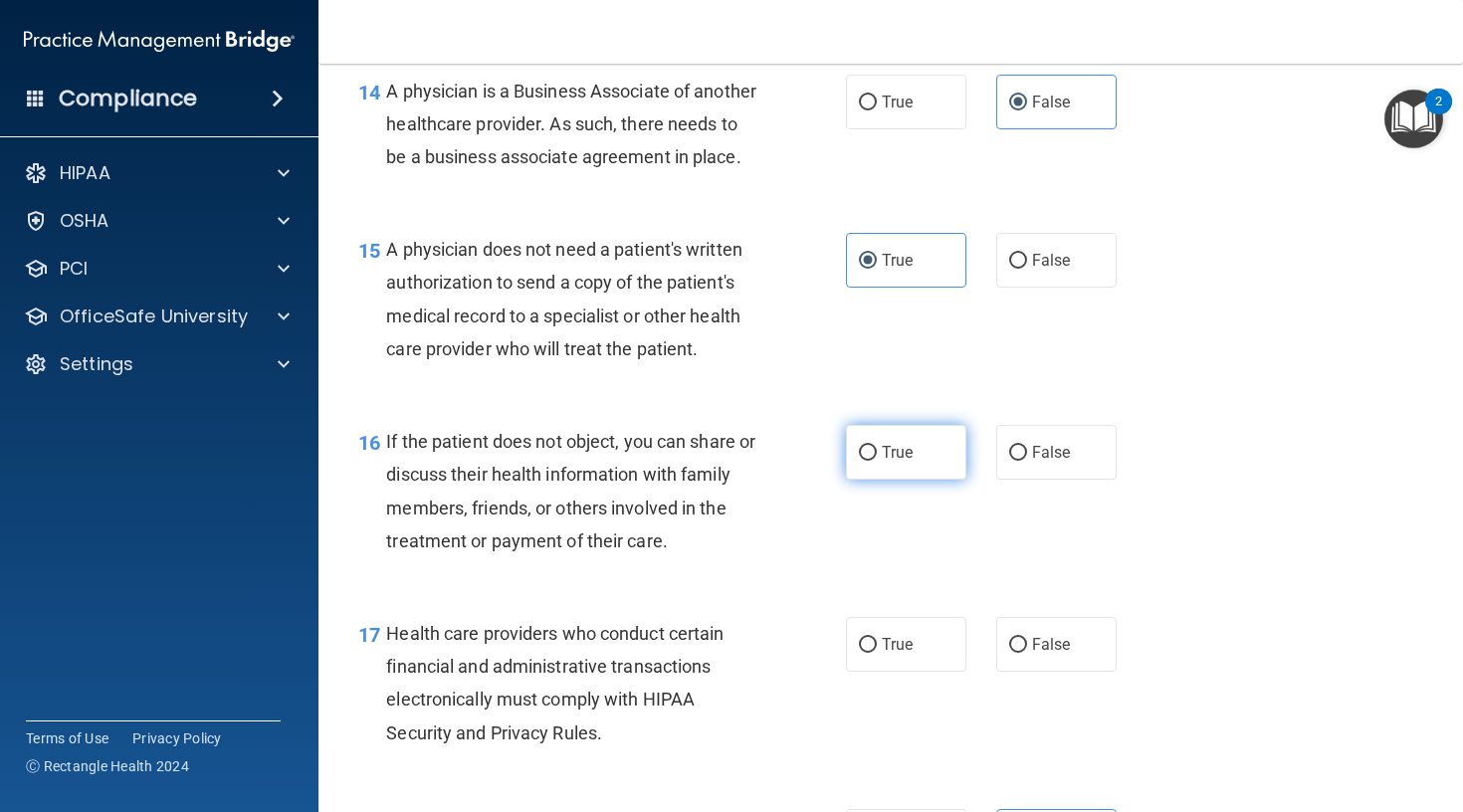 click on "True" at bounding box center (906, 452) 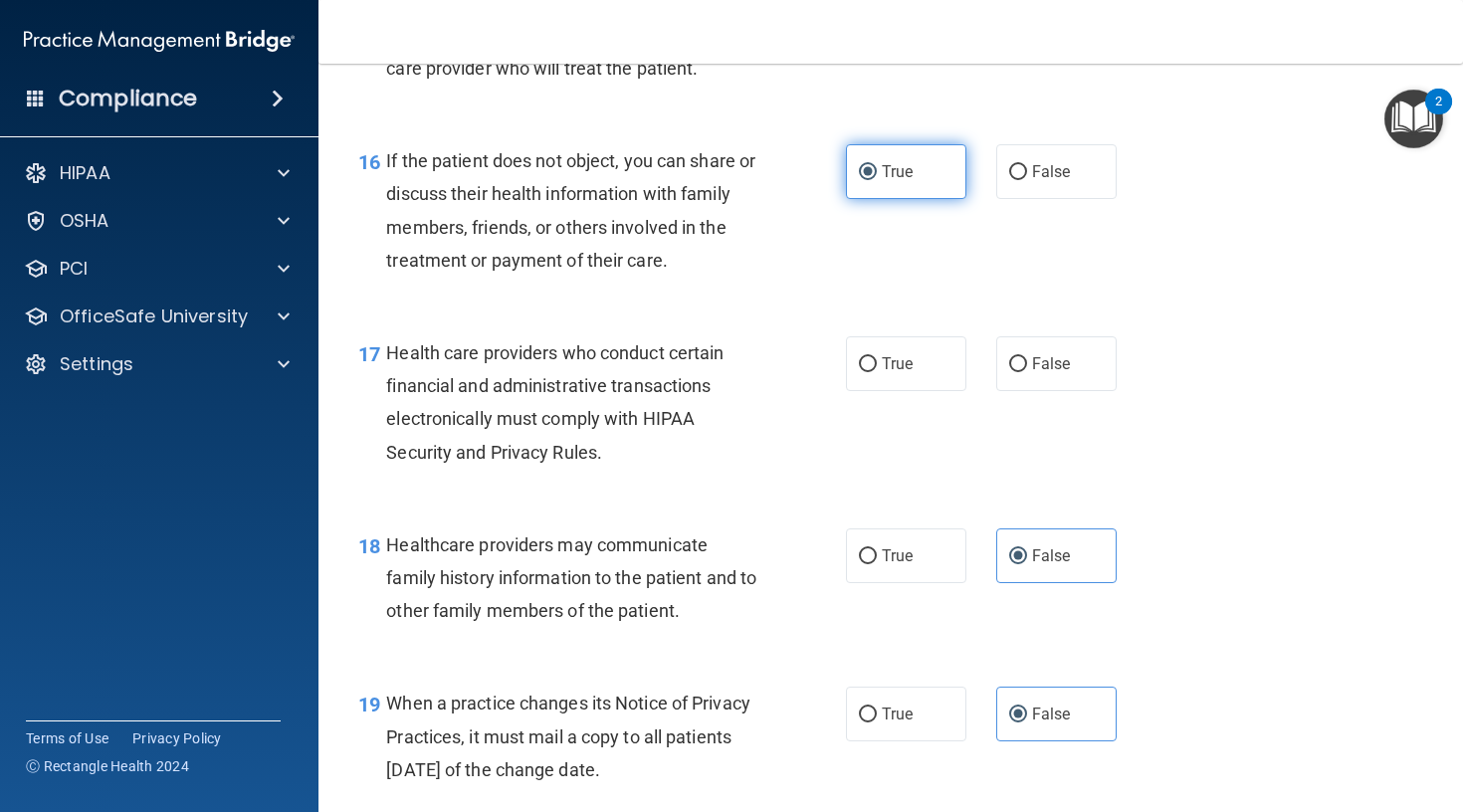 scroll, scrollTop: 2838, scrollLeft: 0, axis: vertical 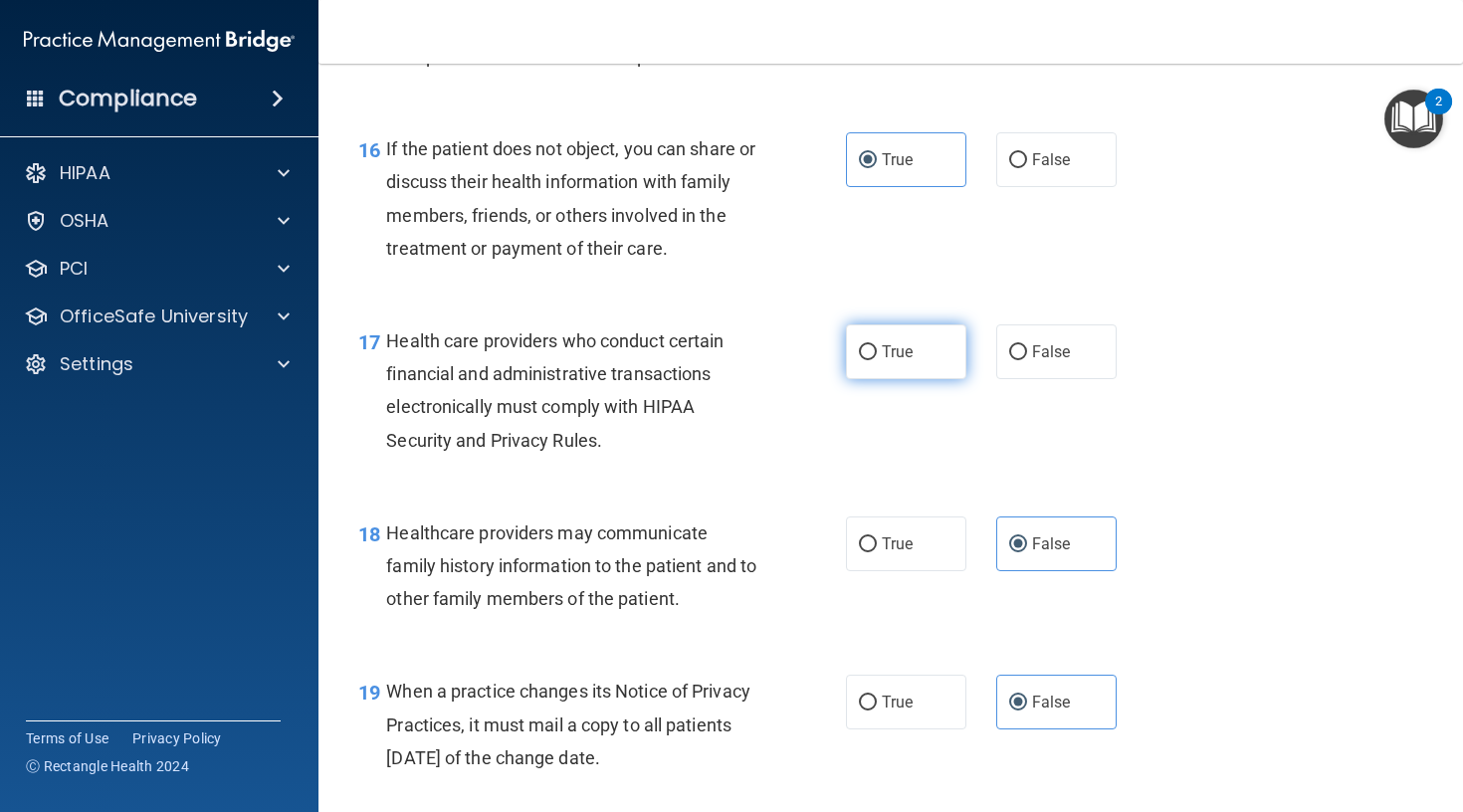 click on "True" at bounding box center [897, 351] 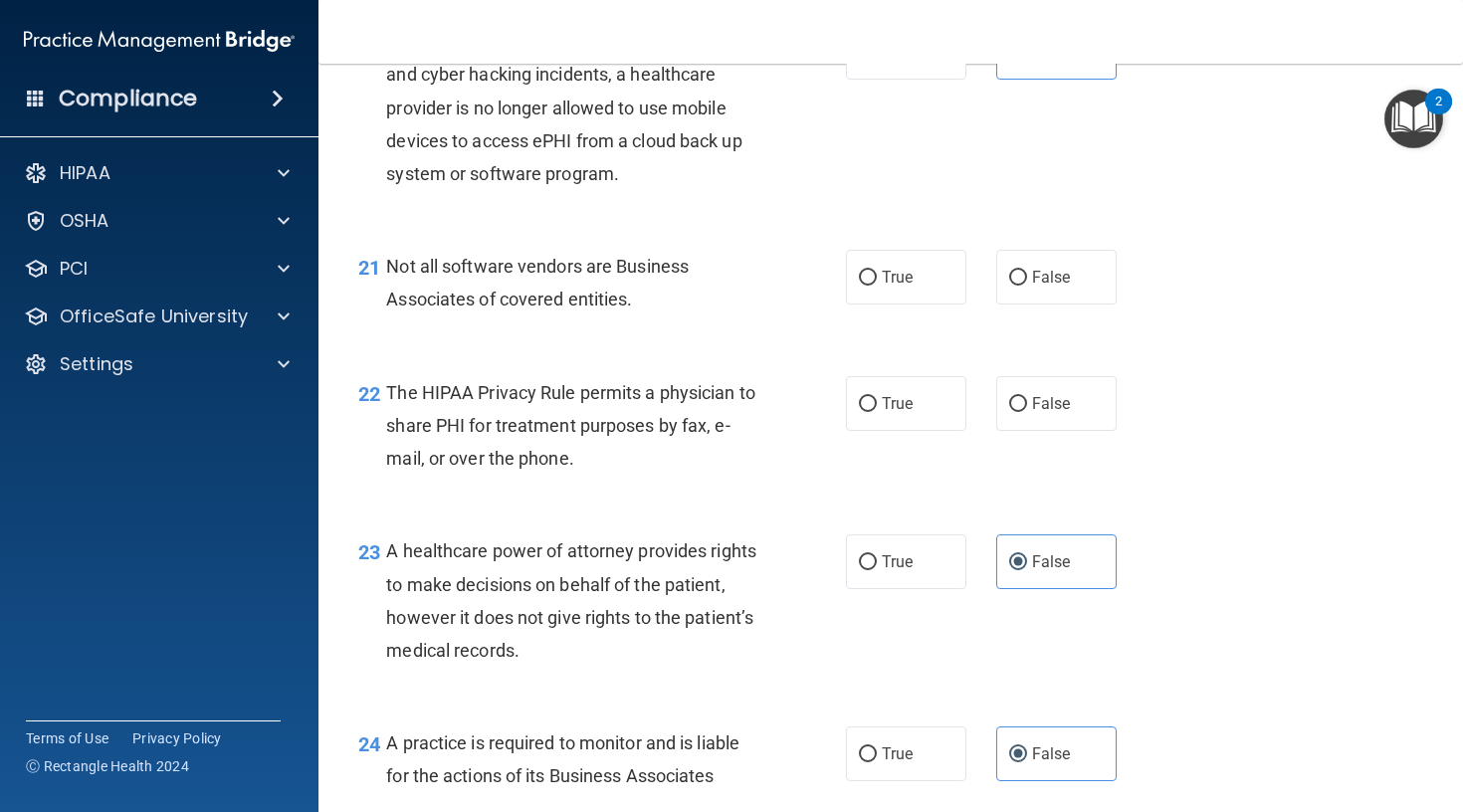scroll, scrollTop: 3651, scrollLeft: 0, axis: vertical 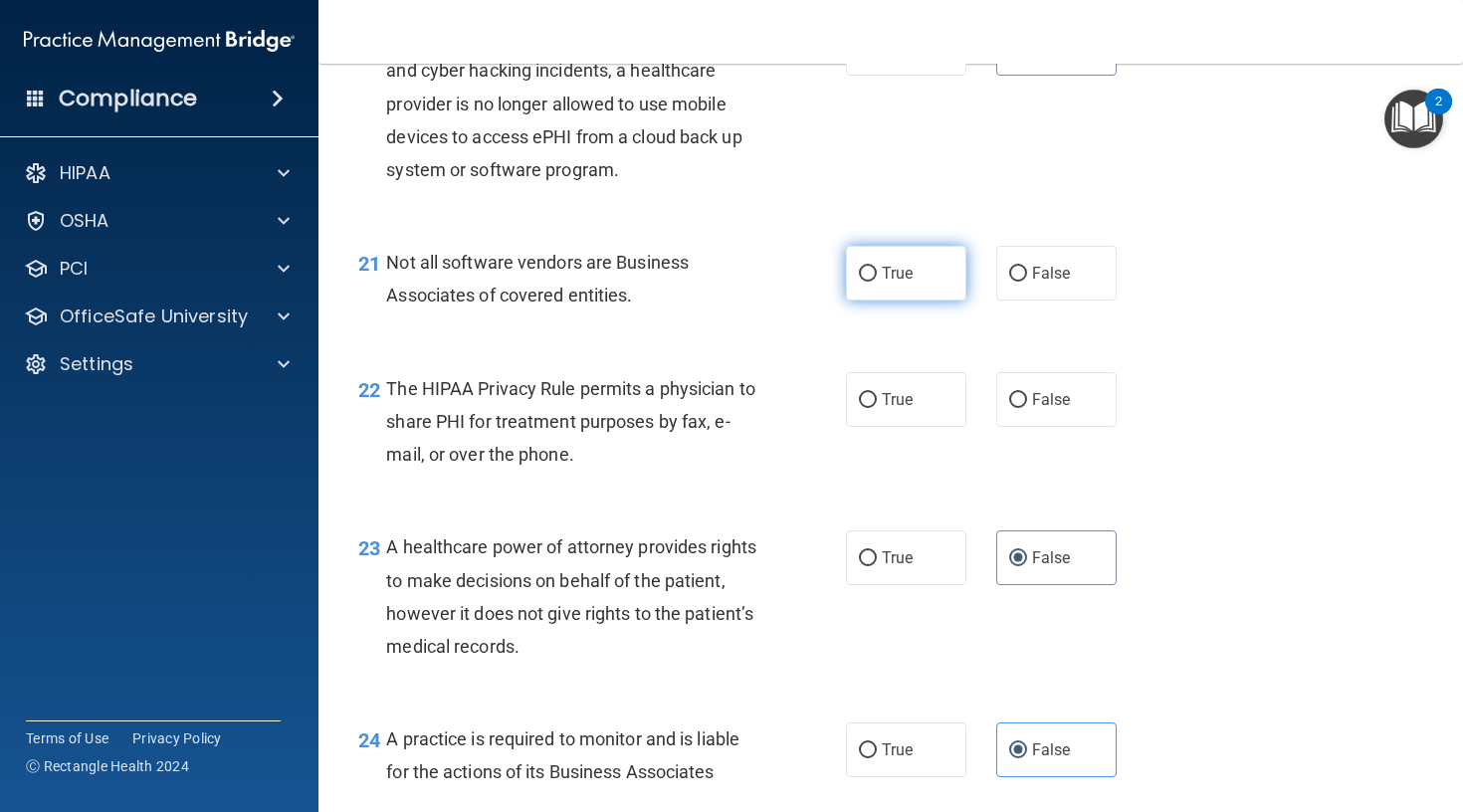 click on "True" at bounding box center [906, 273] 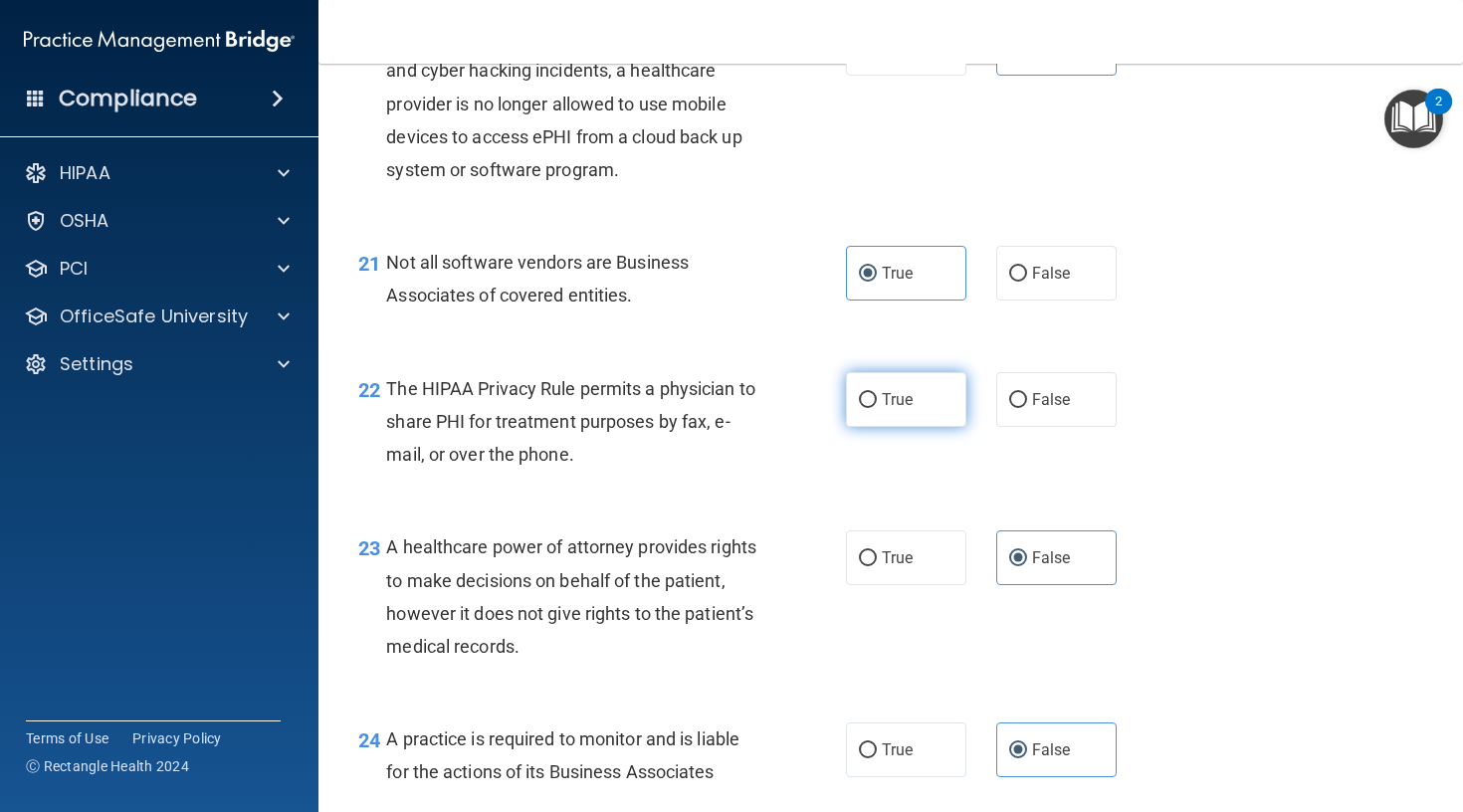 click on "True" at bounding box center [897, 399] 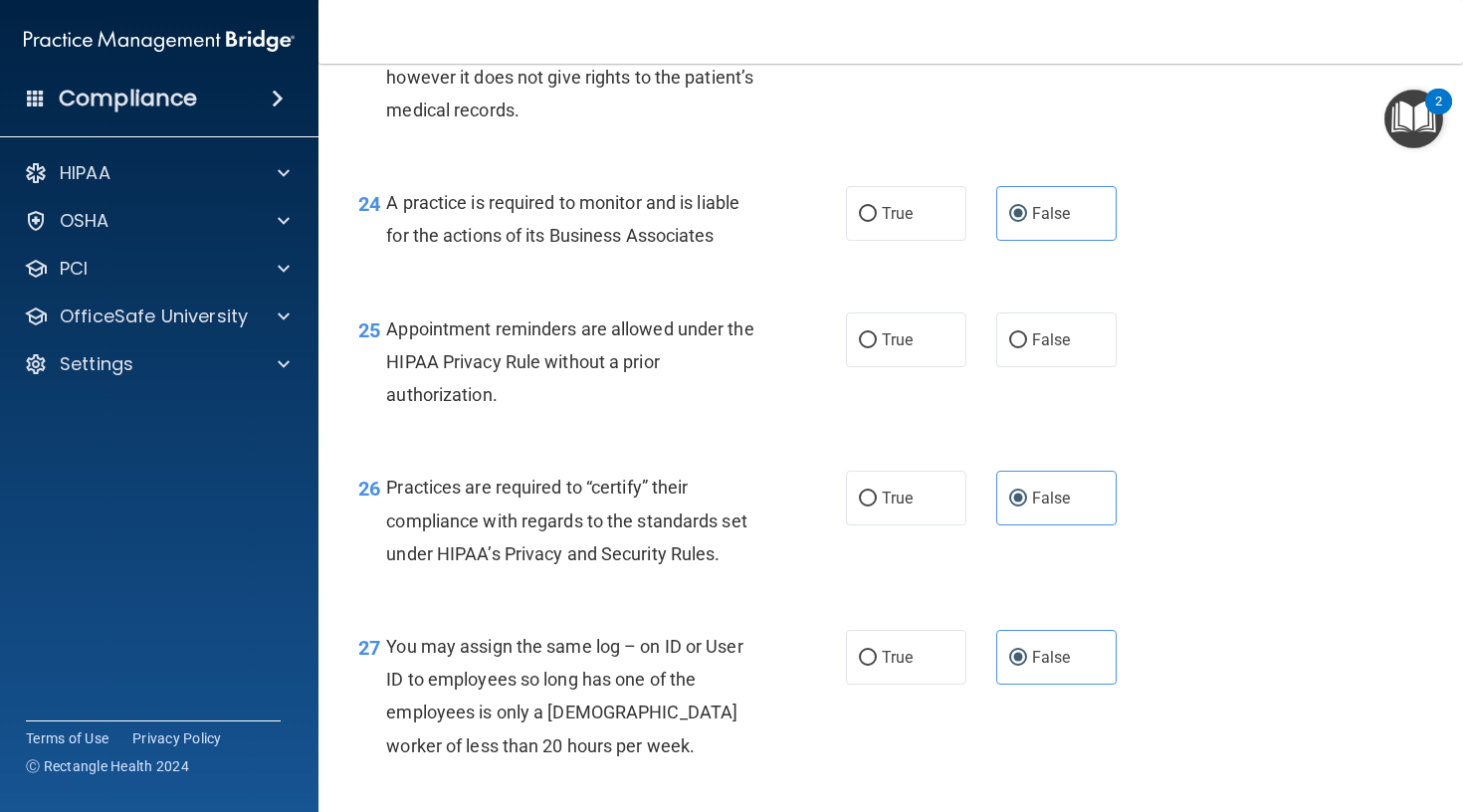 scroll, scrollTop: 4189, scrollLeft: 0, axis: vertical 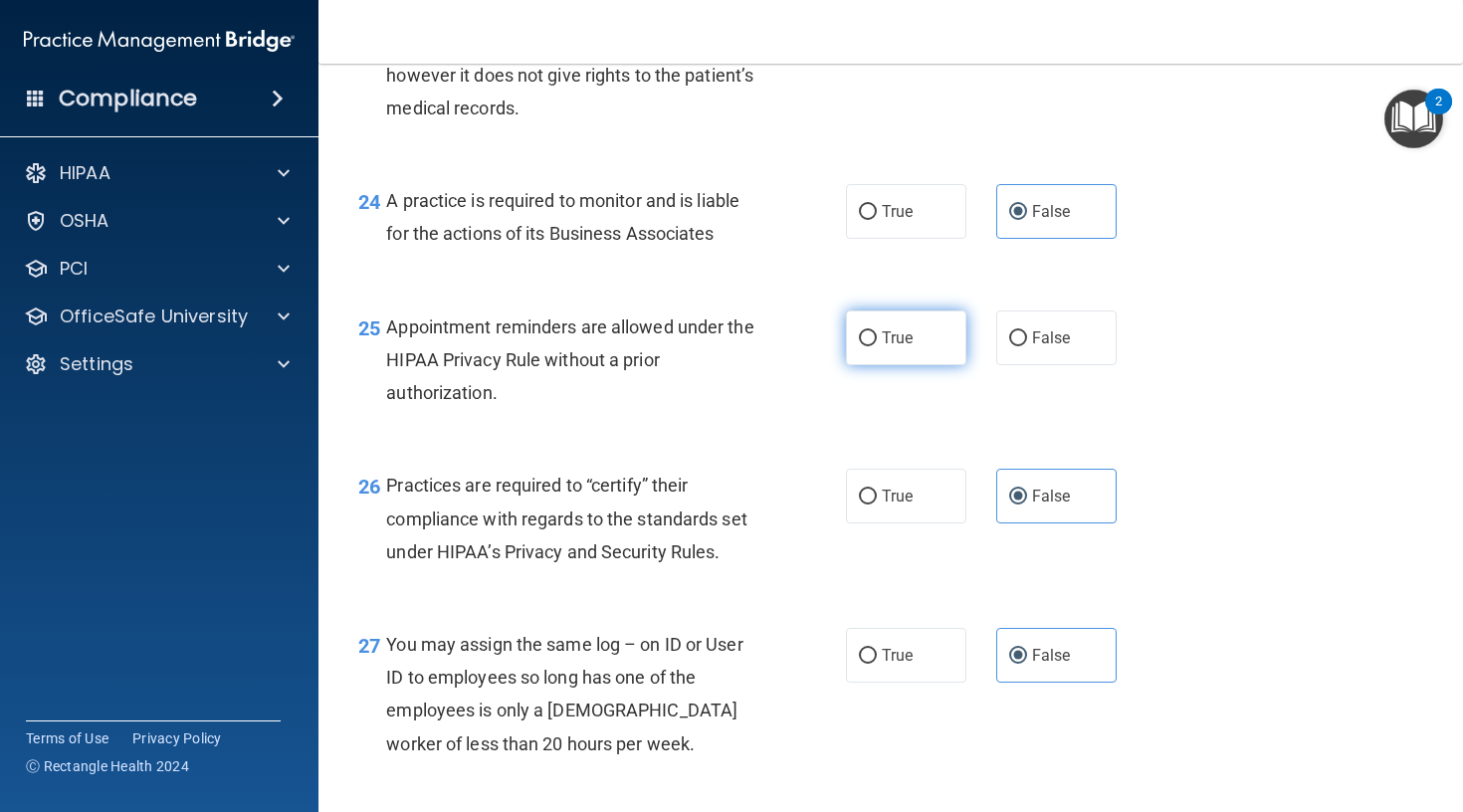 click on "True" at bounding box center (906, 337) 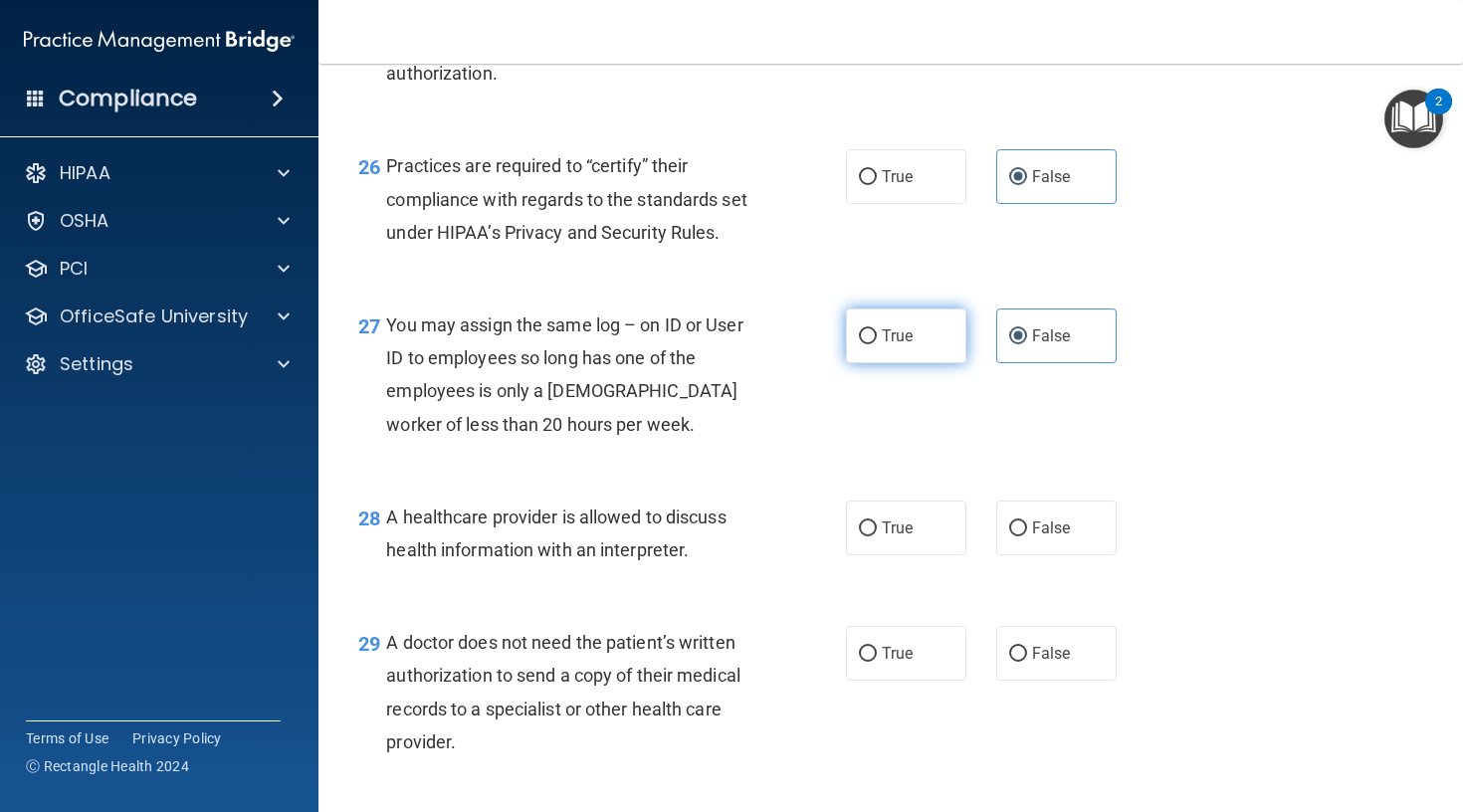 scroll, scrollTop: 4515, scrollLeft: 0, axis: vertical 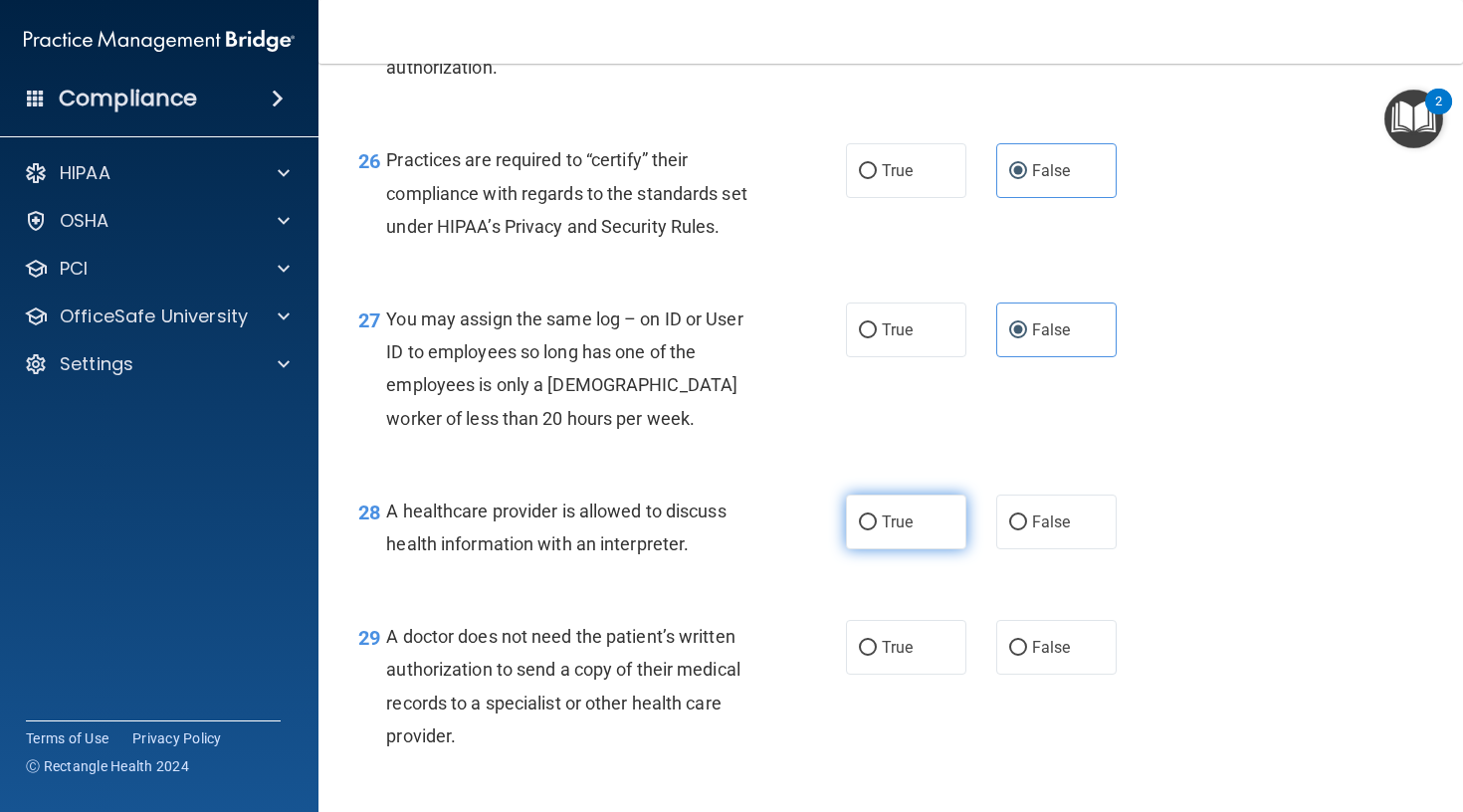 click on "True" at bounding box center [906, 521] 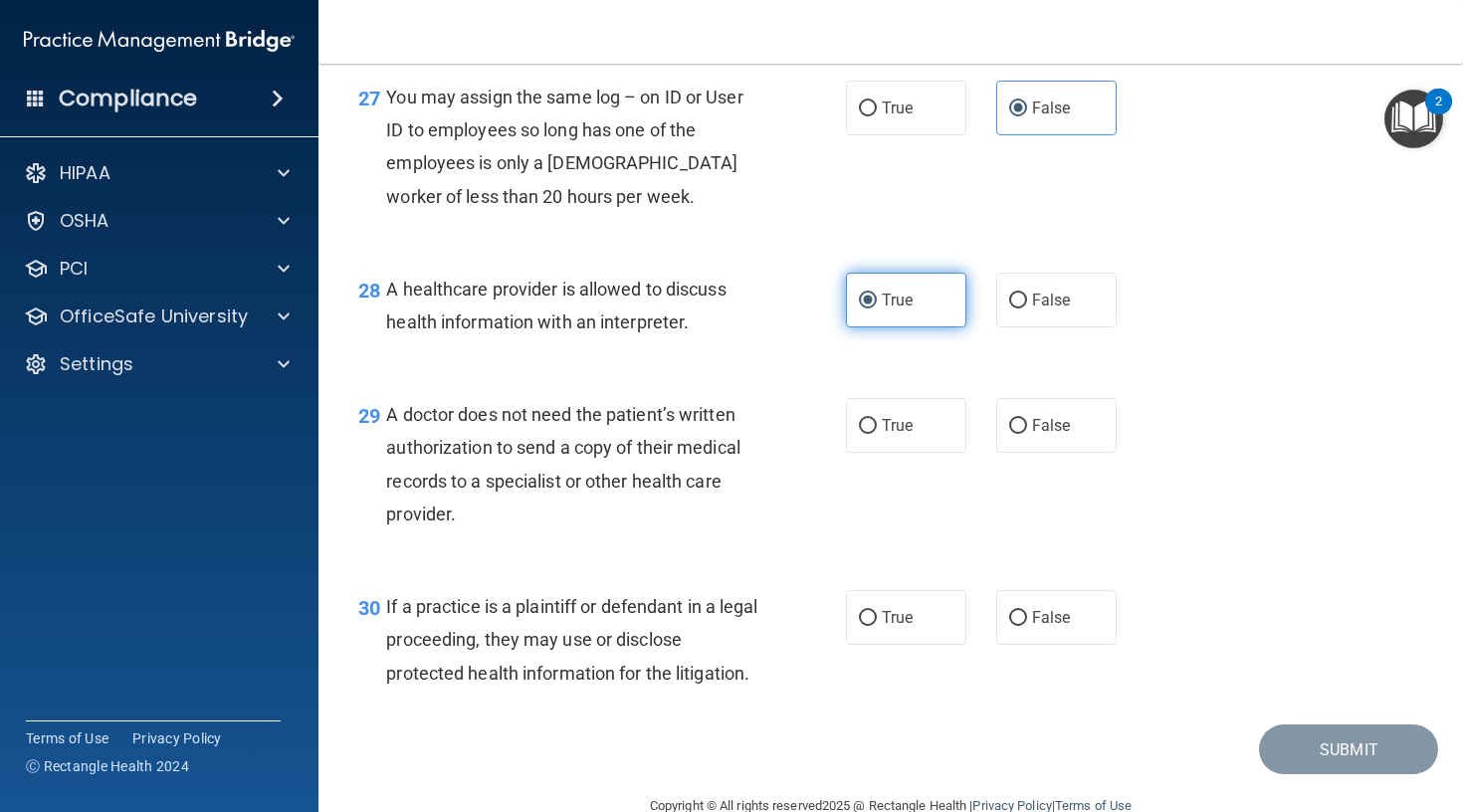 scroll, scrollTop: 4742, scrollLeft: 0, axis: vertical 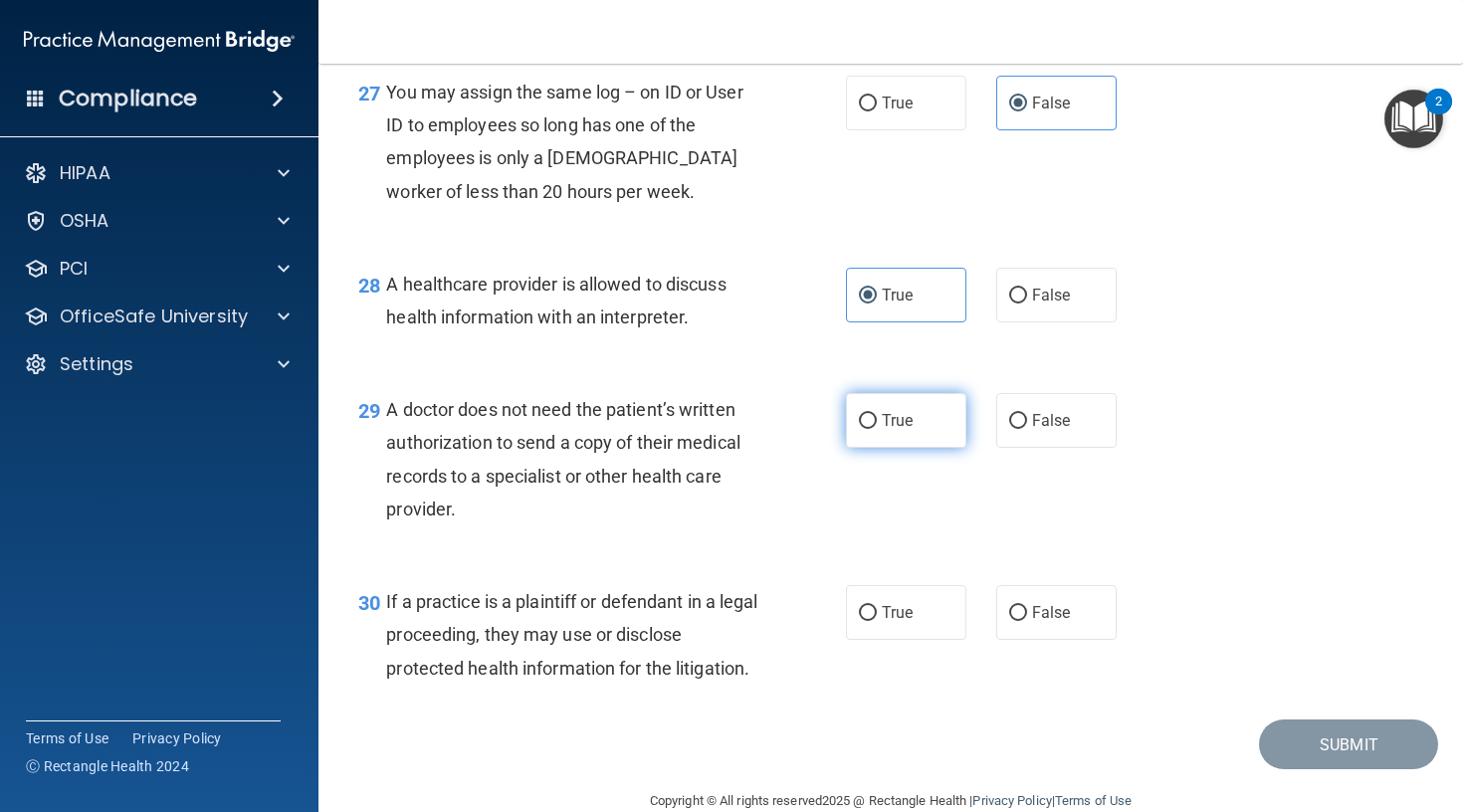 click on "True" at bounding box center [906, 420] 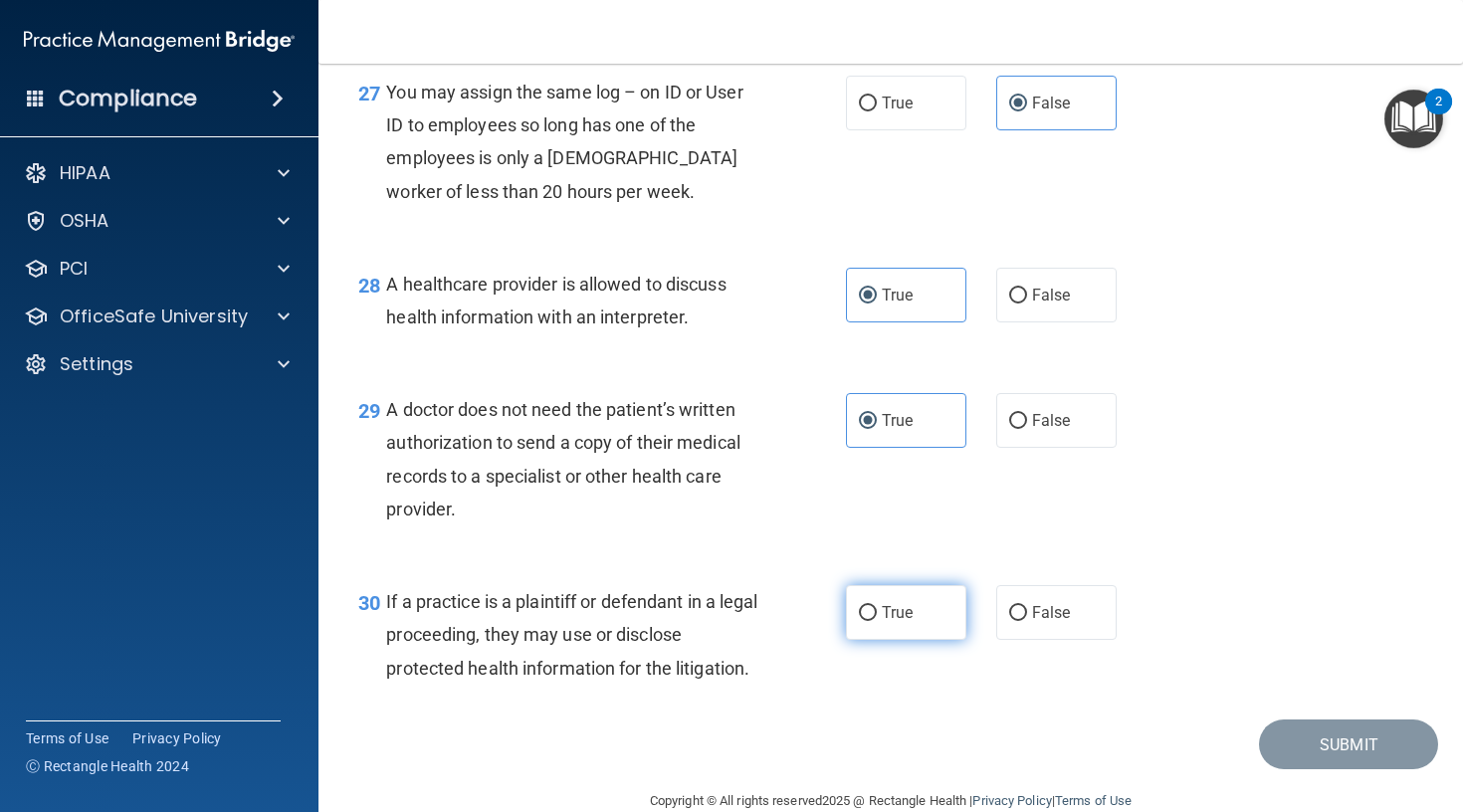 click on "True" at bounding box center [906, 612] 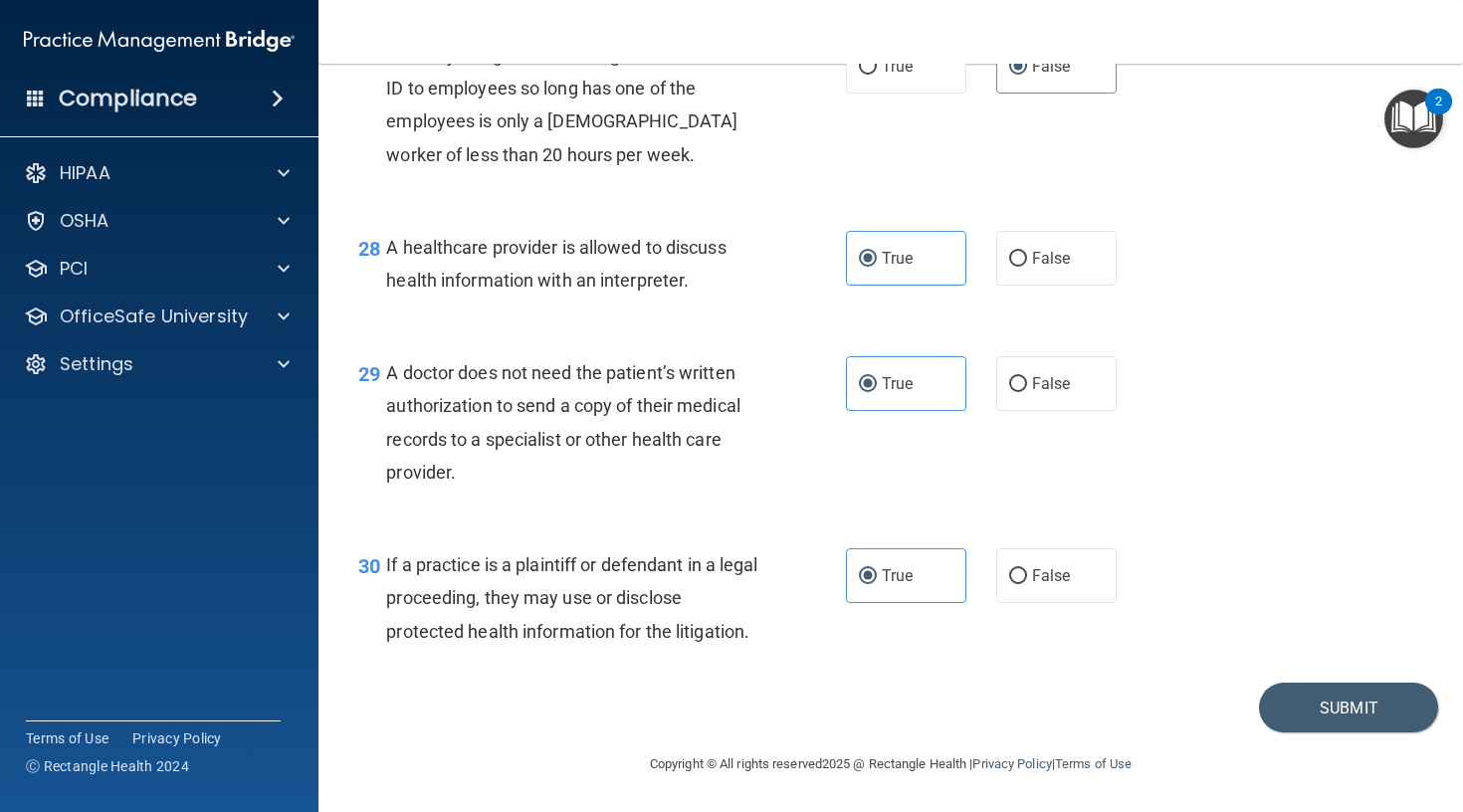 scroll, scrollTop: 4787, scrollLeft: 0, axis: vertical 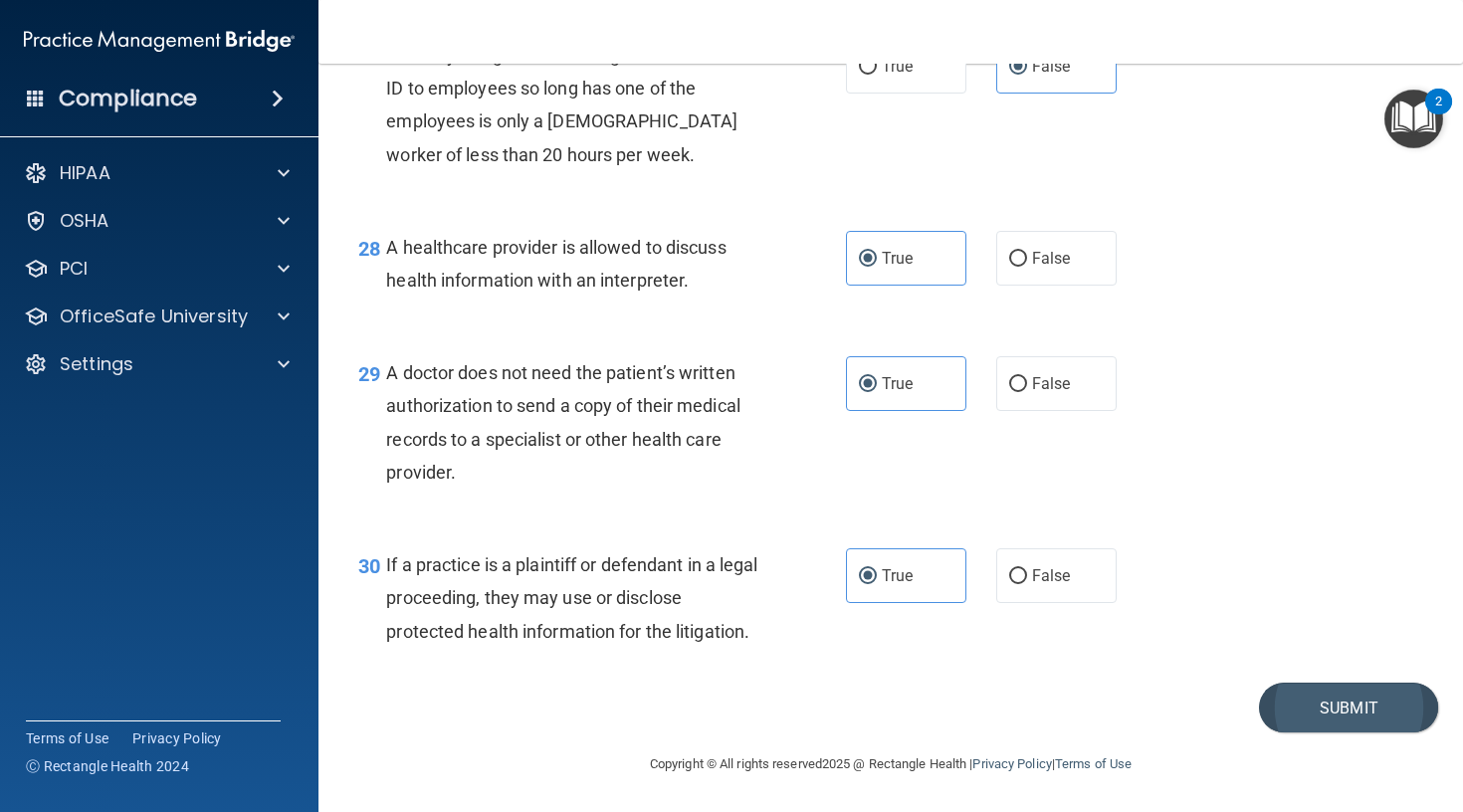 click on "Submit" at bounding box center [1349, 708] 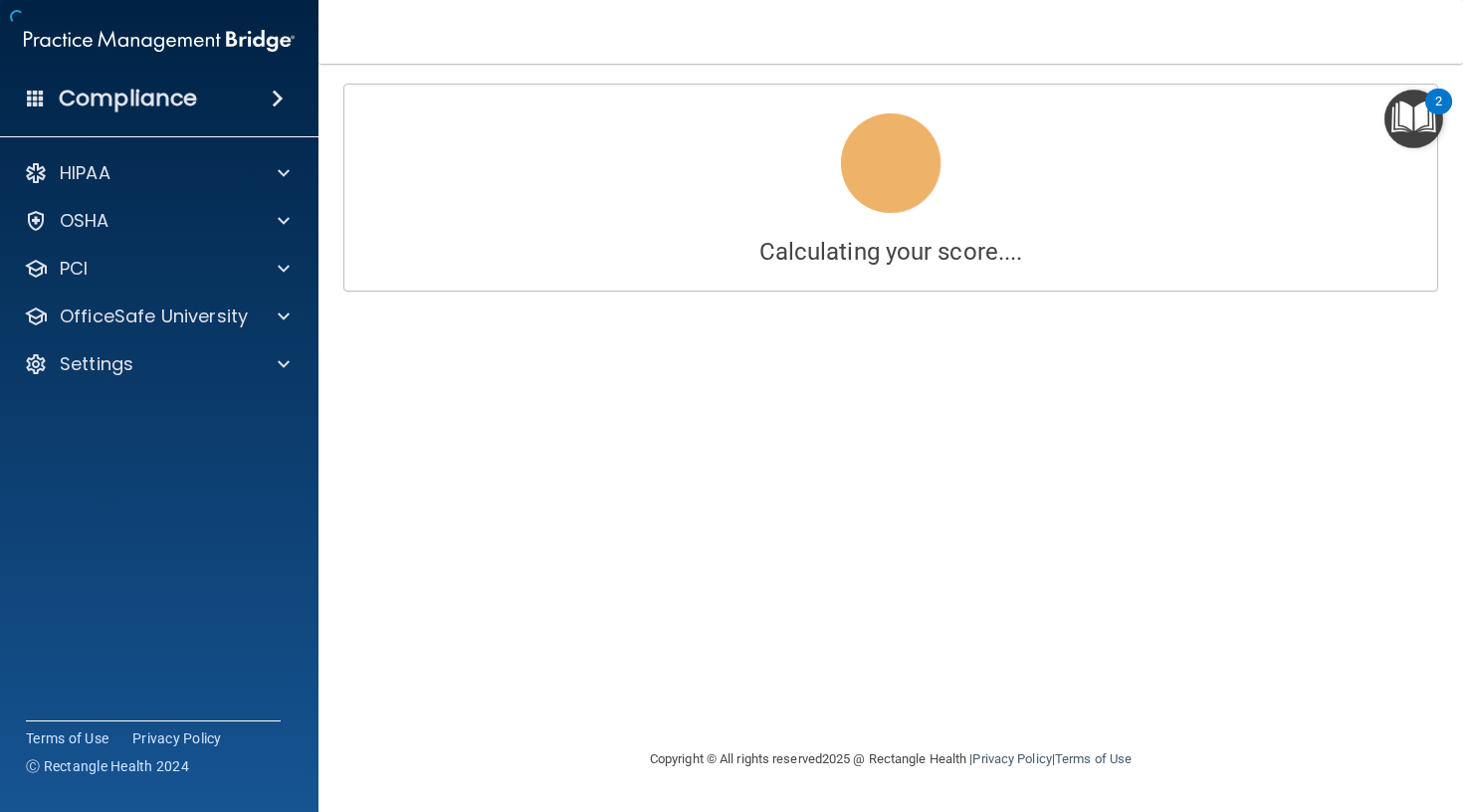 scroll, scrollTop: 0, scrollLeft: 0, axis: both 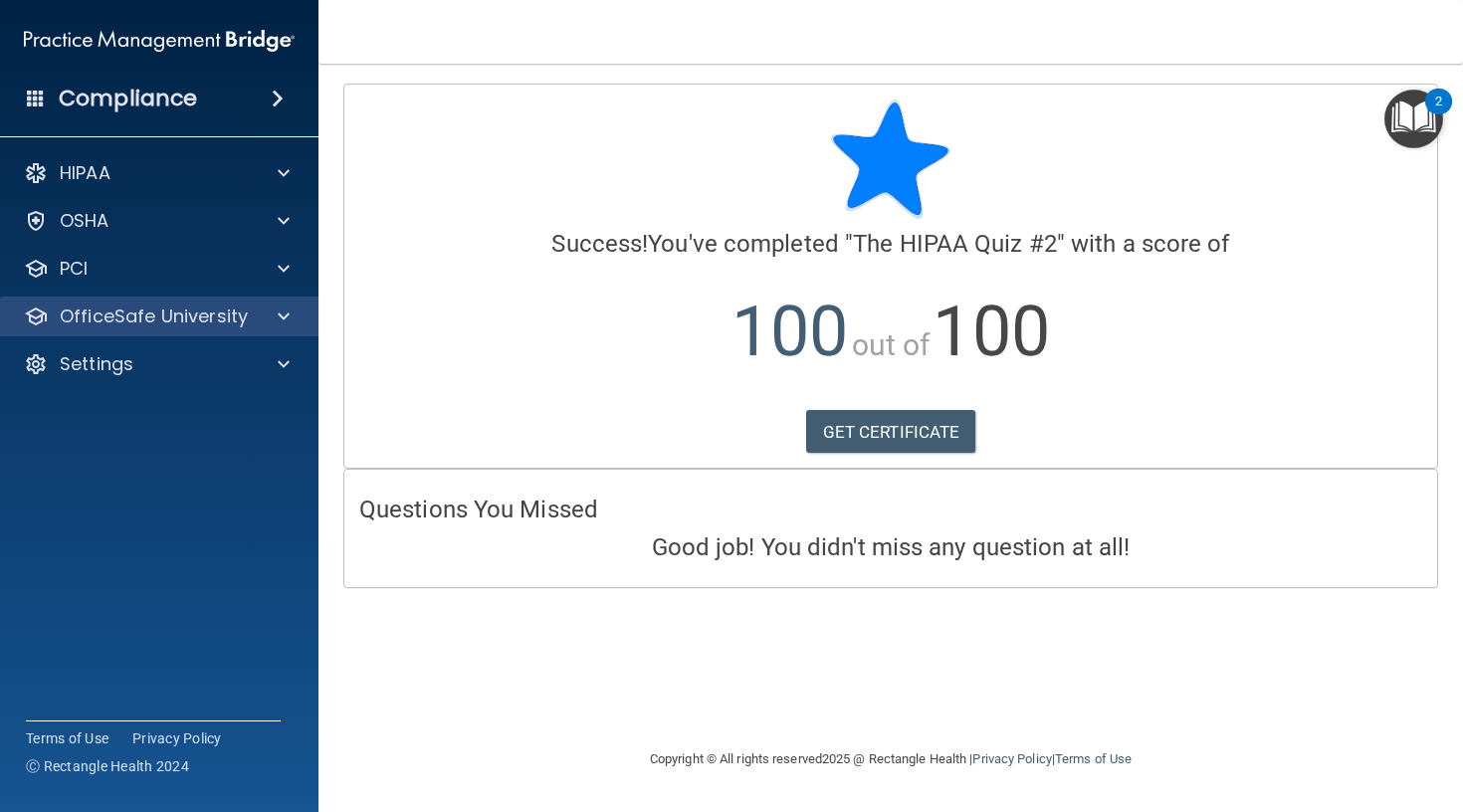 click on "OfficeSafe University" at bounding box center [153, 316] 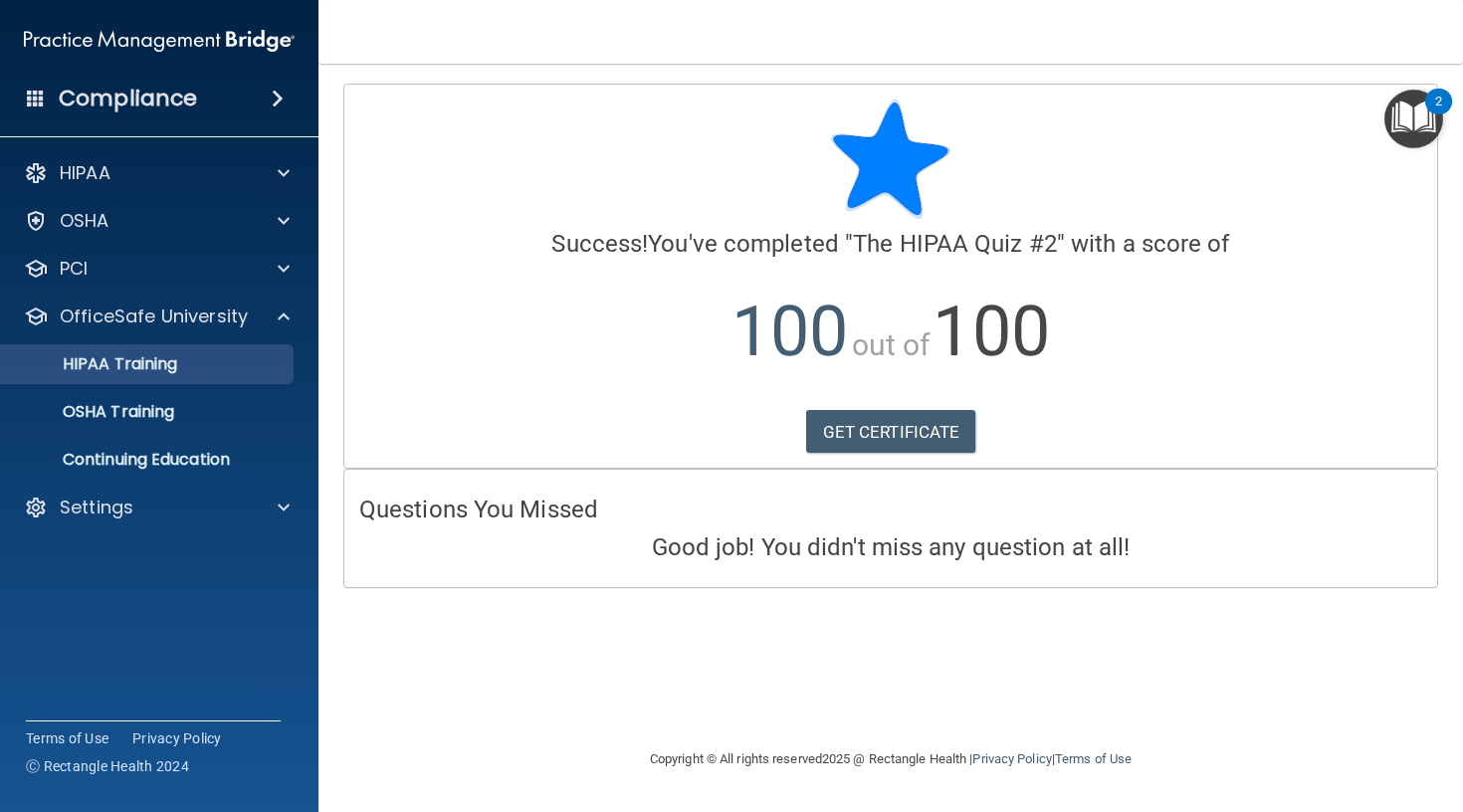 click on "HIPAA Training" at bounding box center (95, 364) 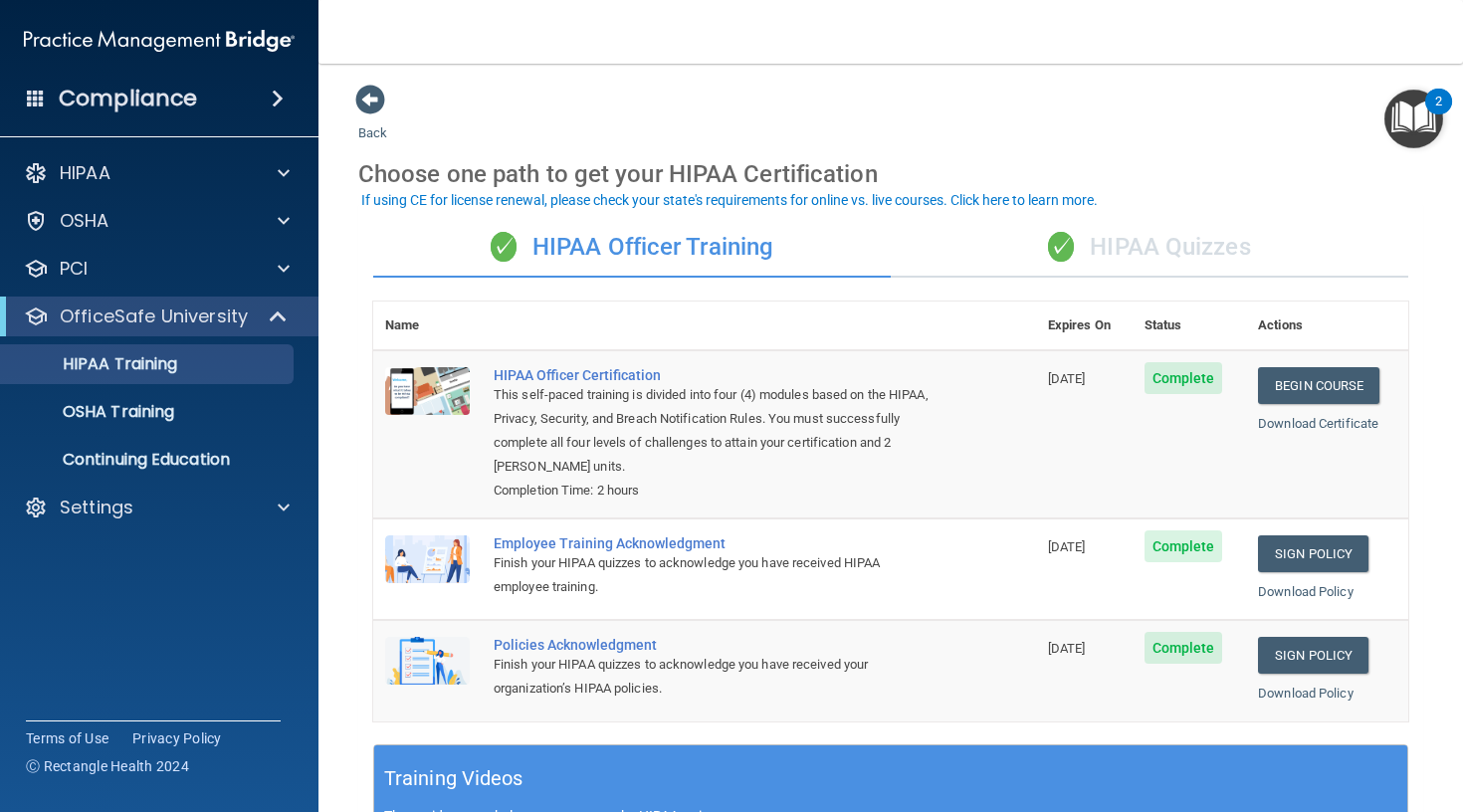 click on "✓   HIPAA Quizzes" at bounding box center (1150, 248) 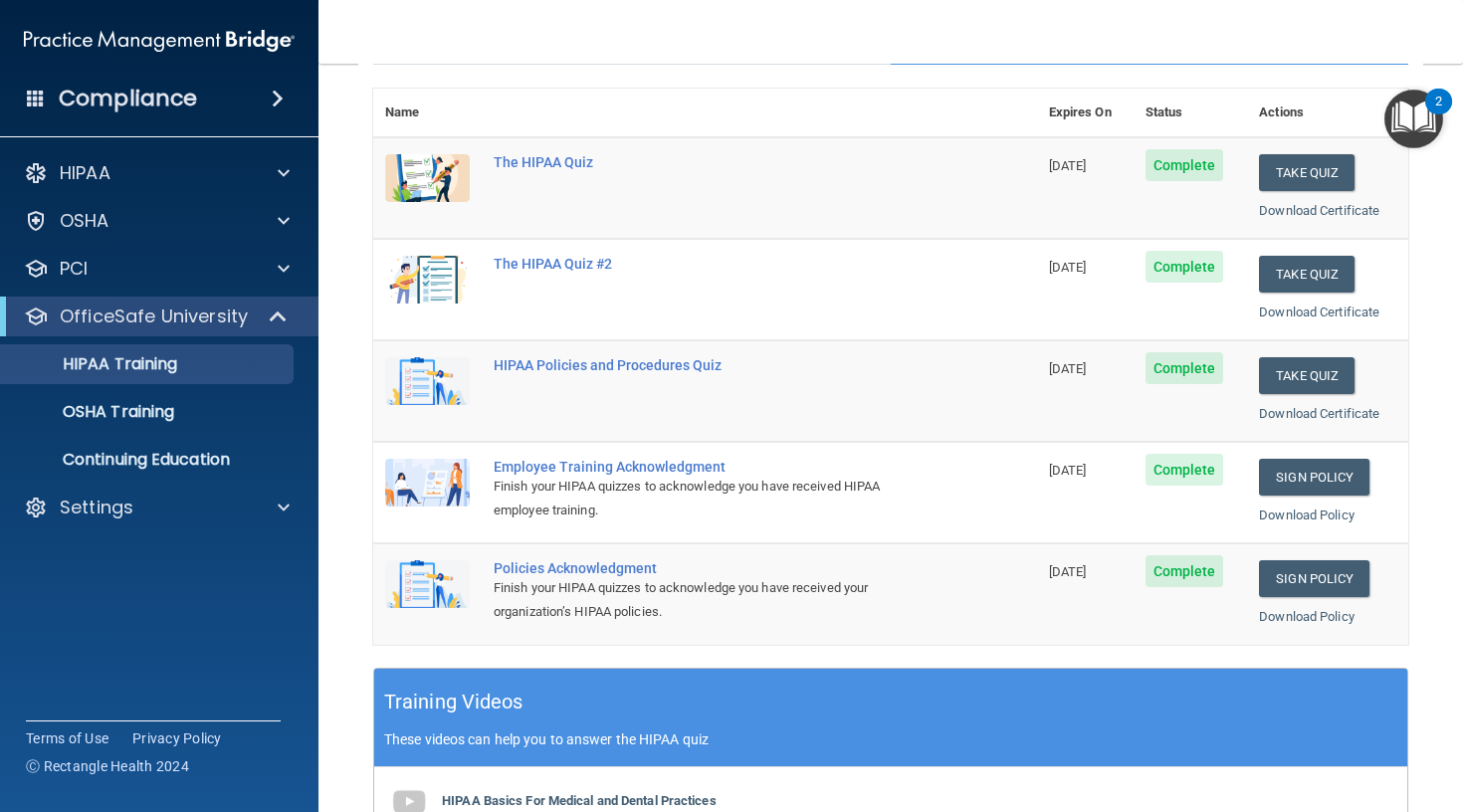 scroll, scrollTop: 209, scrollLeft: 0, axis: vertical 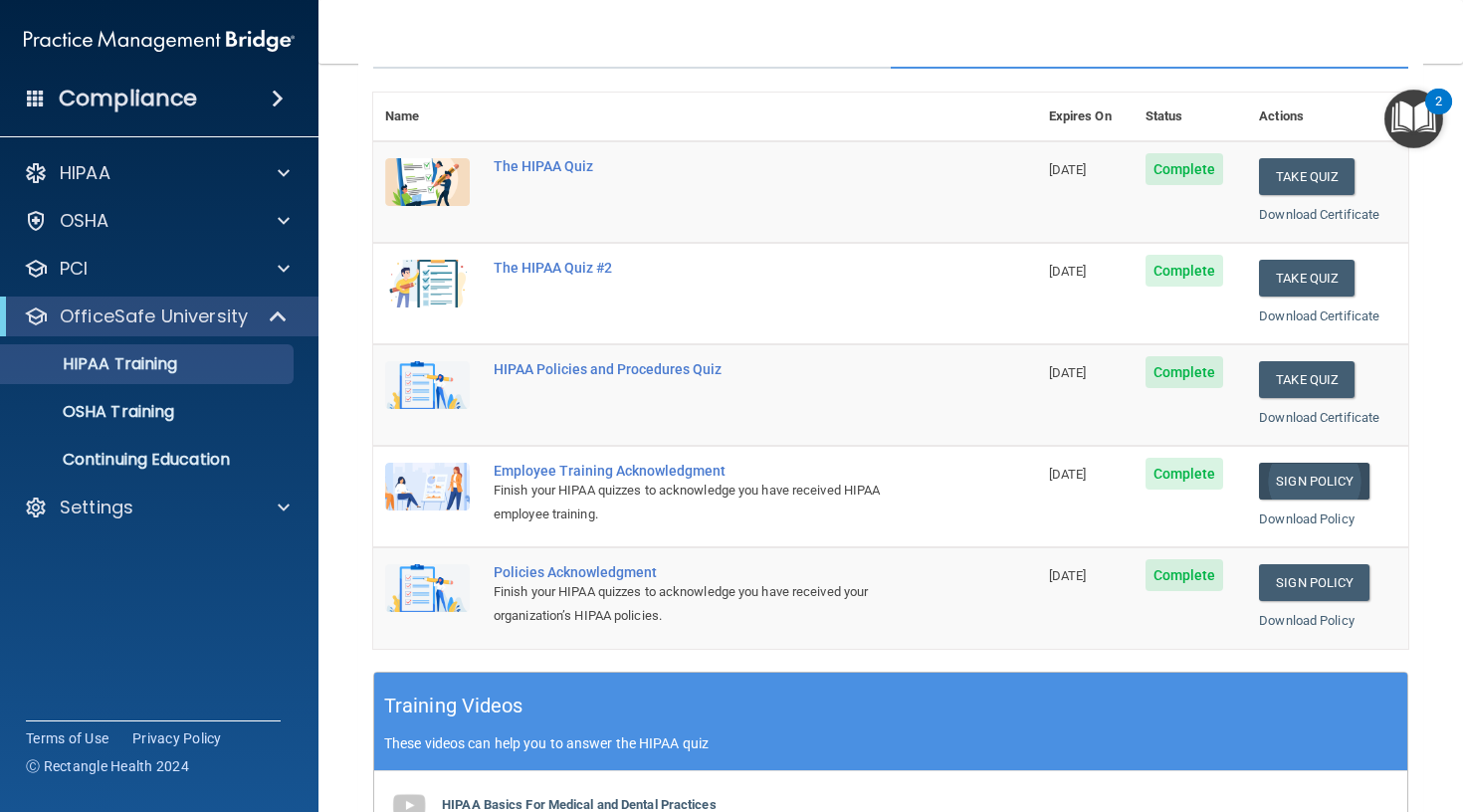 click on "Sign Policy" at bounding box center [1314, 481] 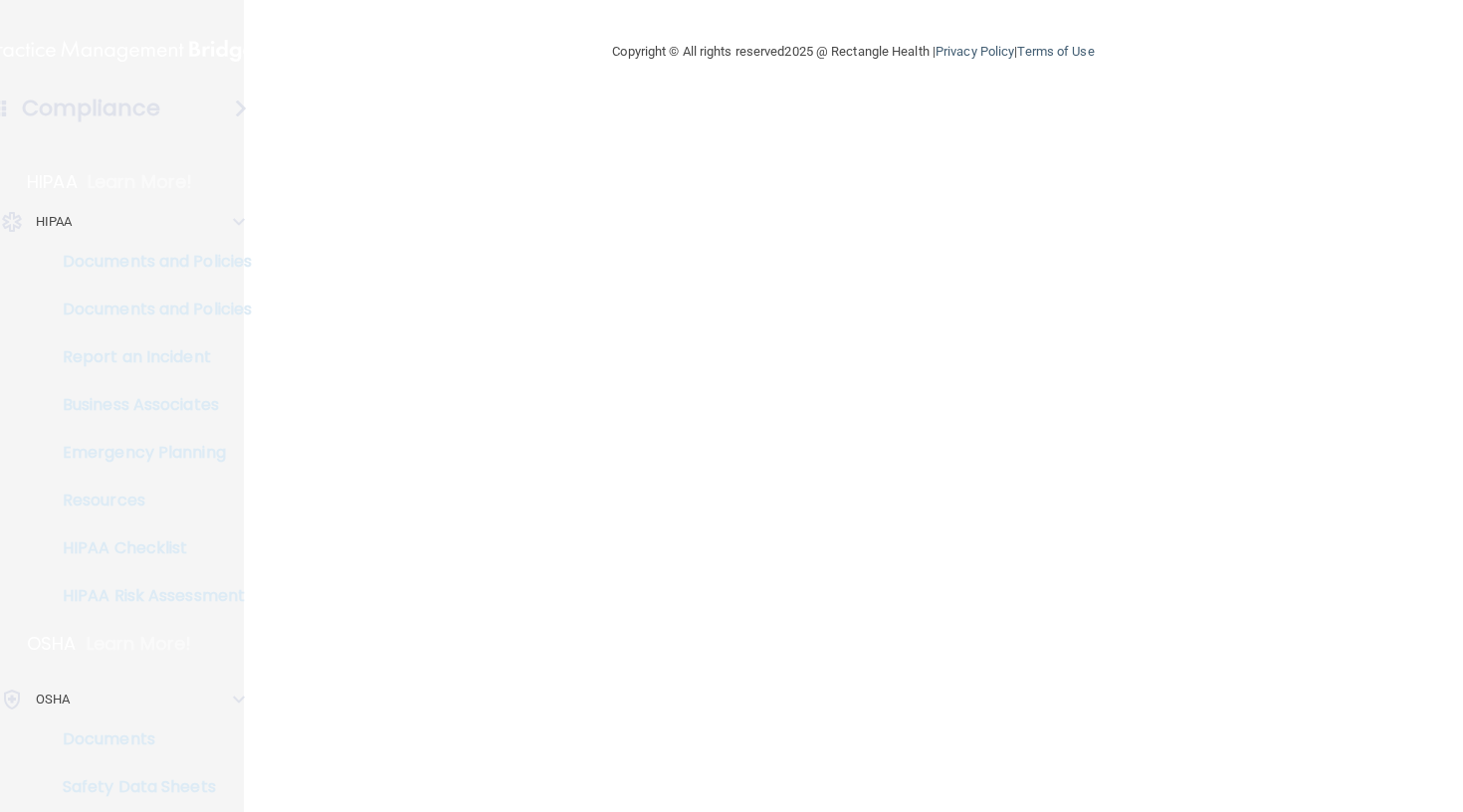 scroll, scrollTop: 0, scrollLeft: 0, axis: both 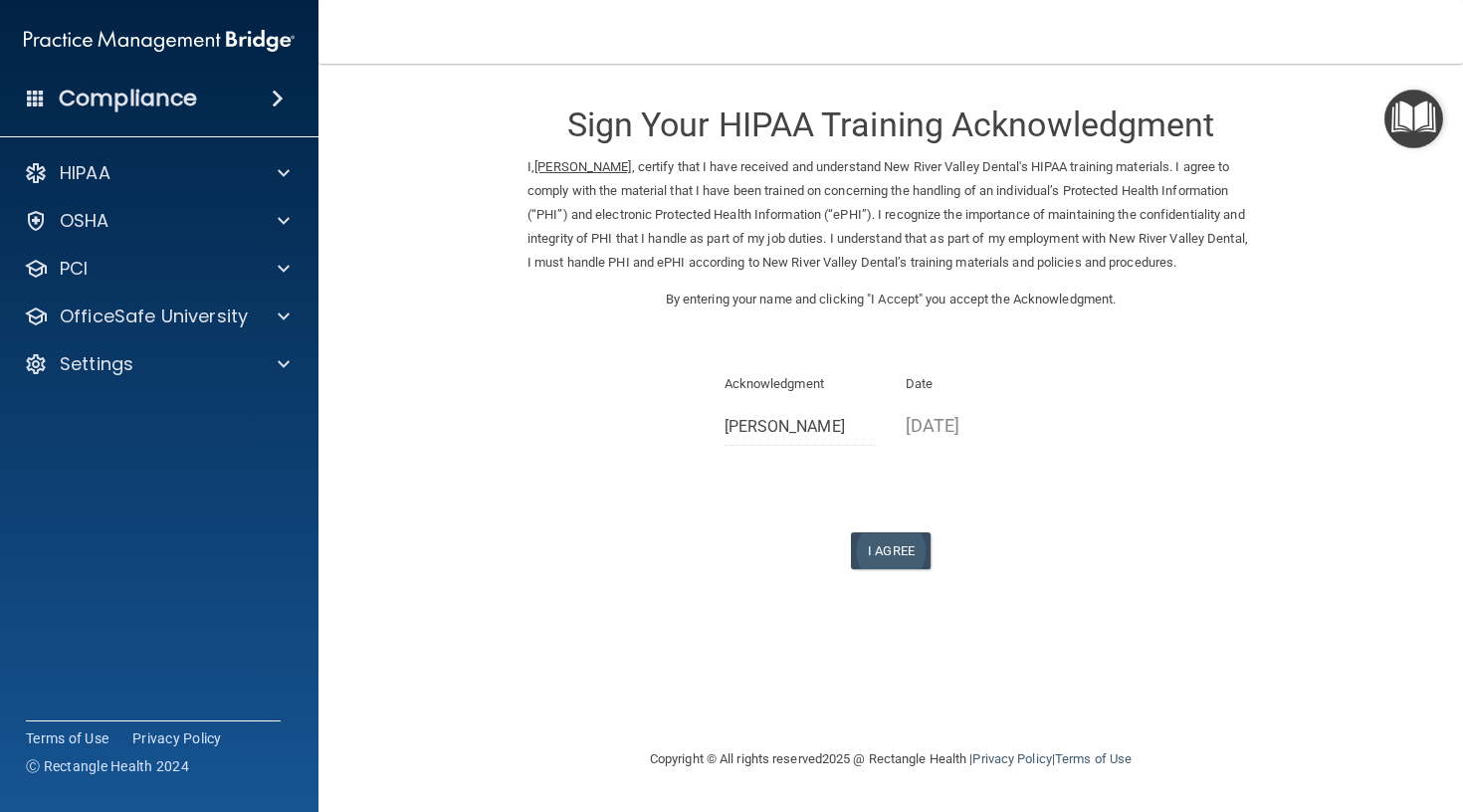 click on "I Agree" at bounding box center [891, 550] 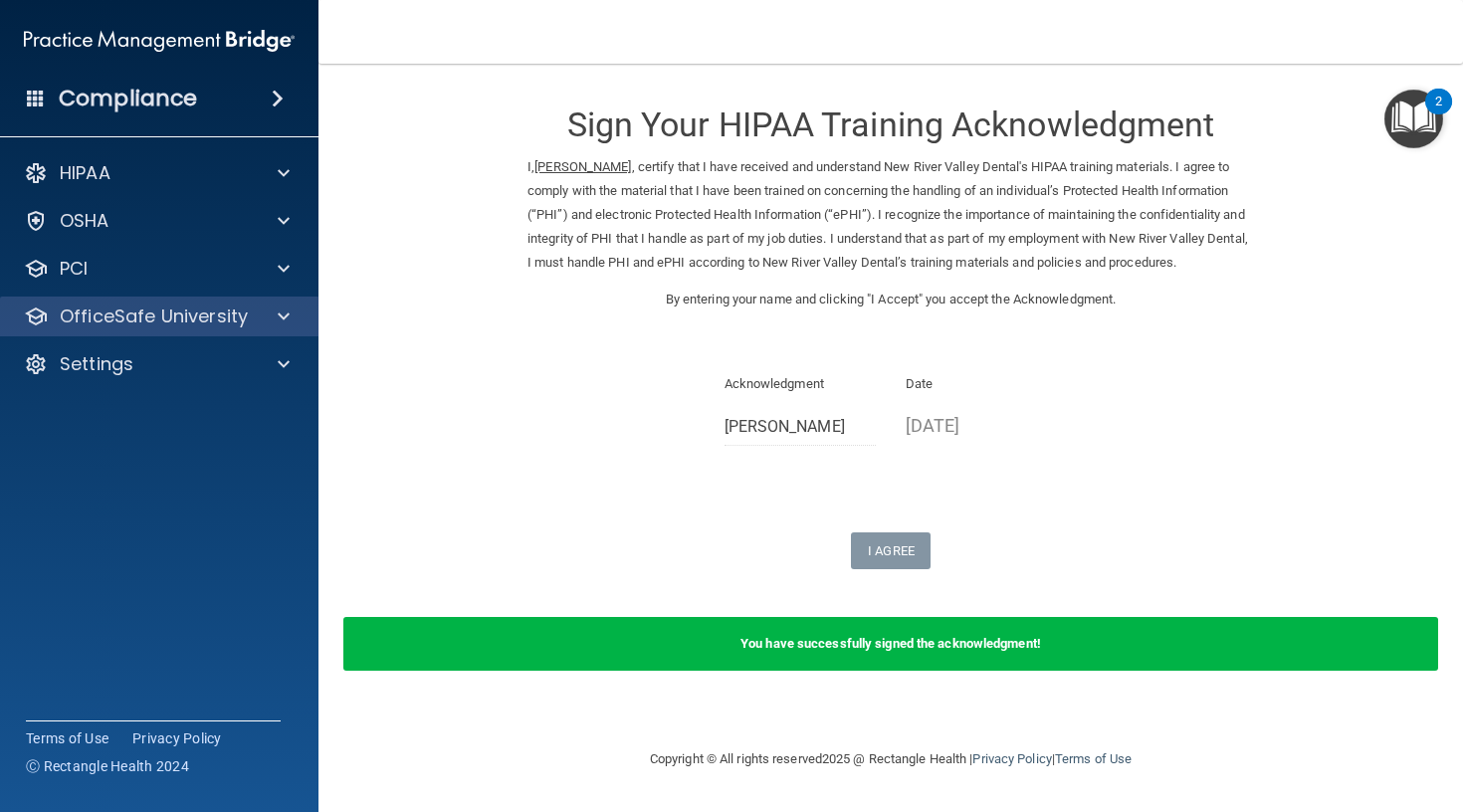 click on "OfficeSafe University" at bounding box center [153, 316] 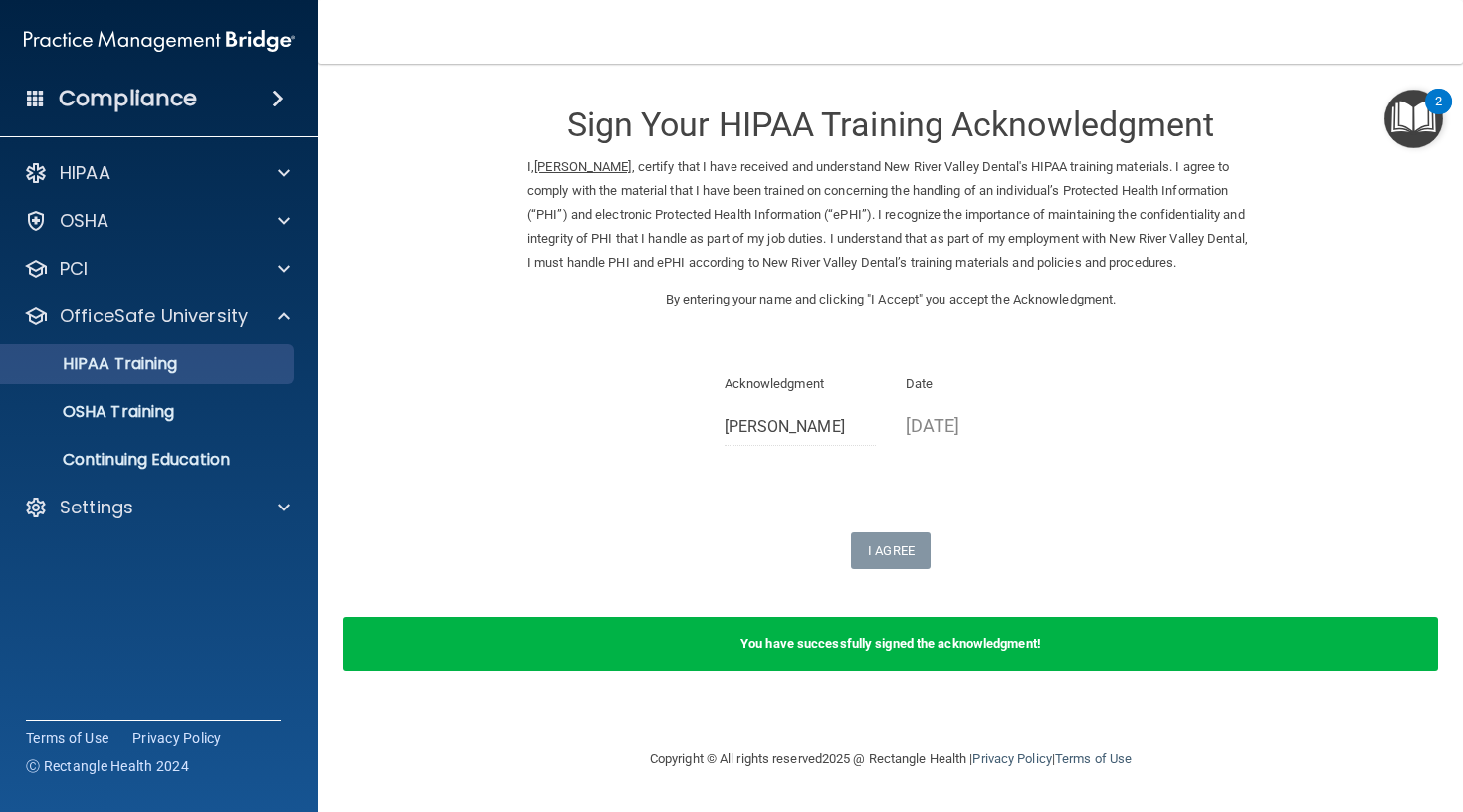 click on "HIPAA Training" at bounding box center [95, 364] 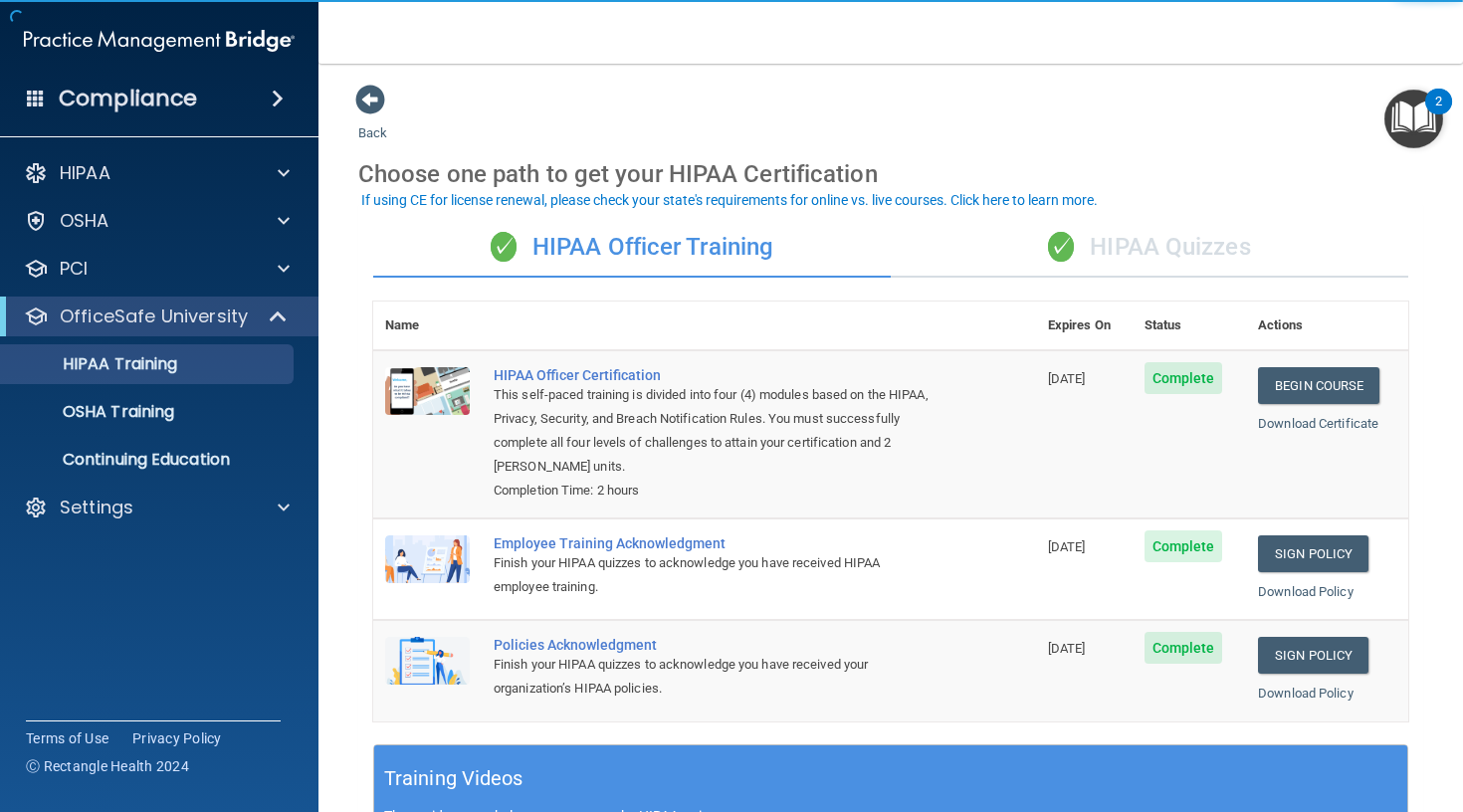 click on "✓   HIPAA Quizzes" at bounding box center (1150, 248) 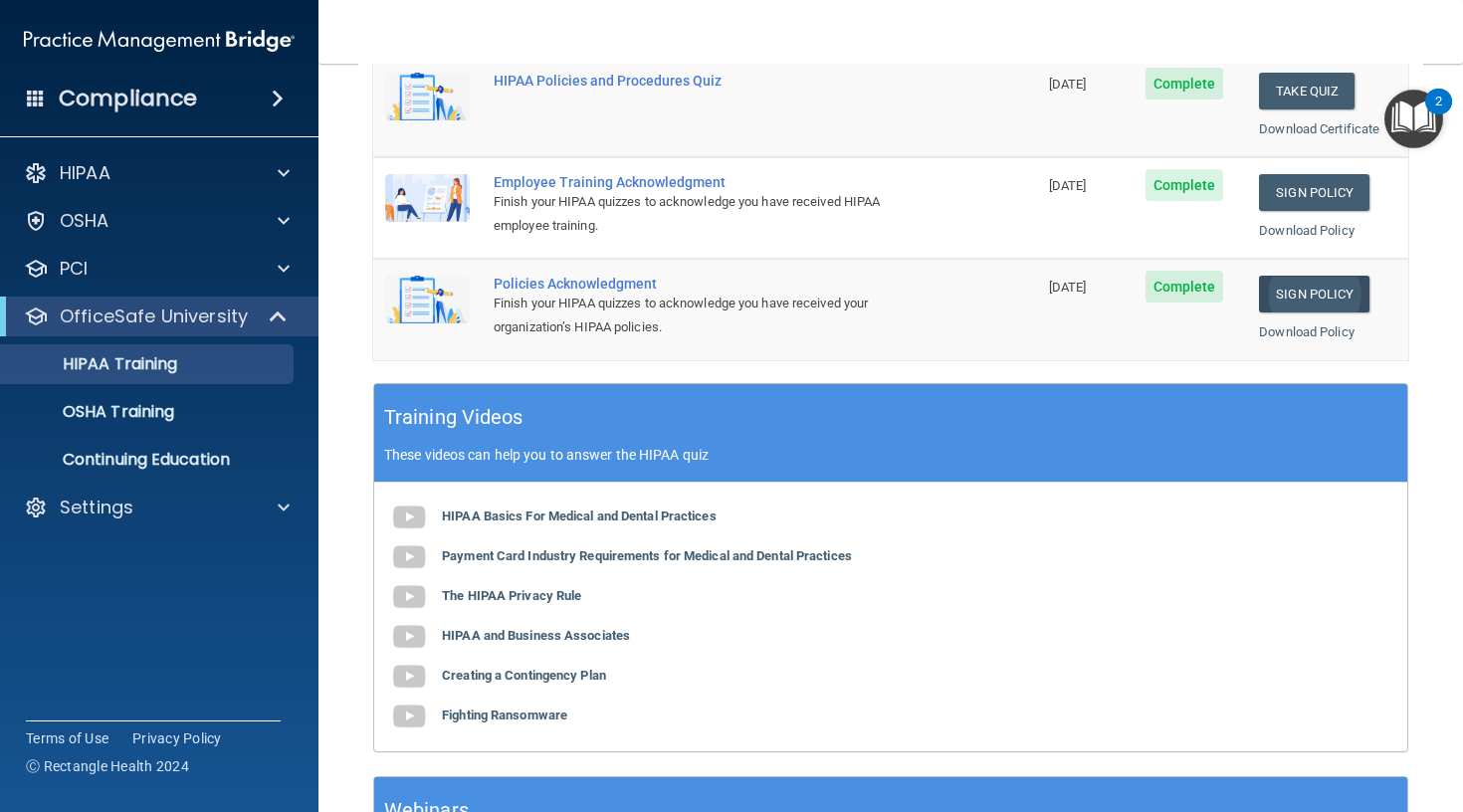 scroll, scrollTop: 481, scrollLeft: 0, axis: vertical 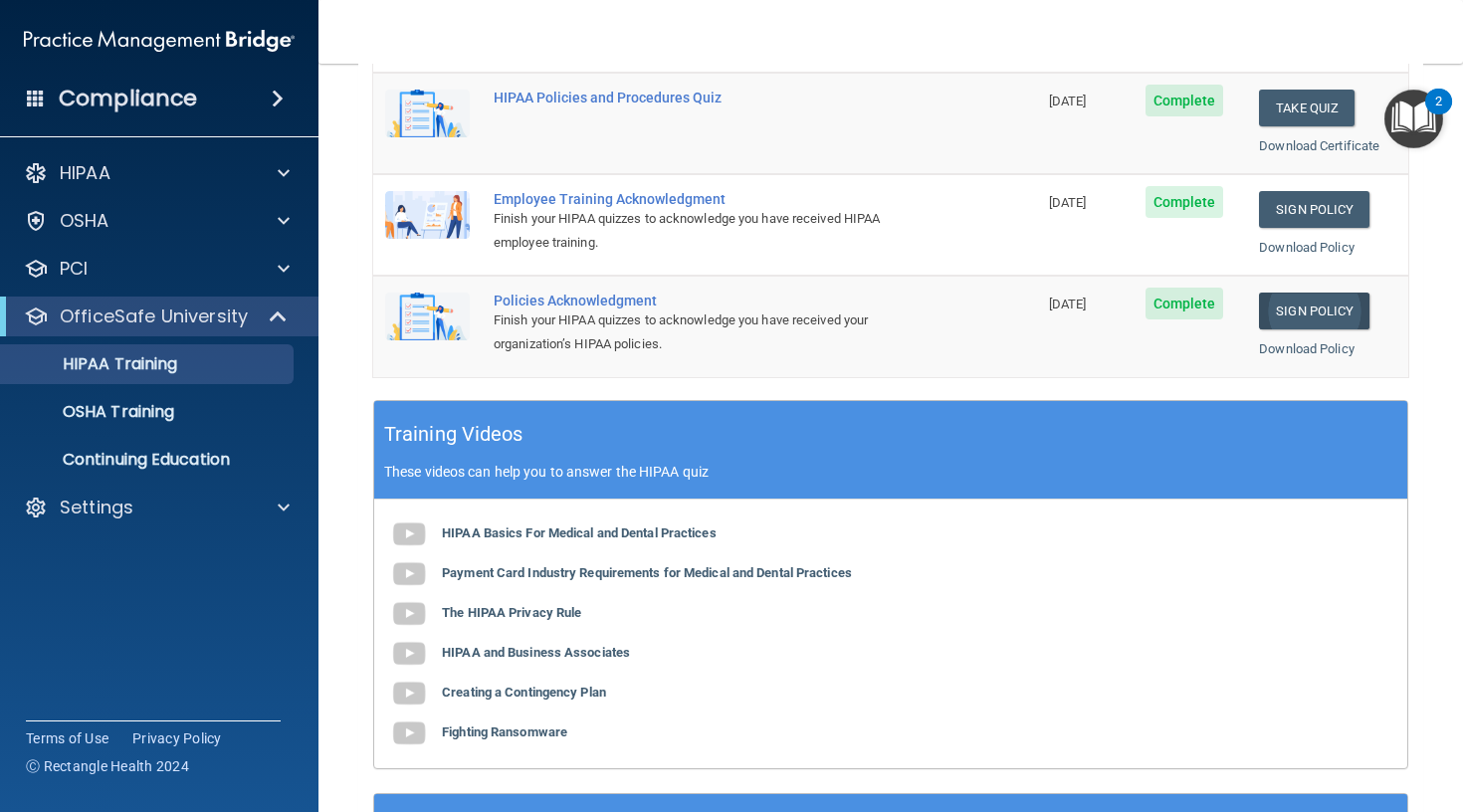 click on "Sign Policy" at bounding box center (1314, 310) 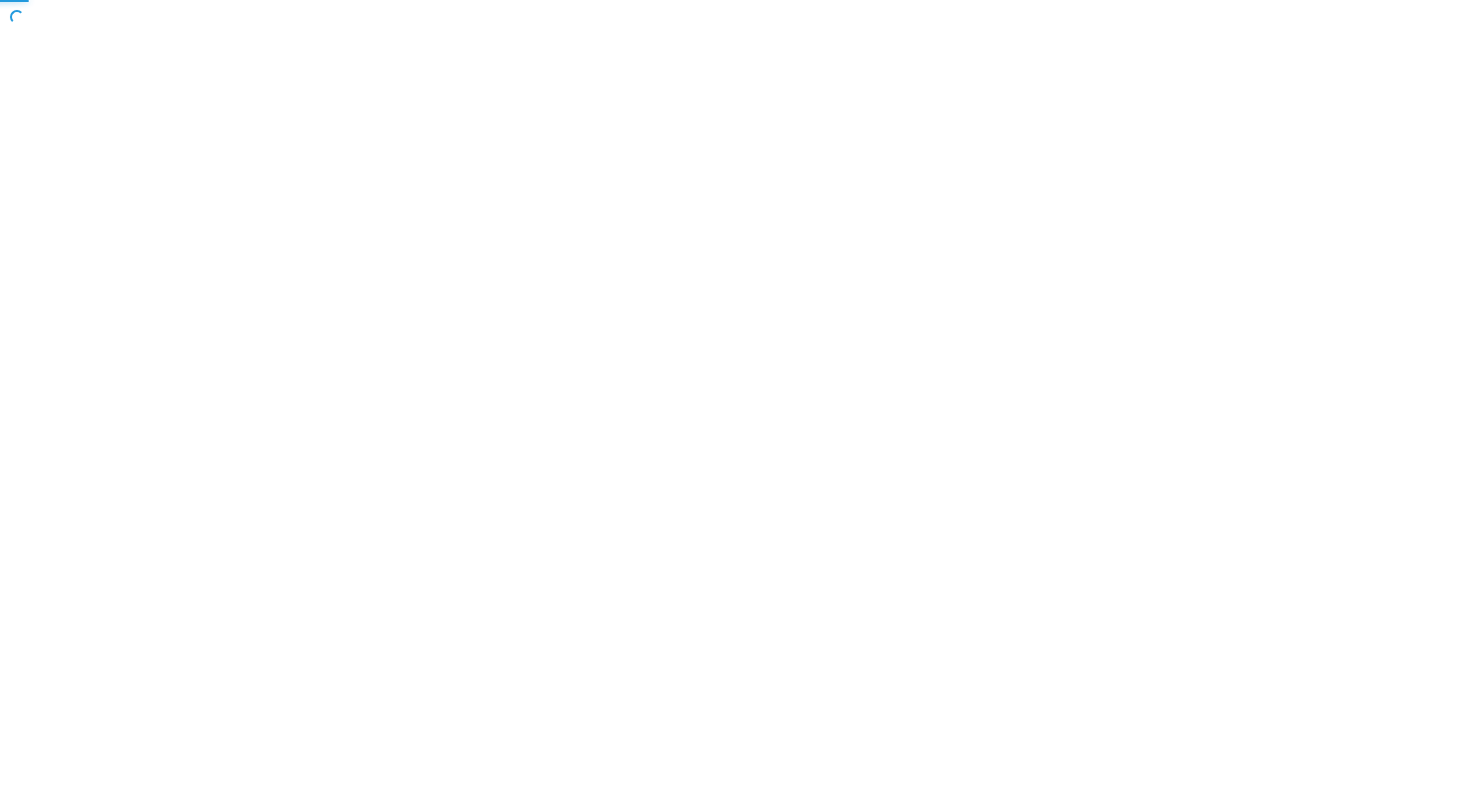 scroll, scrollTop: 0, scrollLeft: 0, axis: both 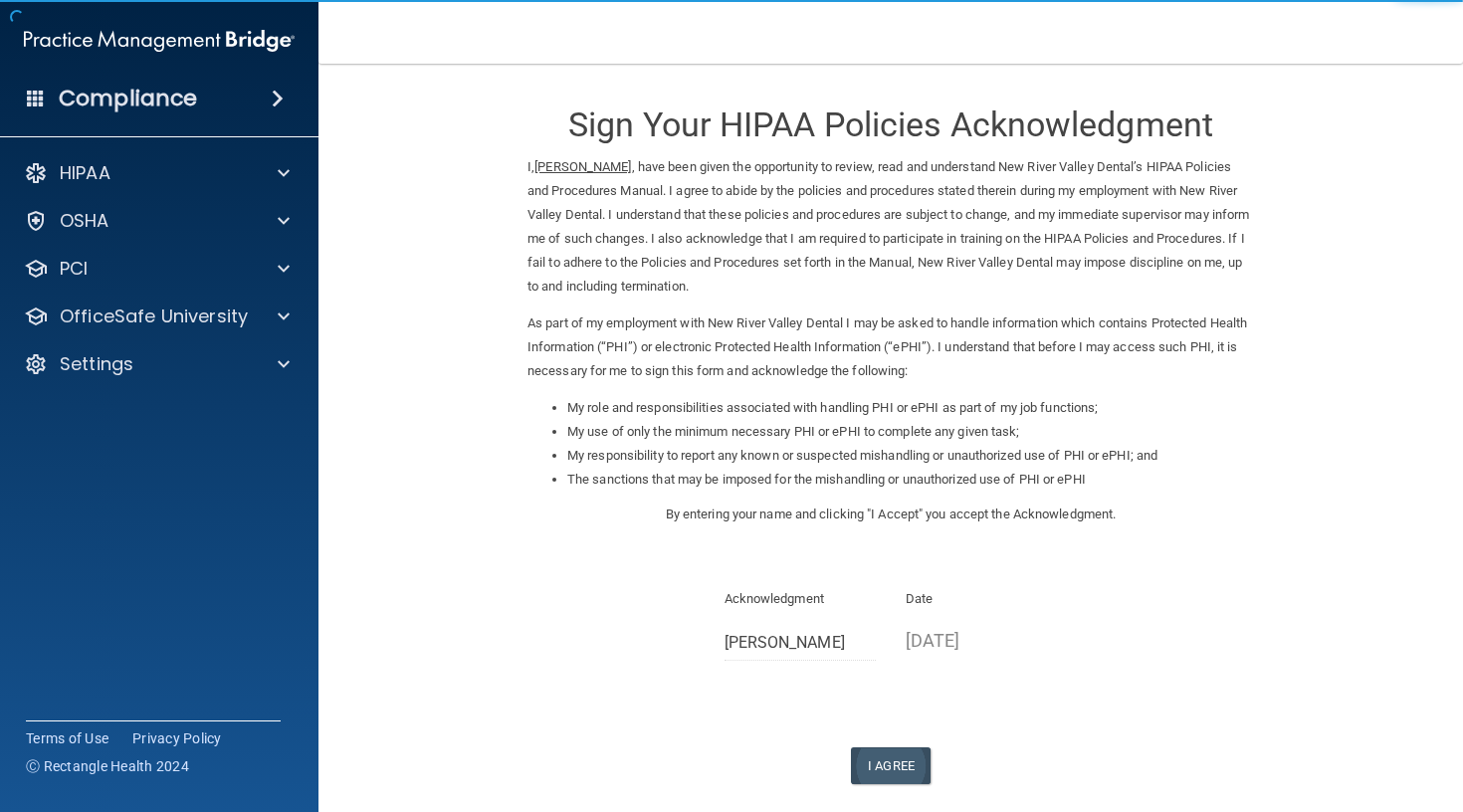 click on "I Agree" at bounding box center [891, 765] 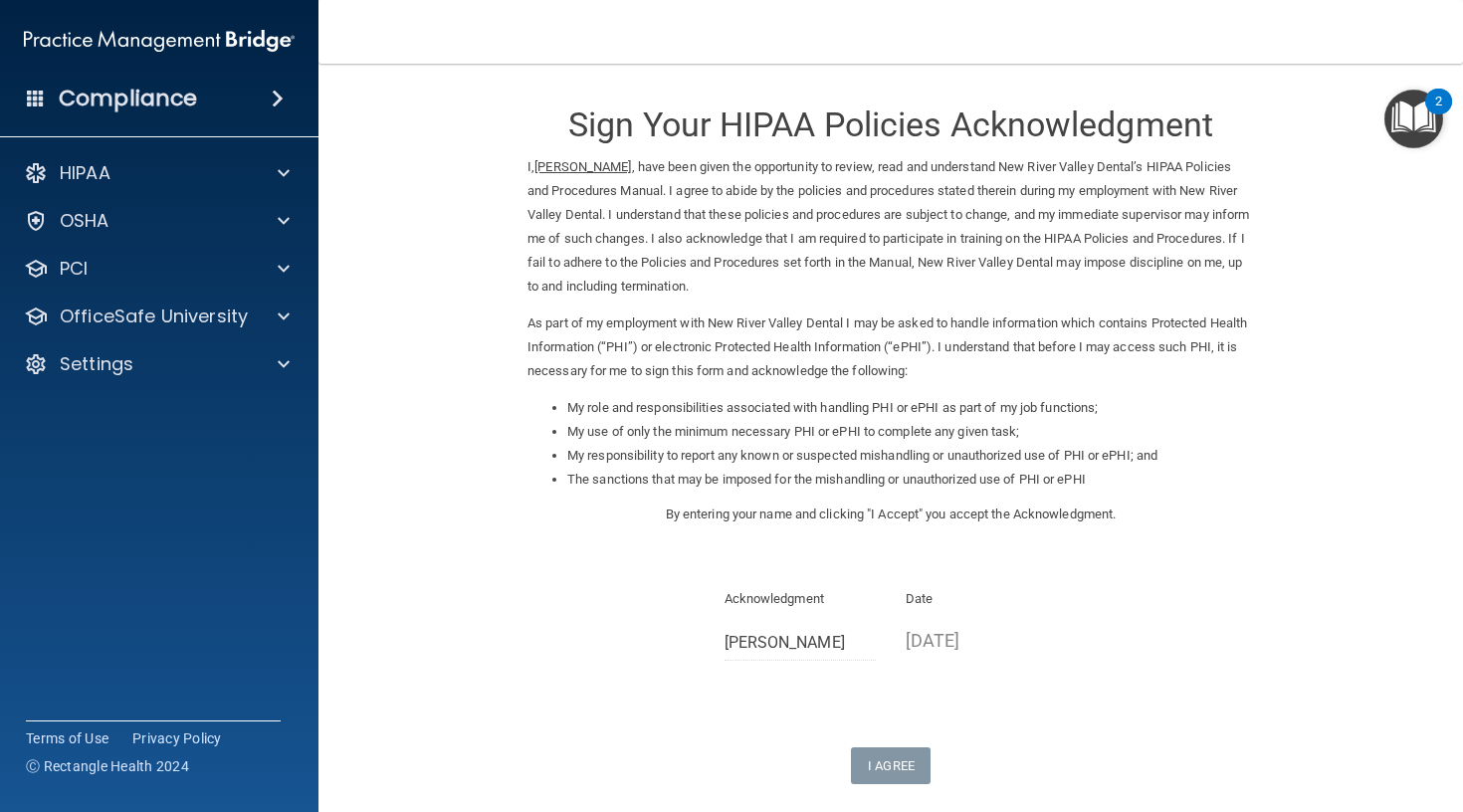 scroll, scrollTop: 0, scrollLeft: 0, axis: both 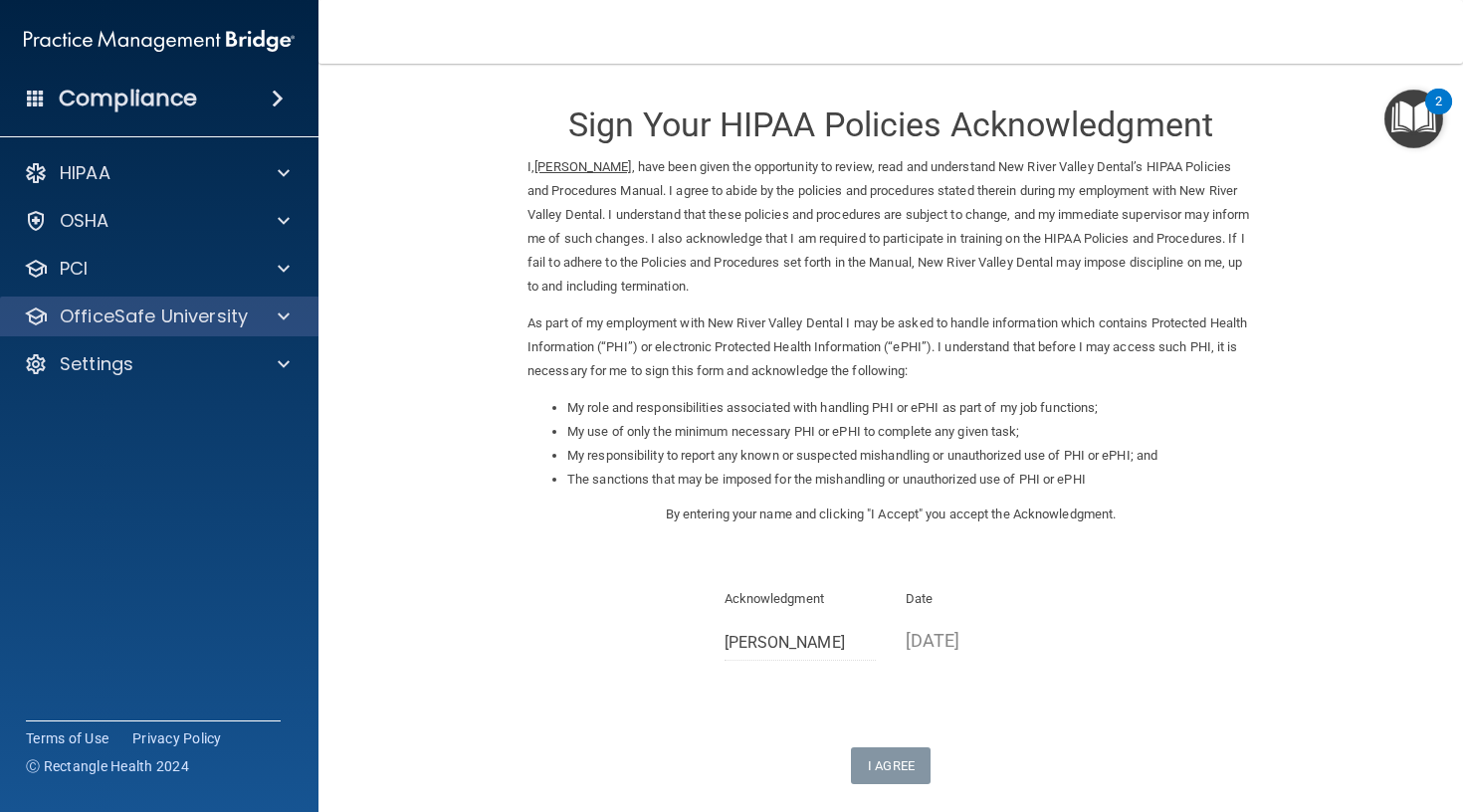 click on "OfficeSafe University" at bounding box center (159, 316) 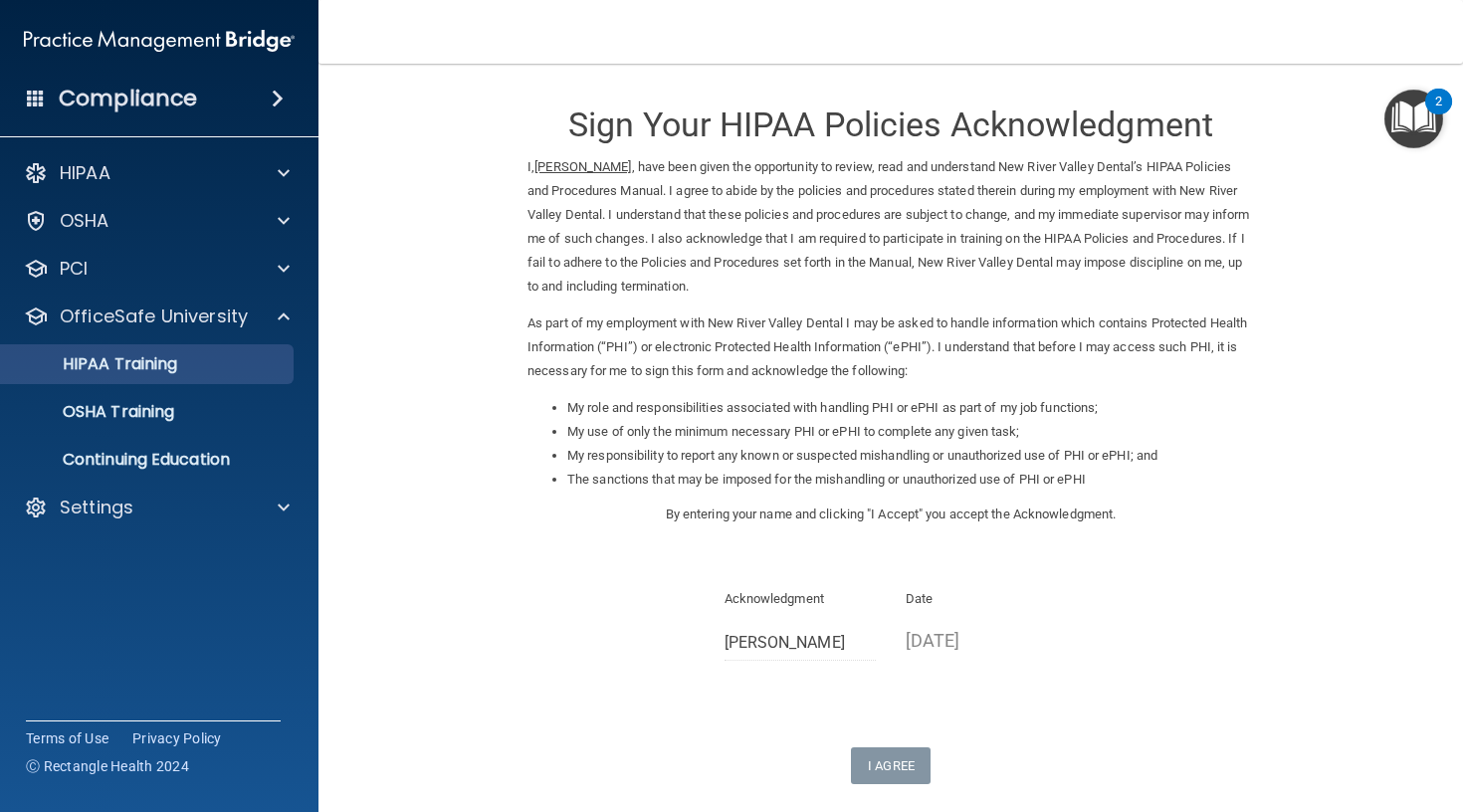 click on "HIPAA Training" at bounding box center (95, 364) 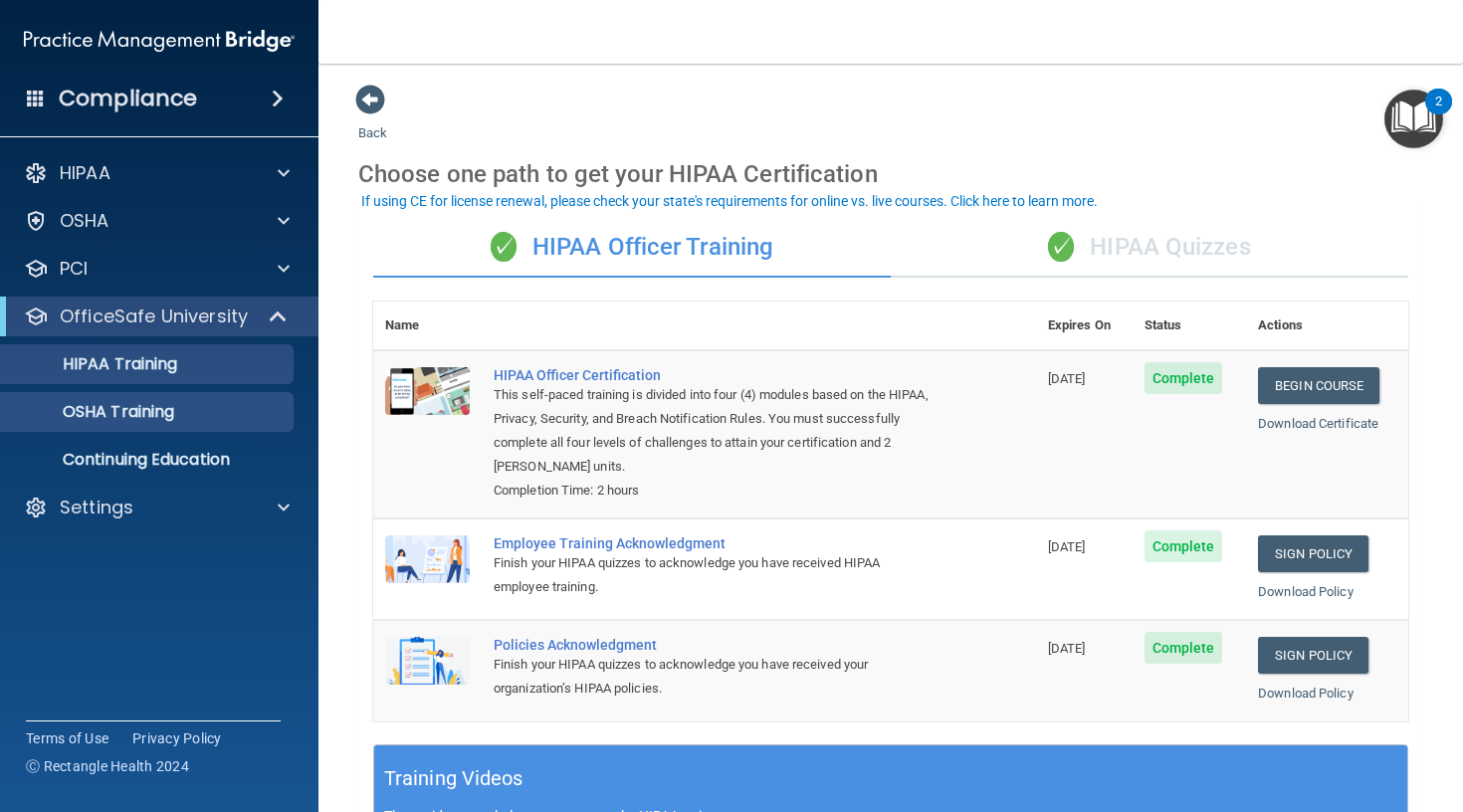 scroll, scrollTop: 0, scrollLeft: 0, axis: both 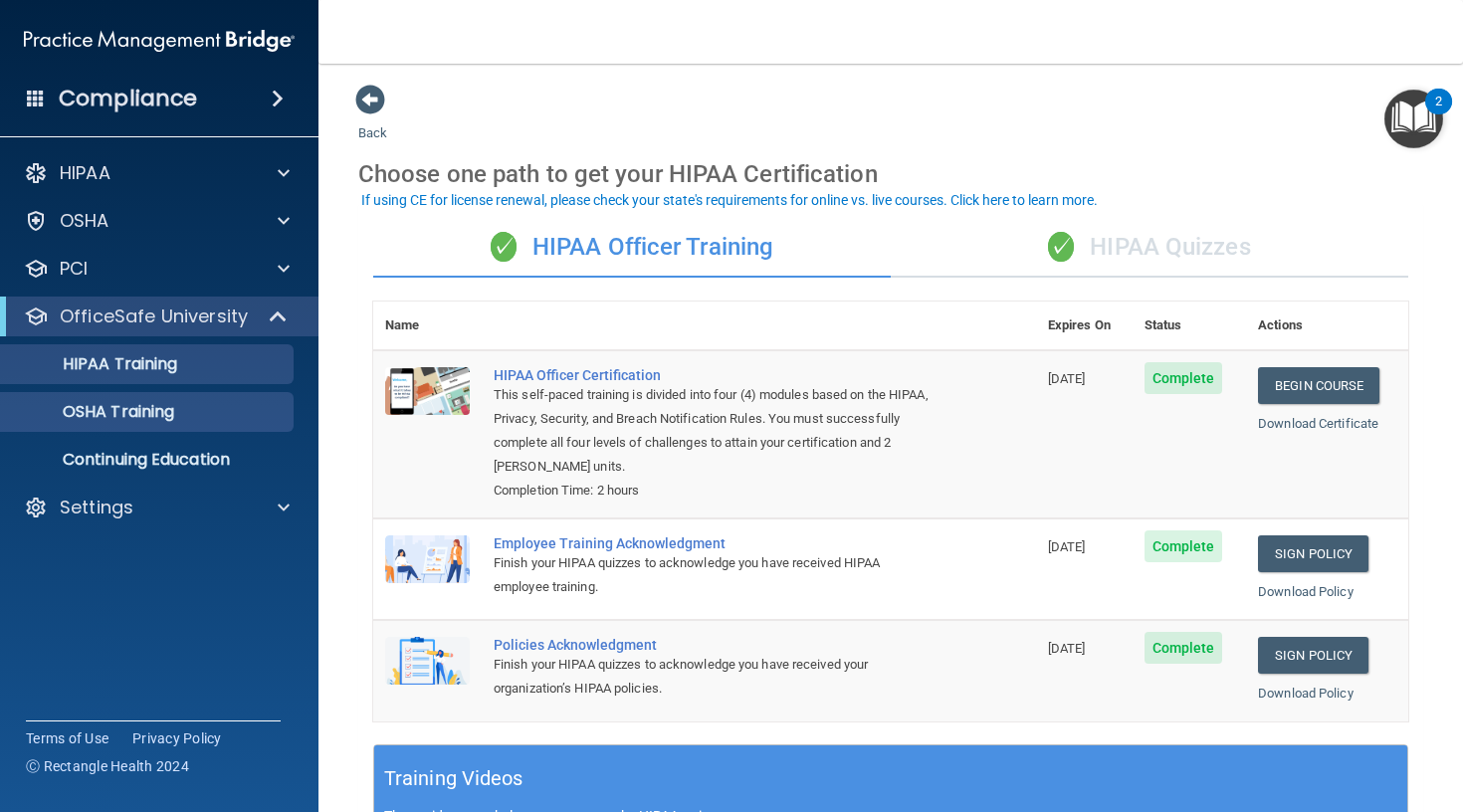 click on "OSHA Training" at bounding box center [94, 412] 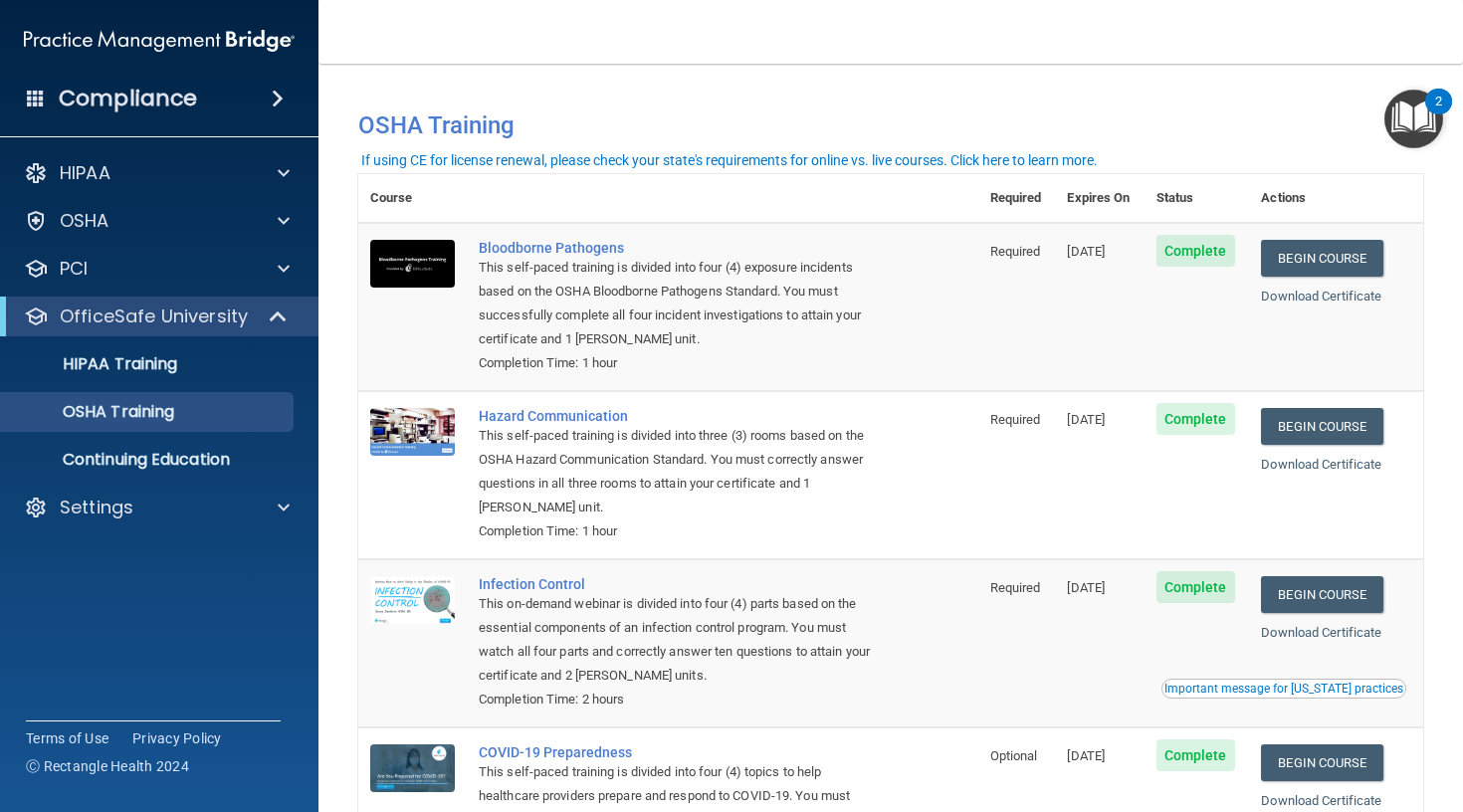 scroll, scrollTop: 0, scrollLeft: 0, axis: both 